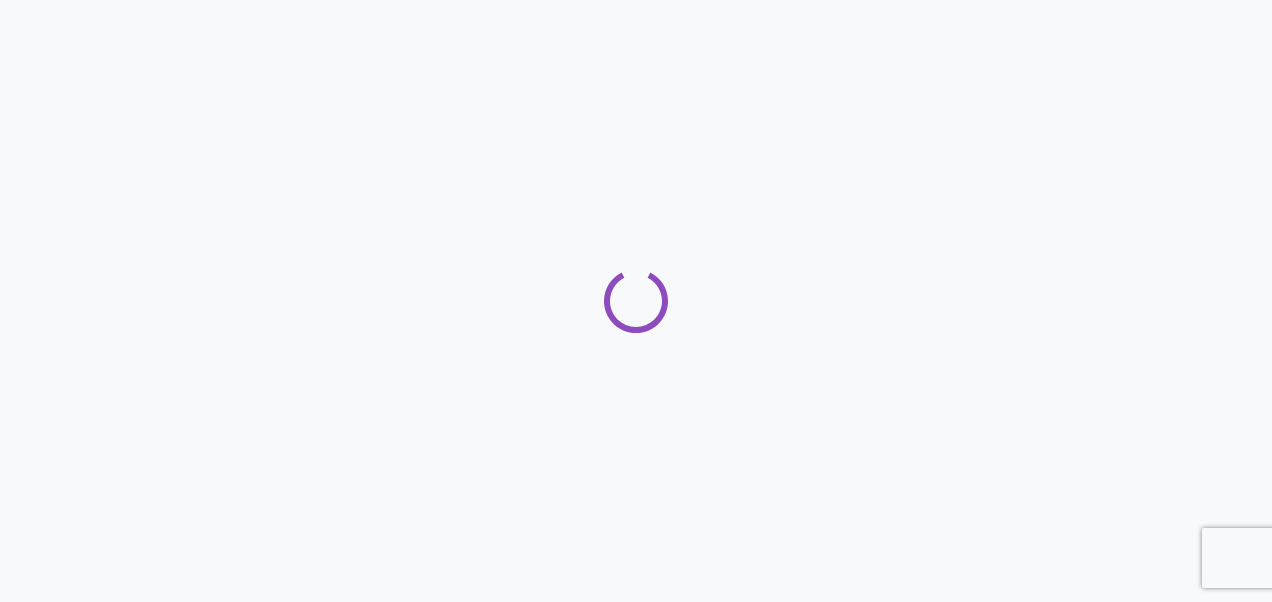 scroll, scrollTop: 0, scrollLeft: 0, axis: both 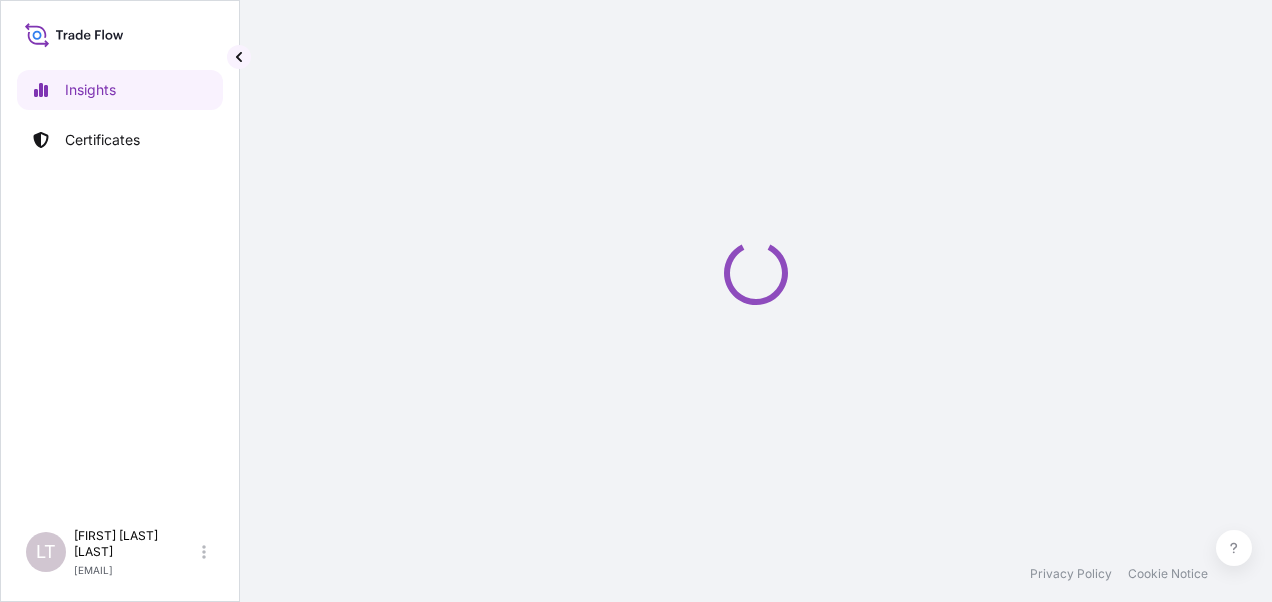 select on "2025" 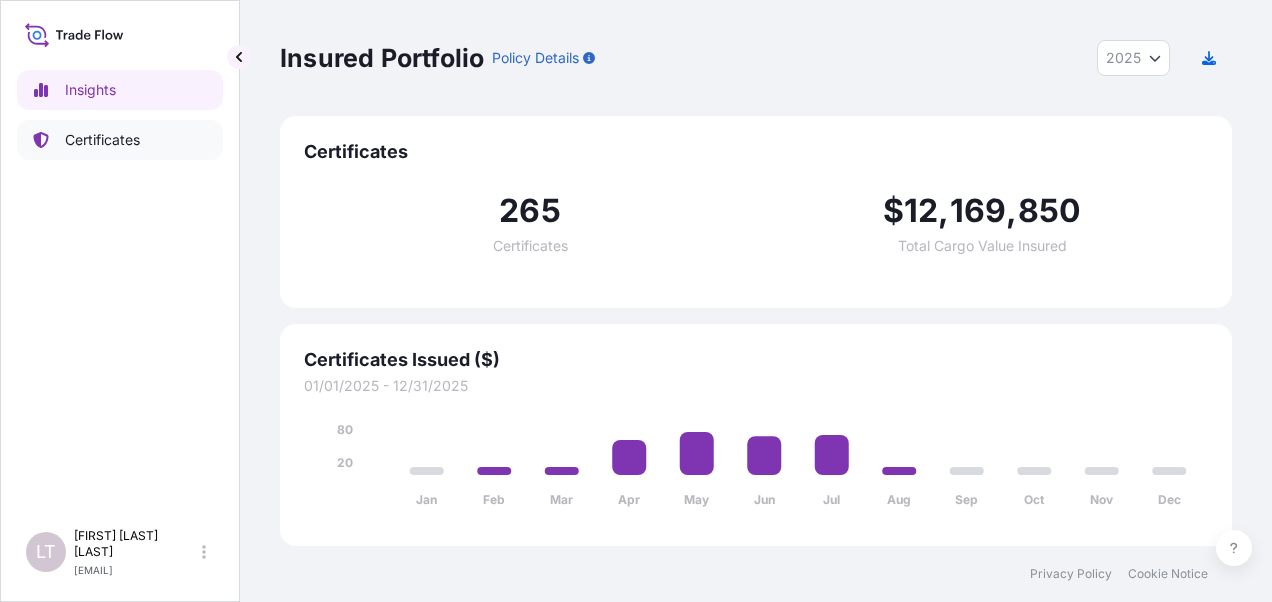 click on "Certificates" at bounding box center [102, 140] 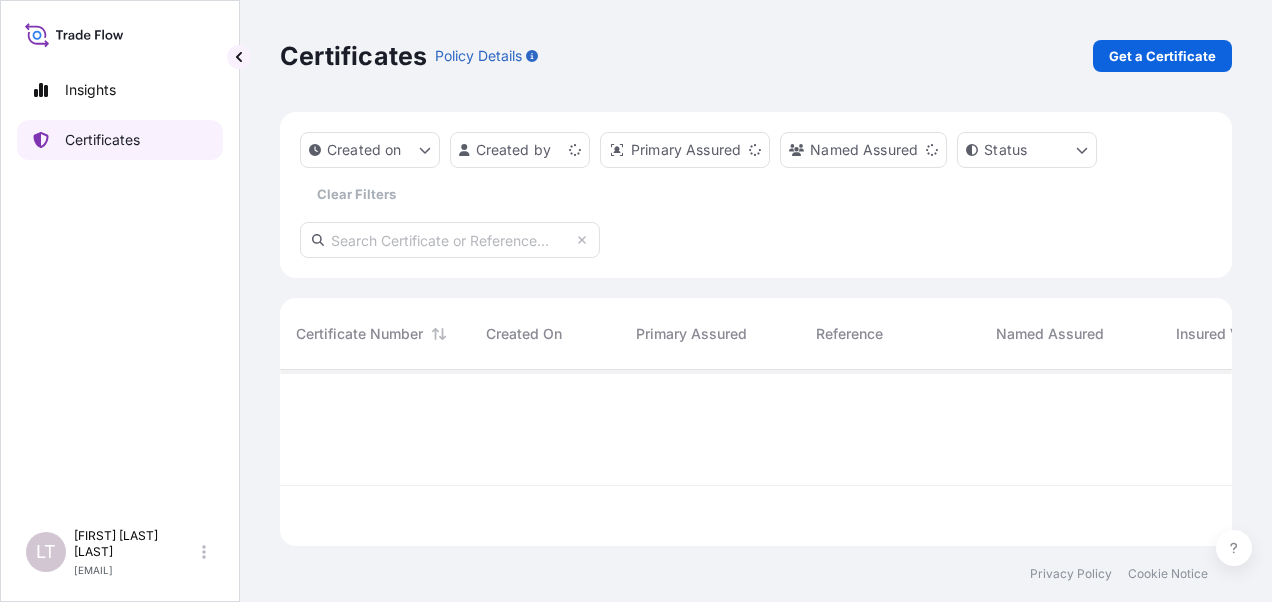 scroll, scrollTop: 16, scrollLeft: 16, axis: both 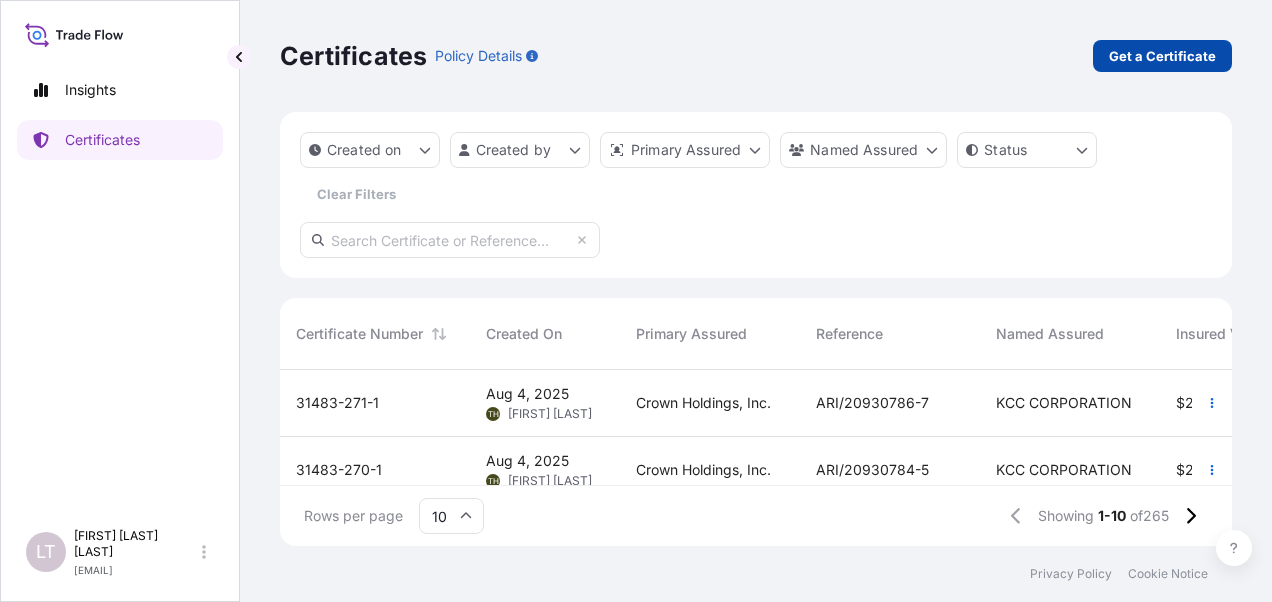 click on "Get a Certificate" at bounding box center [1162, 56] 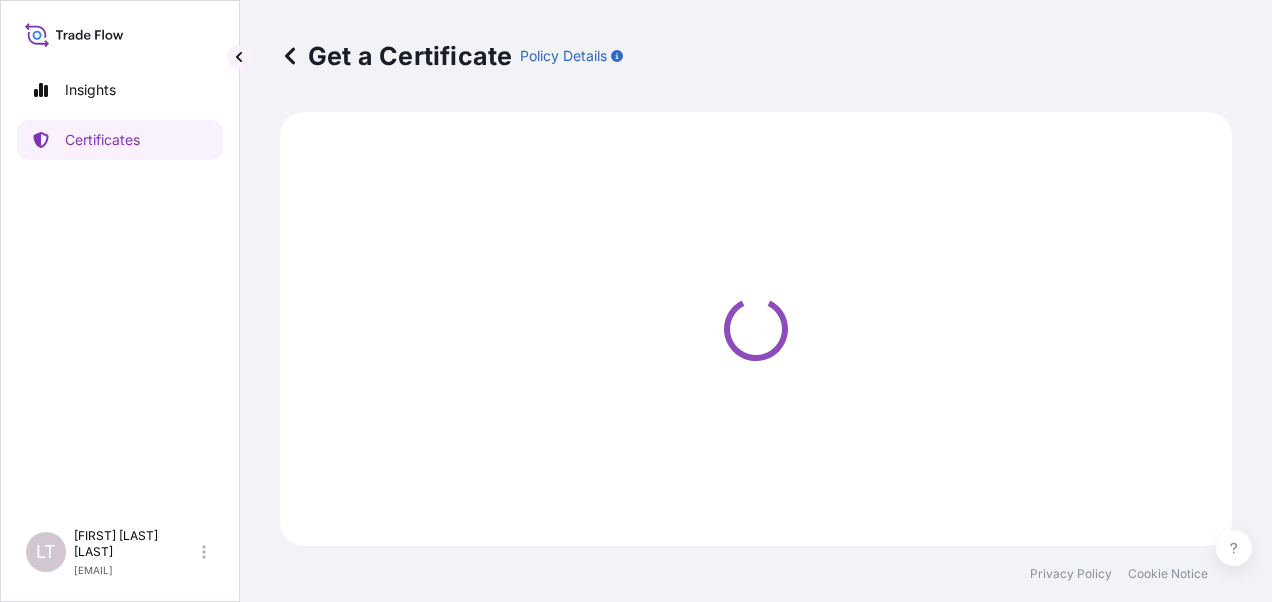 select on "Sea" 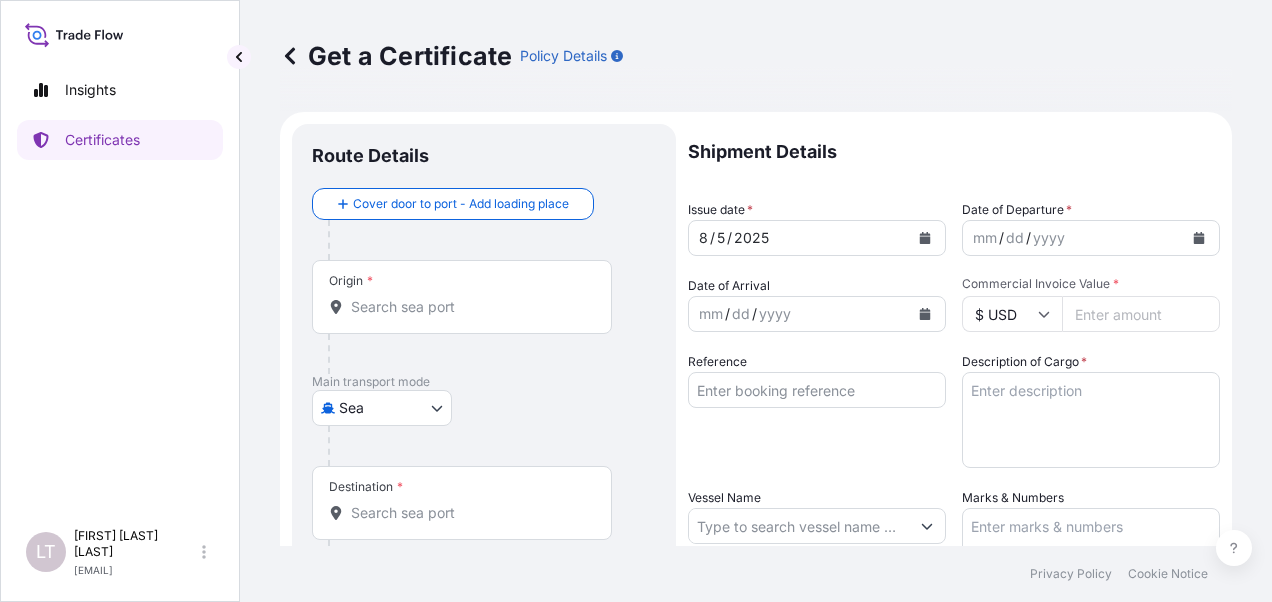 click on "Origin *" at bounding box center [469, 307] 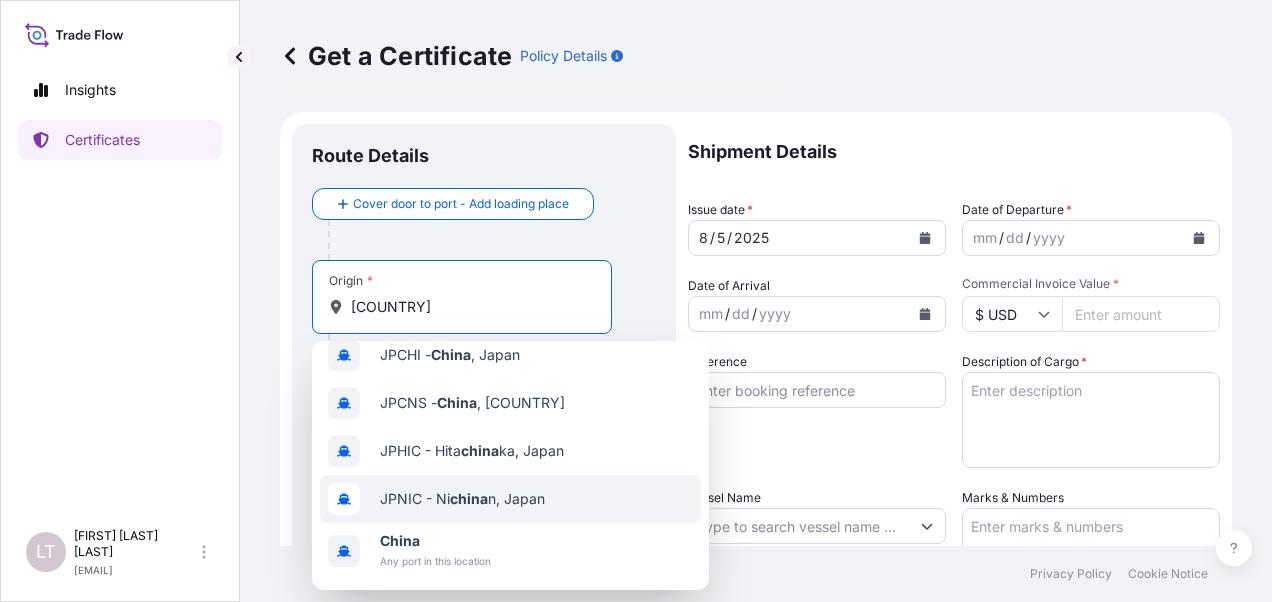 scroll, scrollTop: 70, scrollLeft: 0, axis: vertical 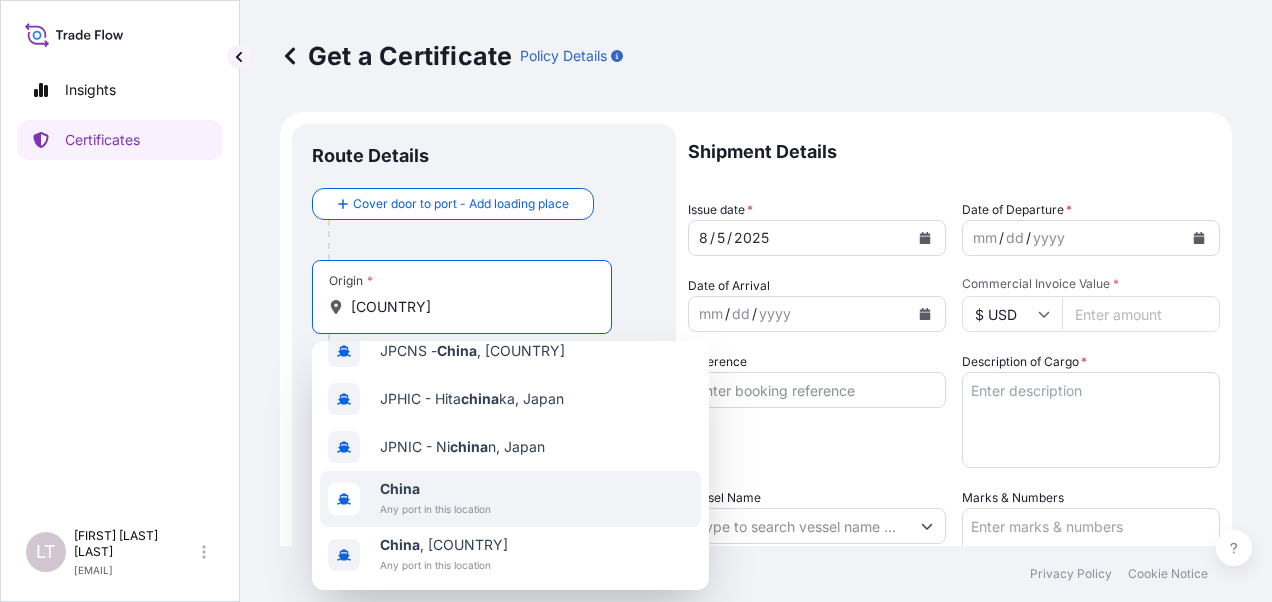 click on "Any port in this location" at bounding box center [435, 509] 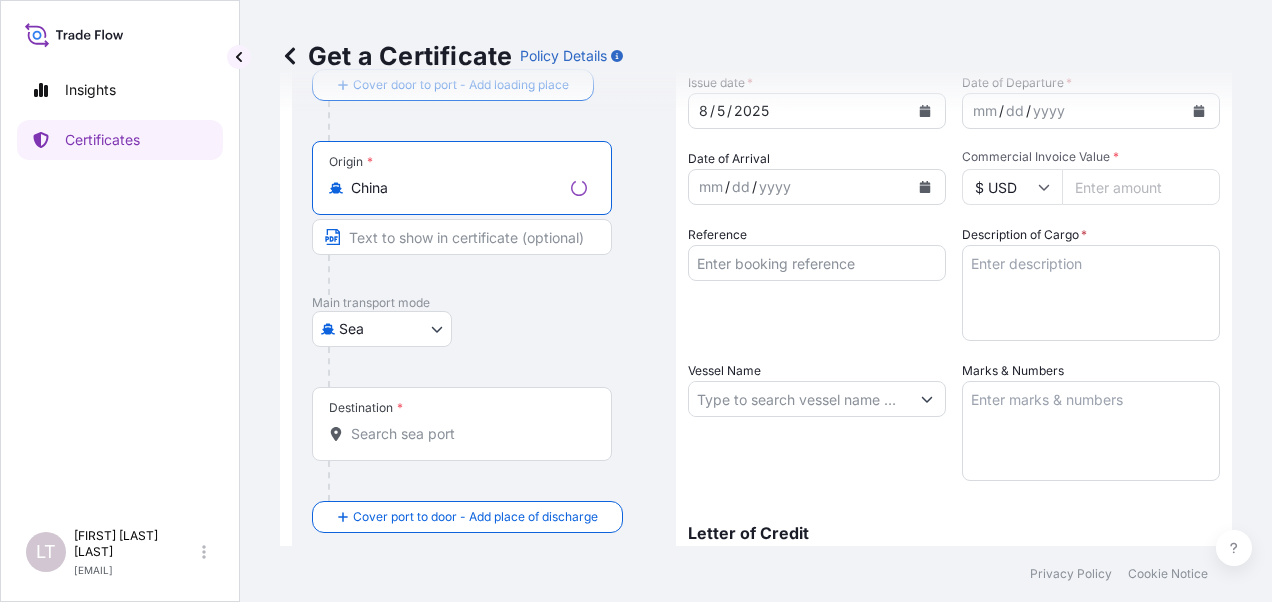 scroll, scrollTop: 200, scrollLeft: 0, axis: vertical 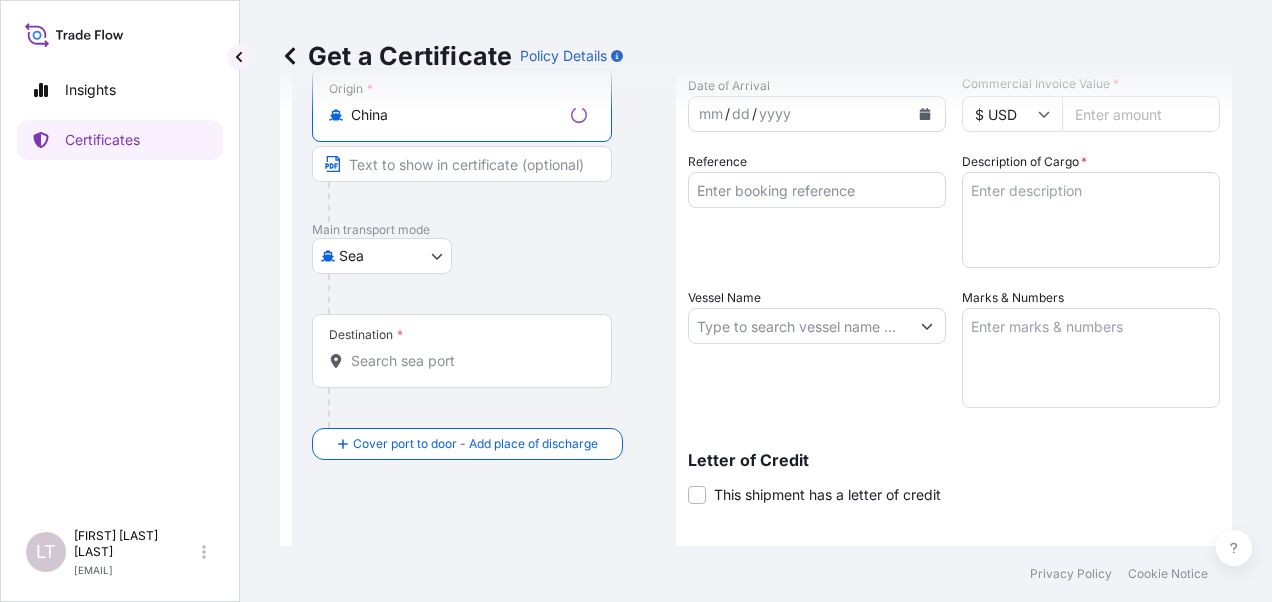 type on "China" 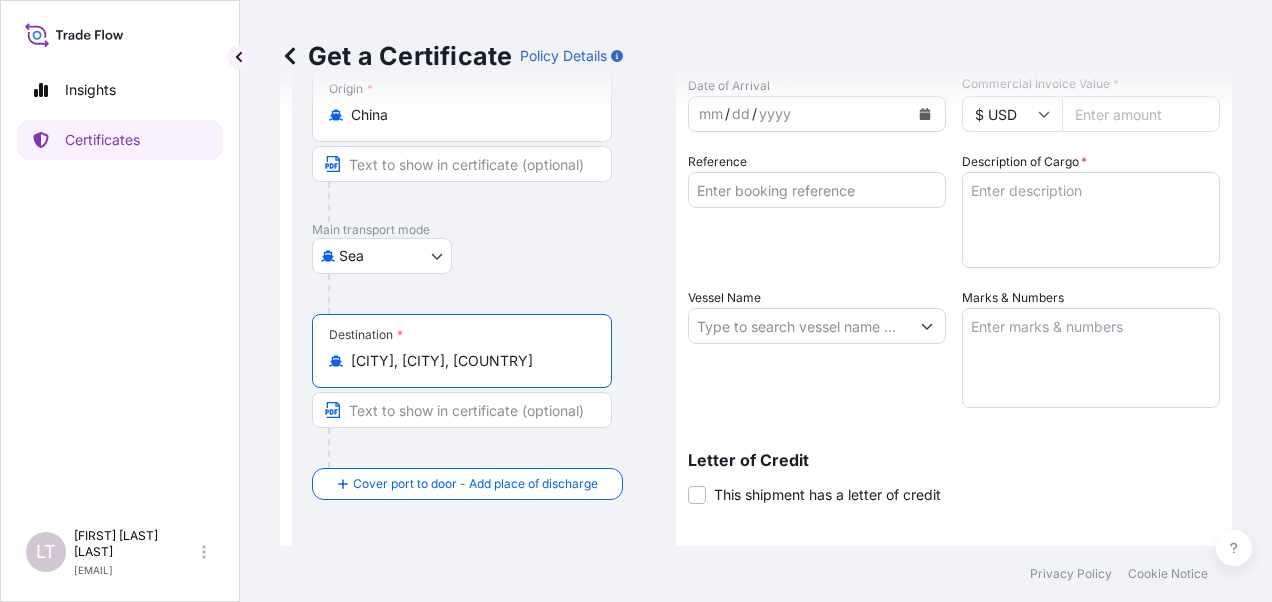 scroll, scrollTop: 100, scrollLeft: 0, axis: vertical 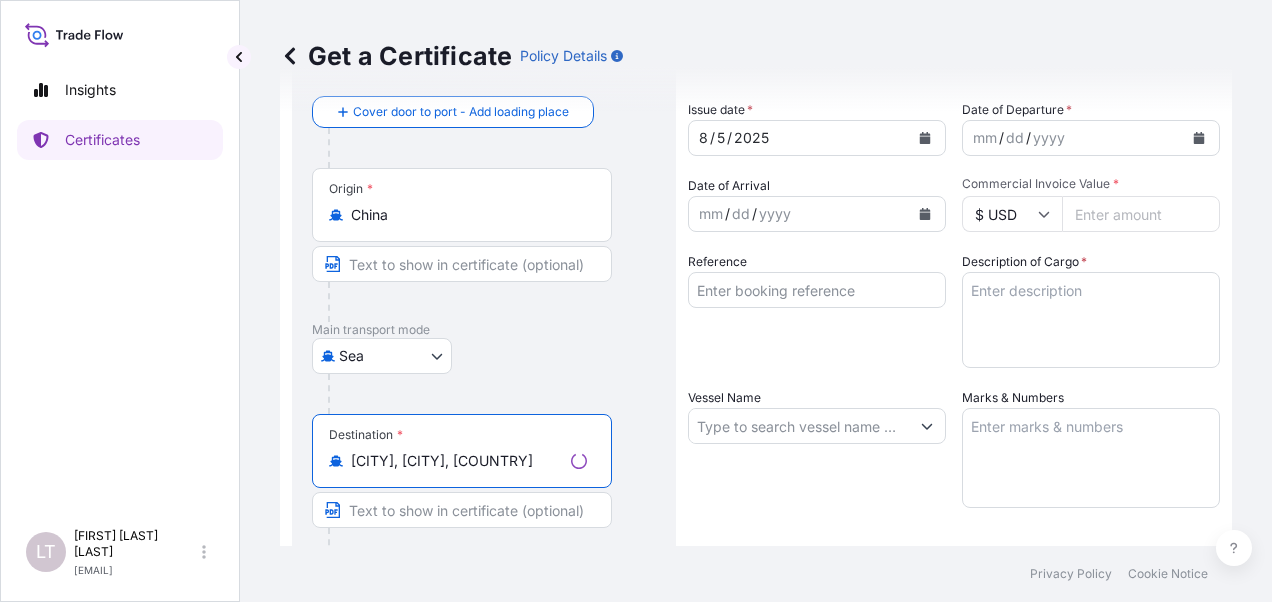 type on "[CITY], [CITY], [COUNTRY]" 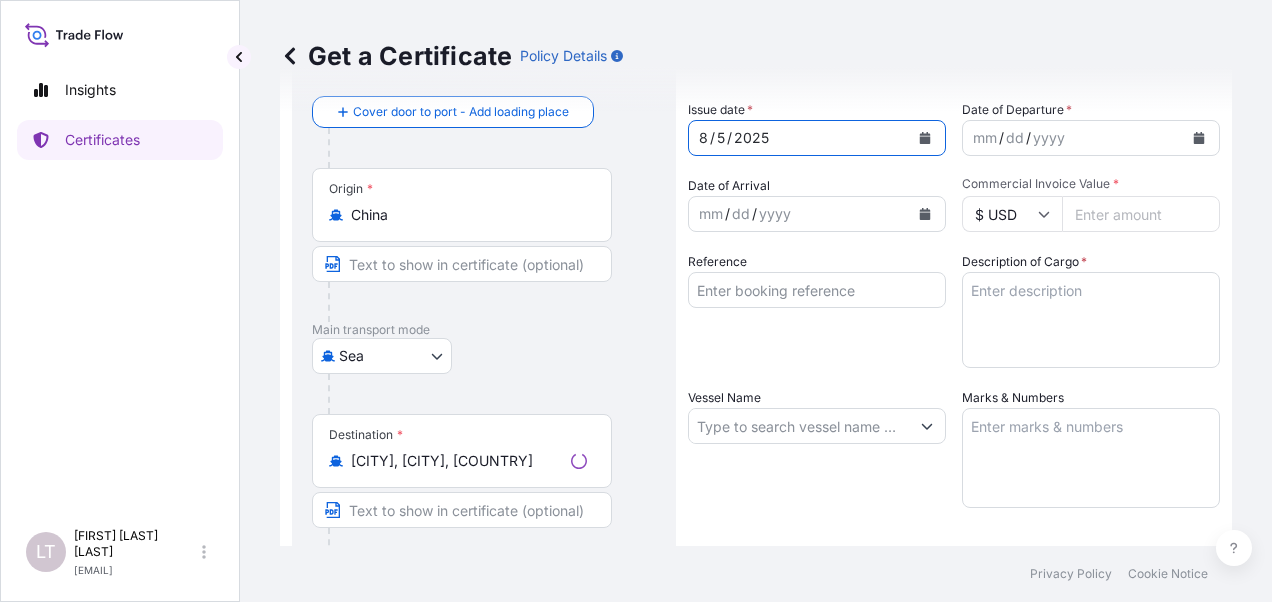 click 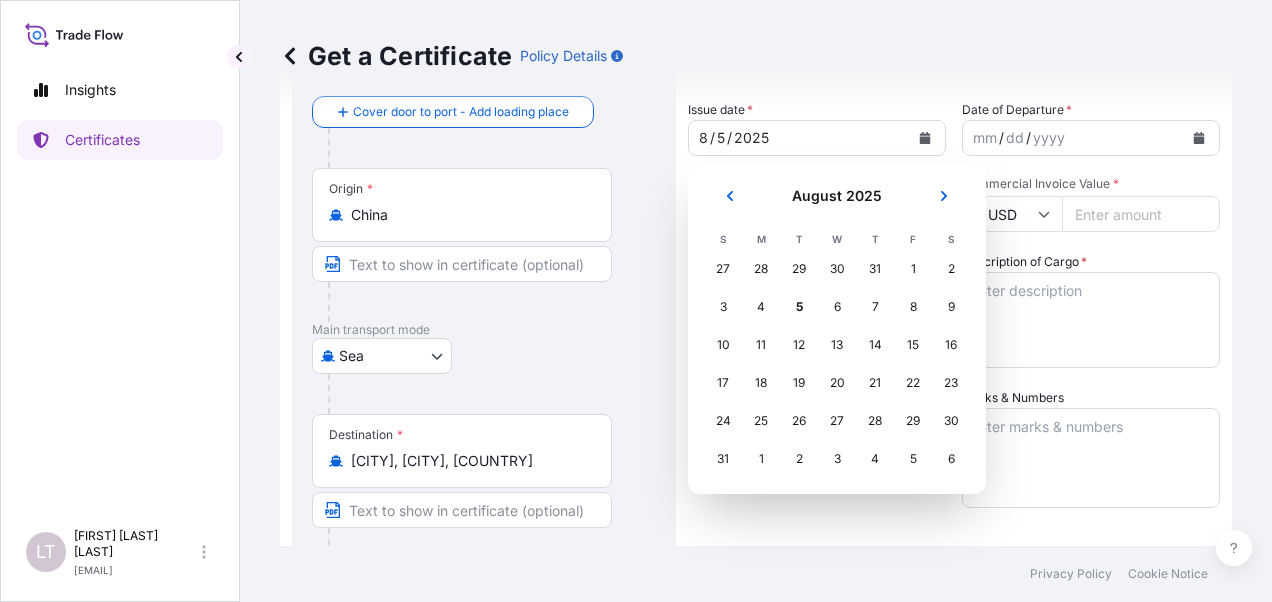 click on "29" at bounding box center (799, 269) 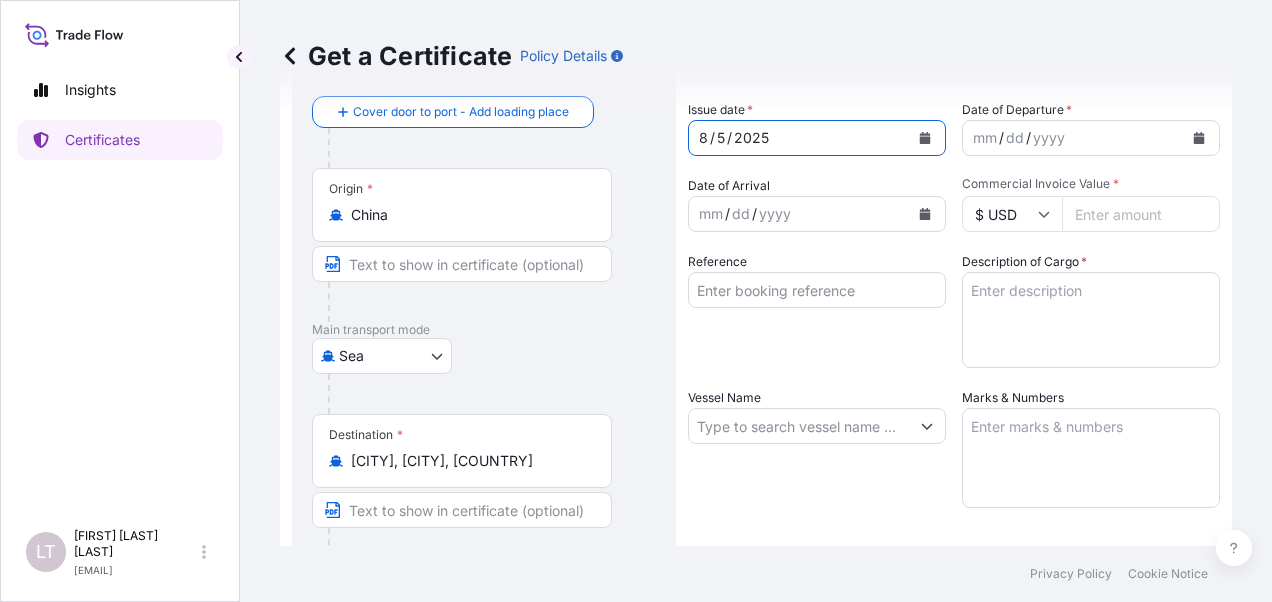 click 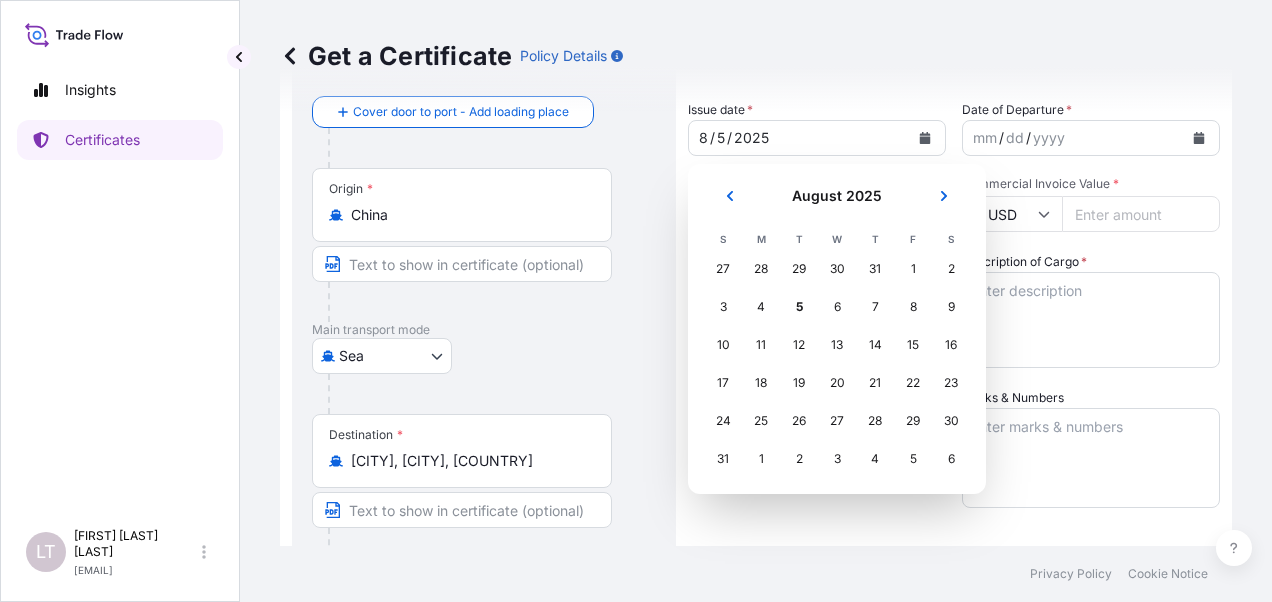 click on "29" at bounding box center [799, 269] 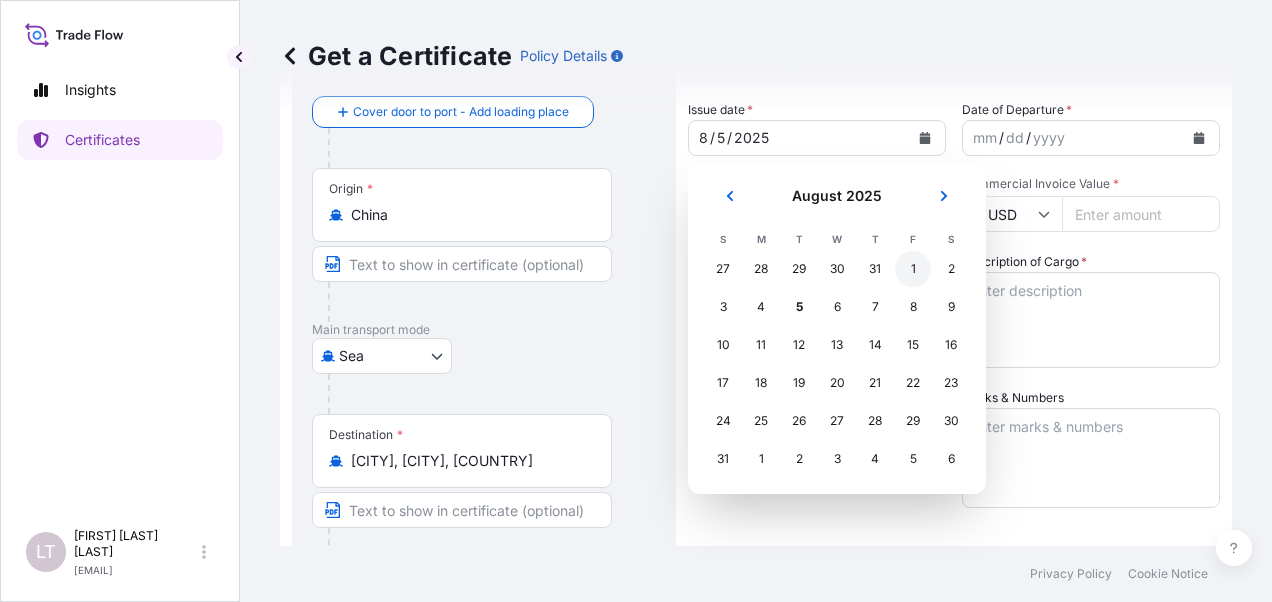 click on "27 28 29 30 31 1 2 3 4 5 6 7 8 9 10 11 12 13 14 15 16 17 18 19 20 21 22 23 24 25 26 27 28 29 30 31 1 2 3 4 5 6" at bounding box center (837, 364) 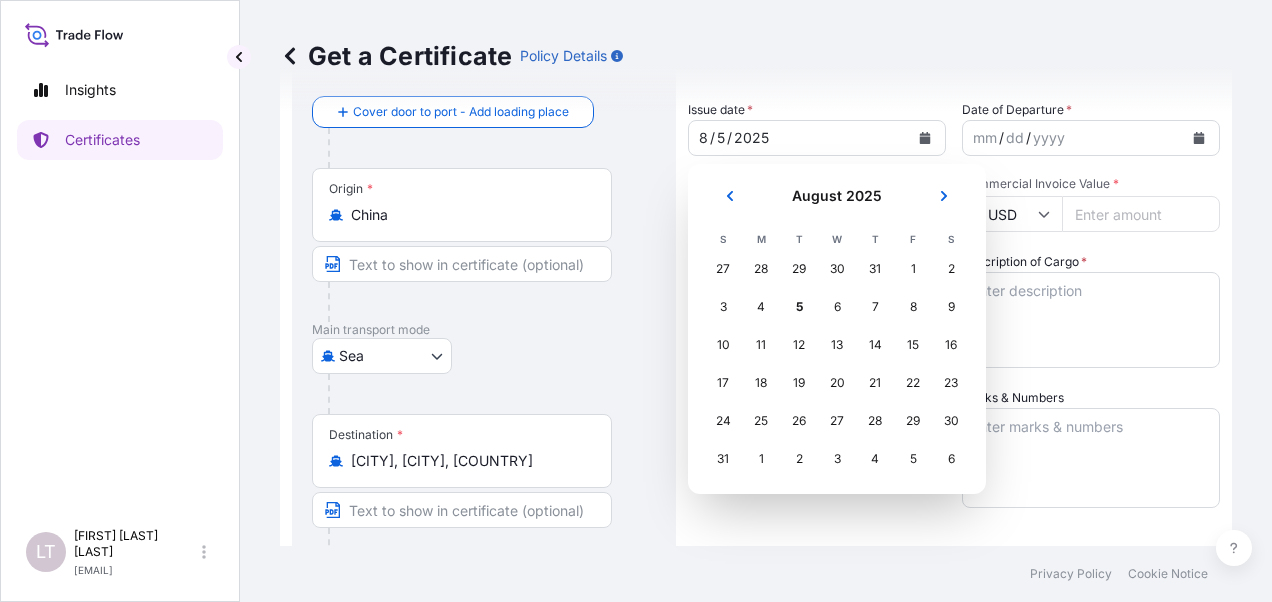 click on "31" at bounding box center [875, 269] 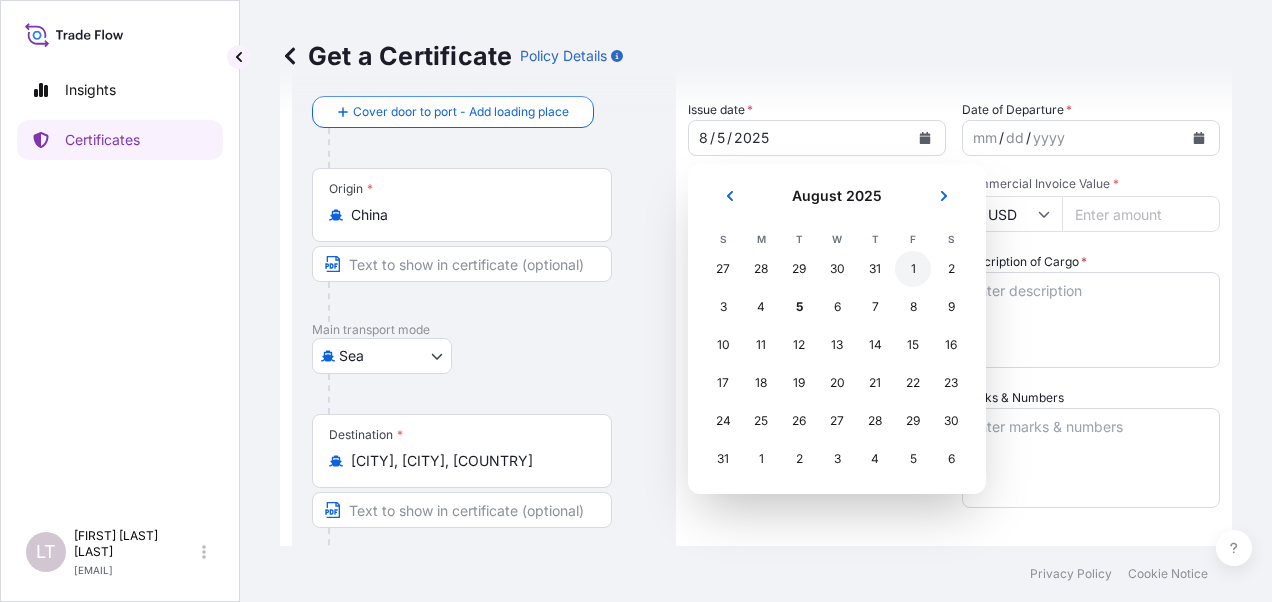 click on "1" at bounding box center (913, 269) 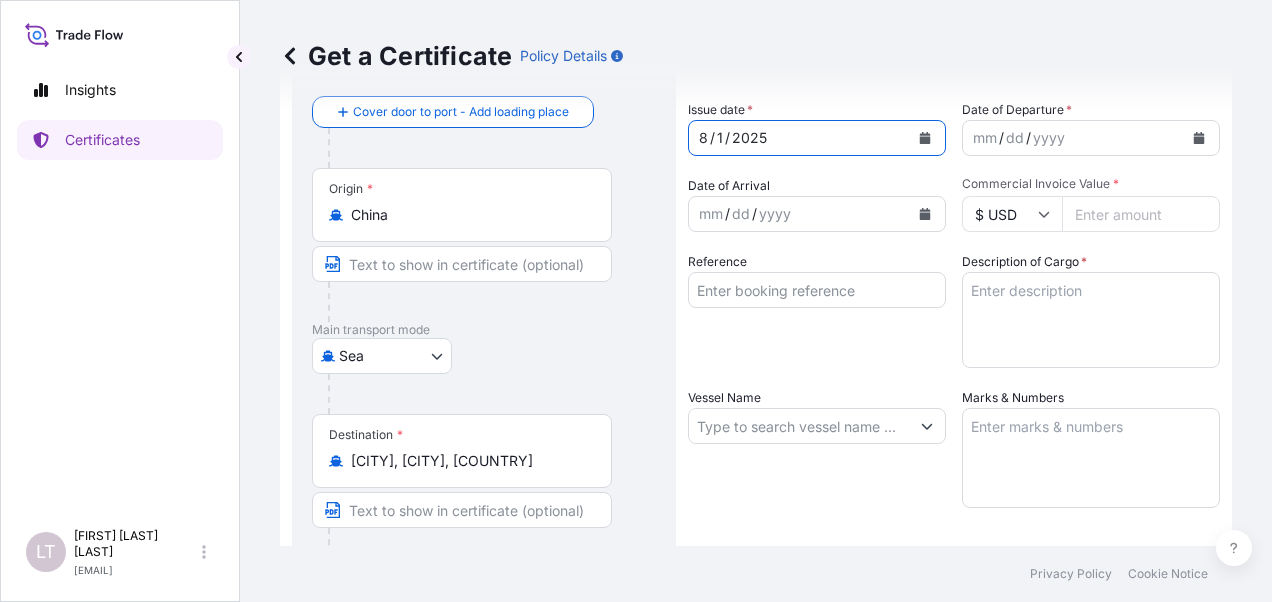 click 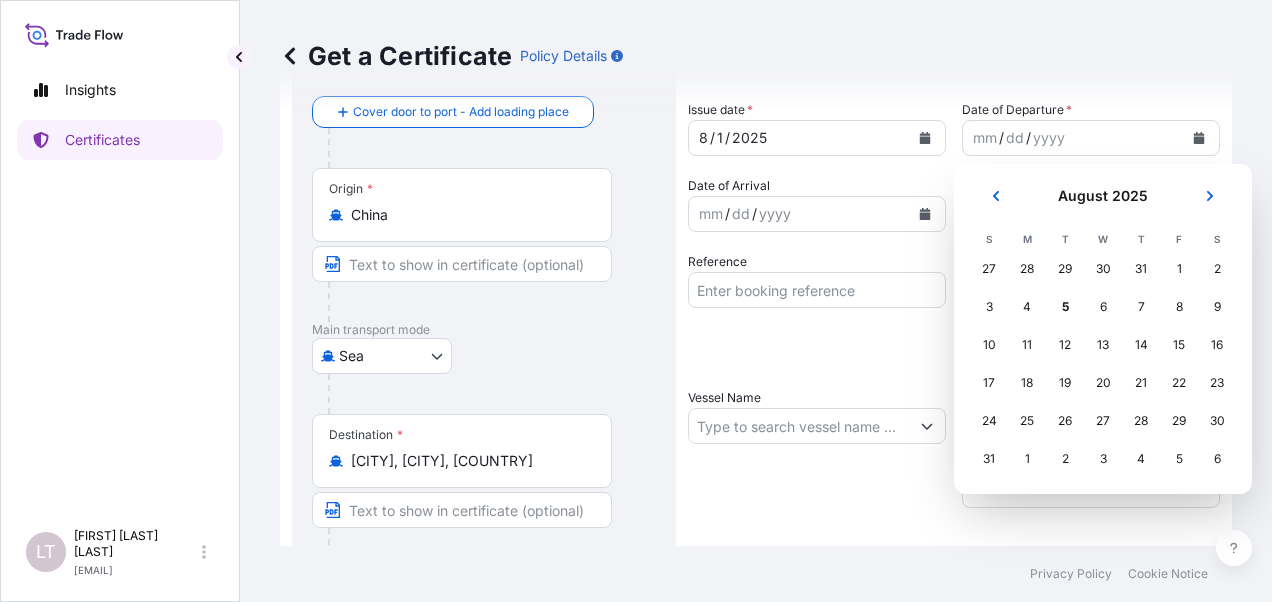 click on "29" at bounding box center (1065, 269) 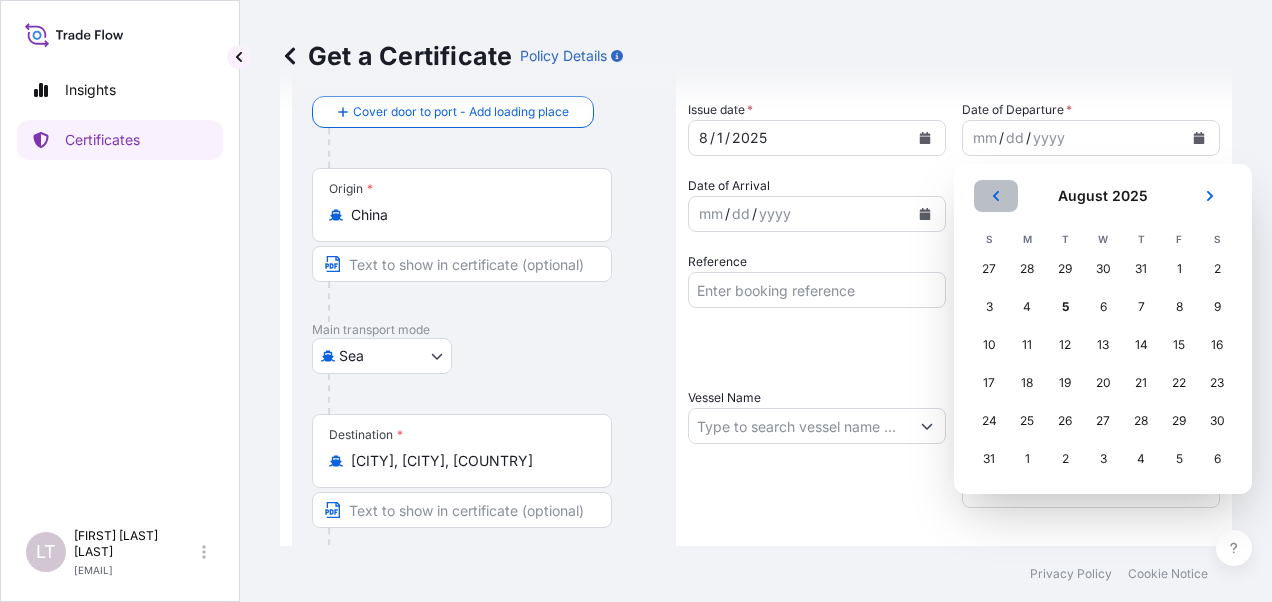 click 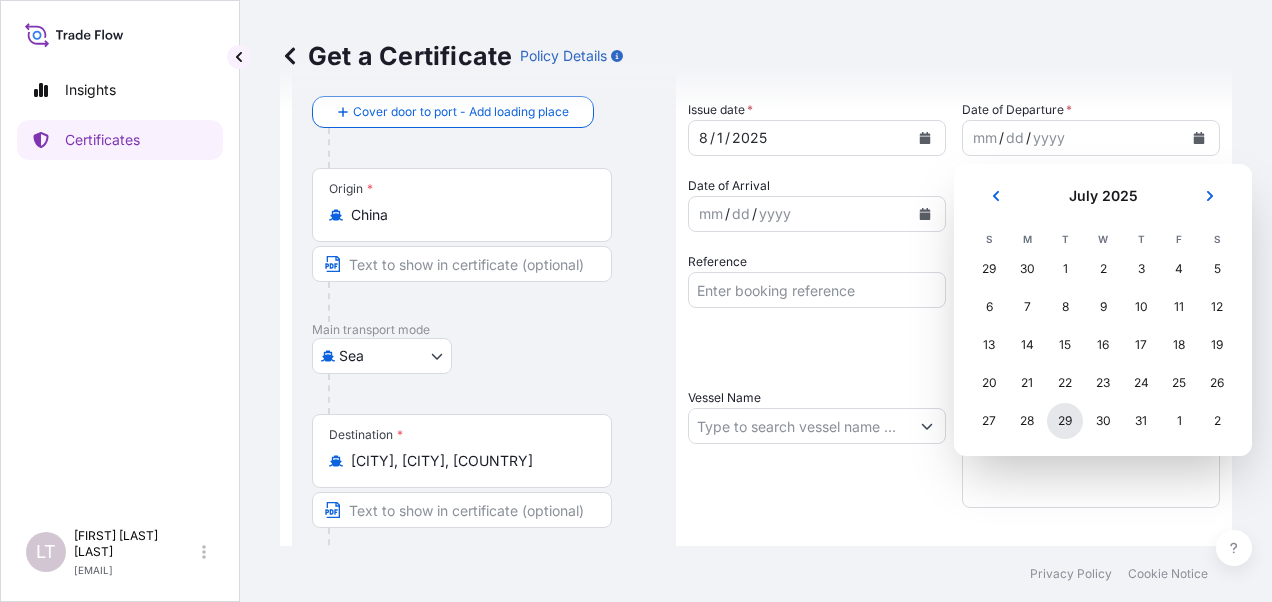 click on "29" at bounding box center [1065, 421] 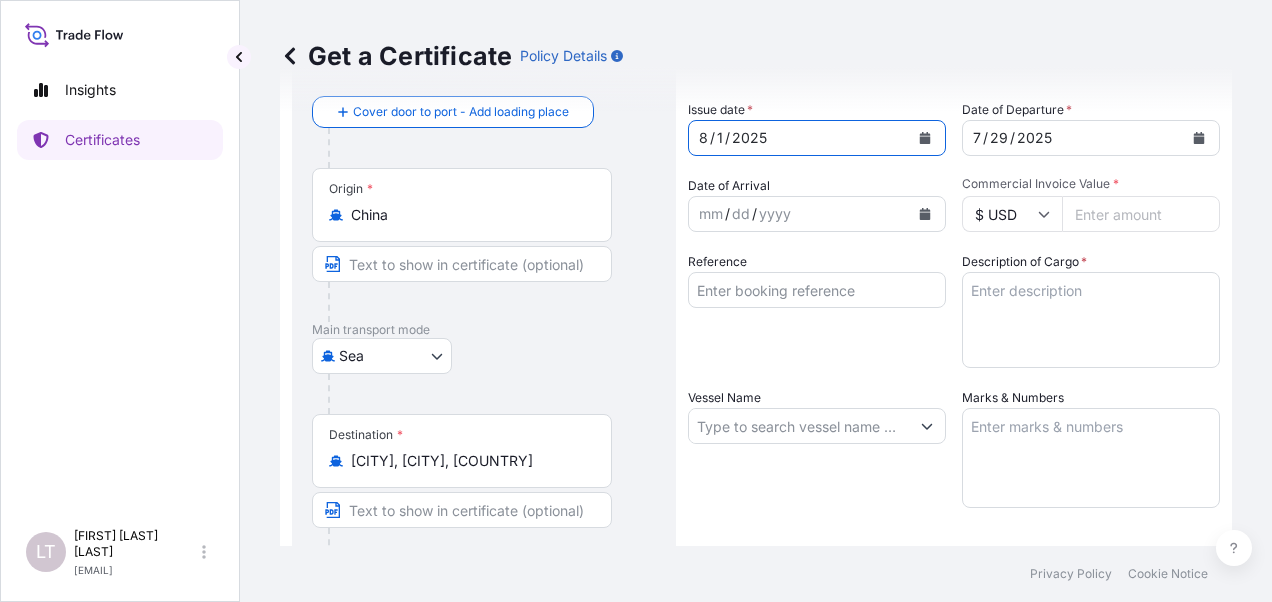 click at bounding box center [925, 138] 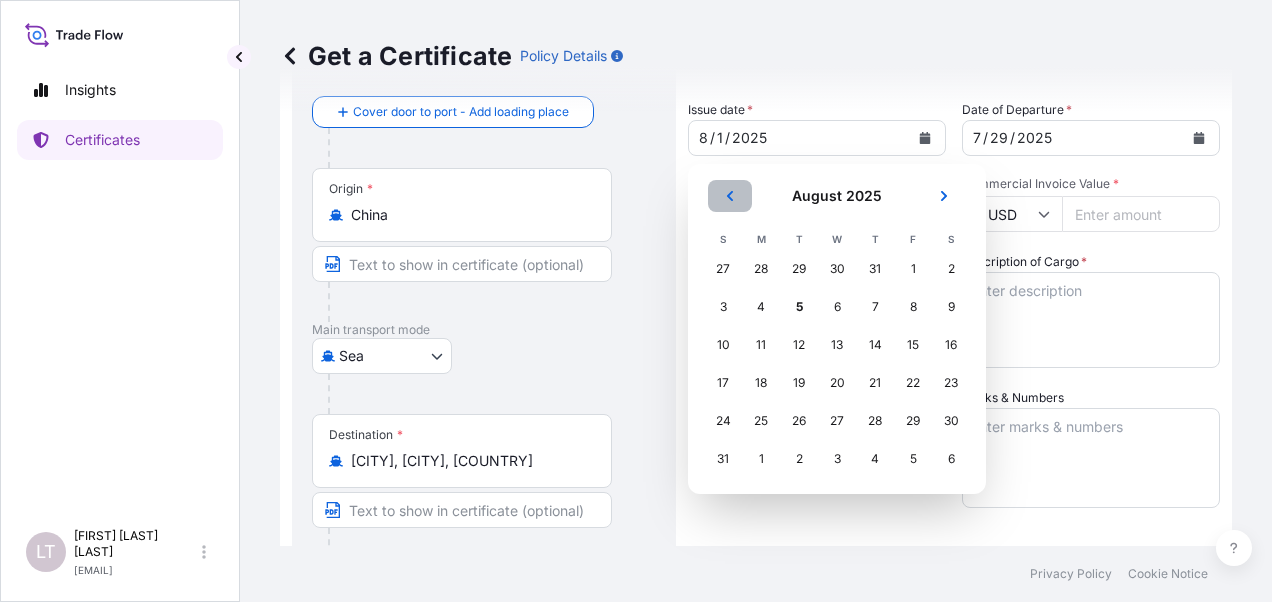 click at bounding box center (730, 196) 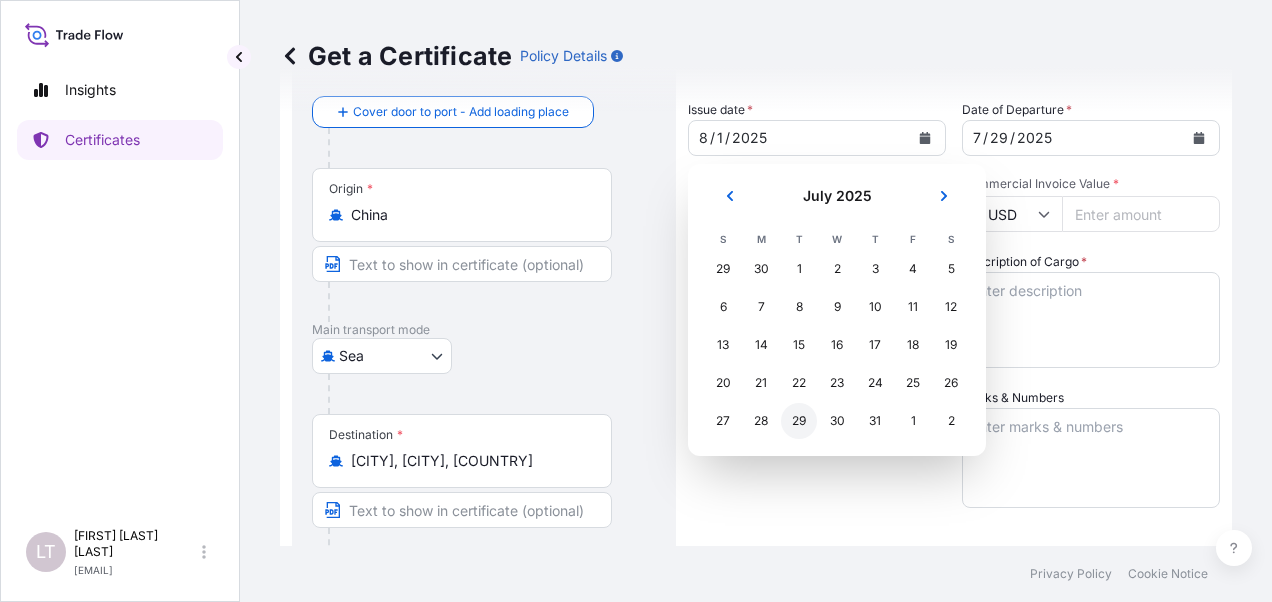 click on "29" at bounding box center (799, 421) 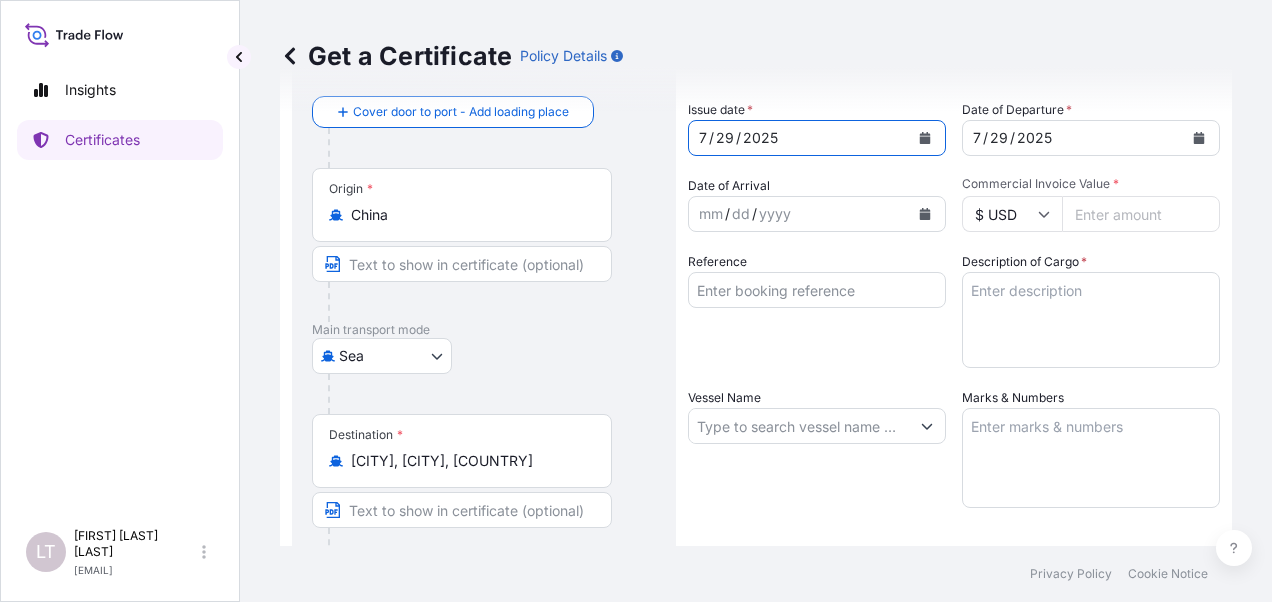type 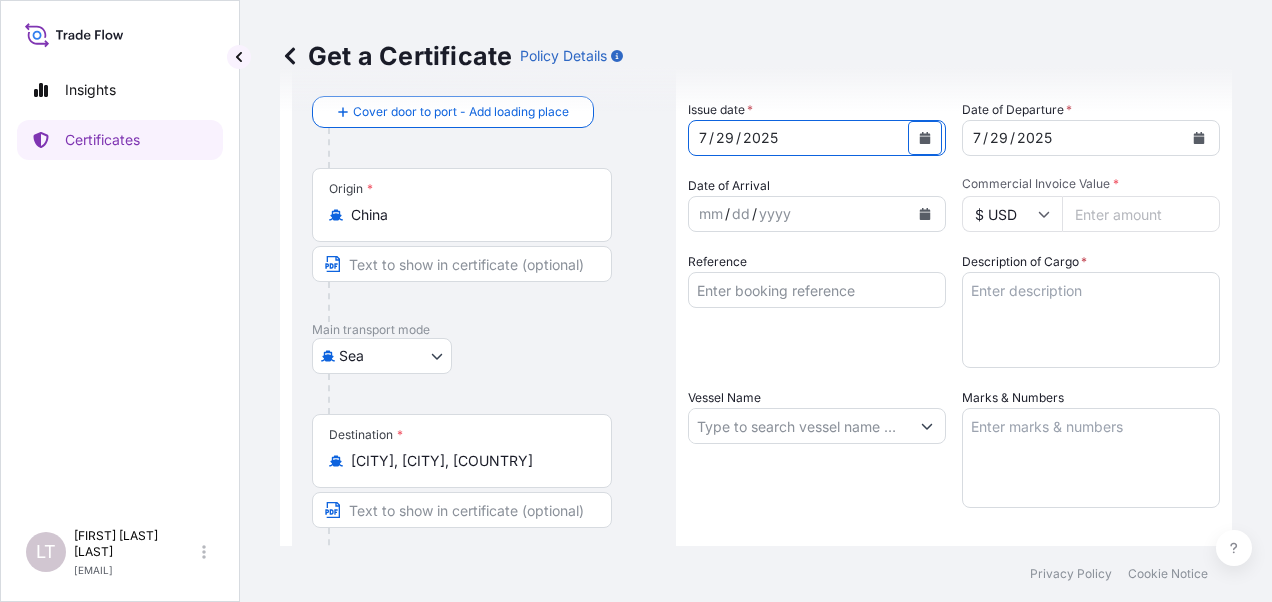 click 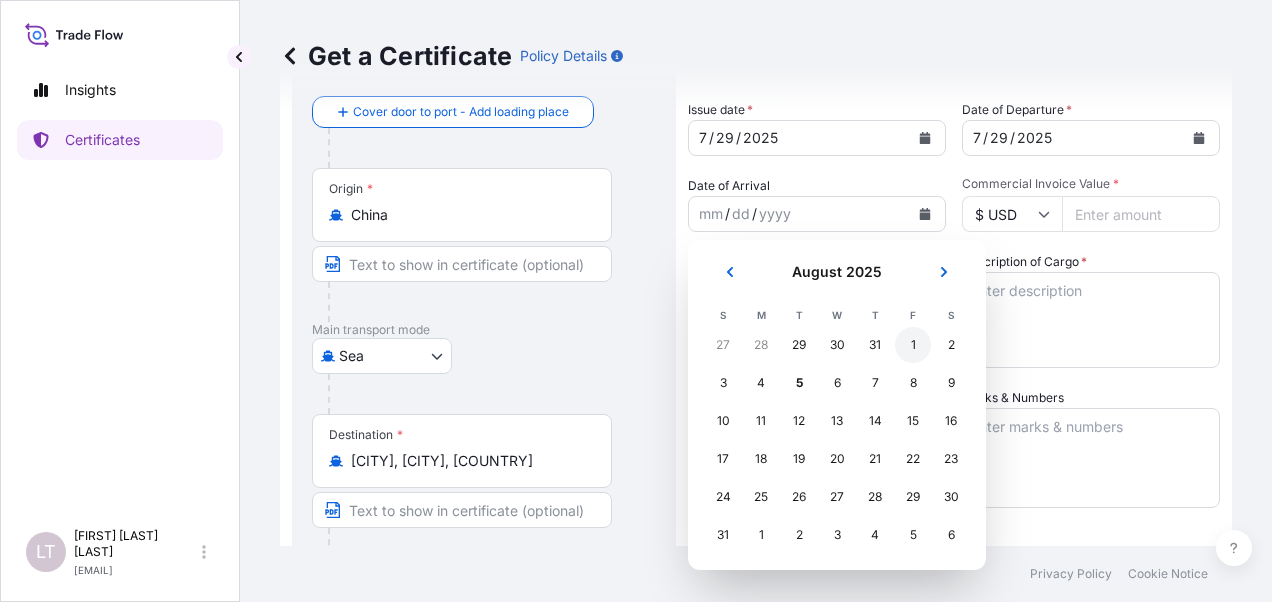 click on "1" at bounding box center [913, 345] 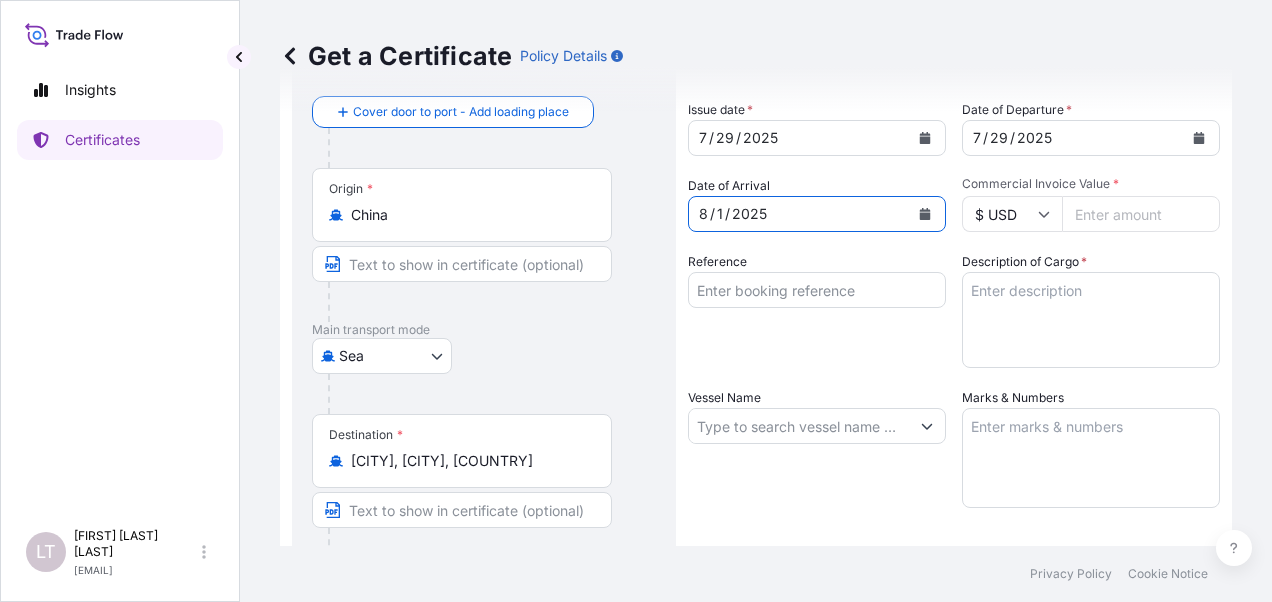 type 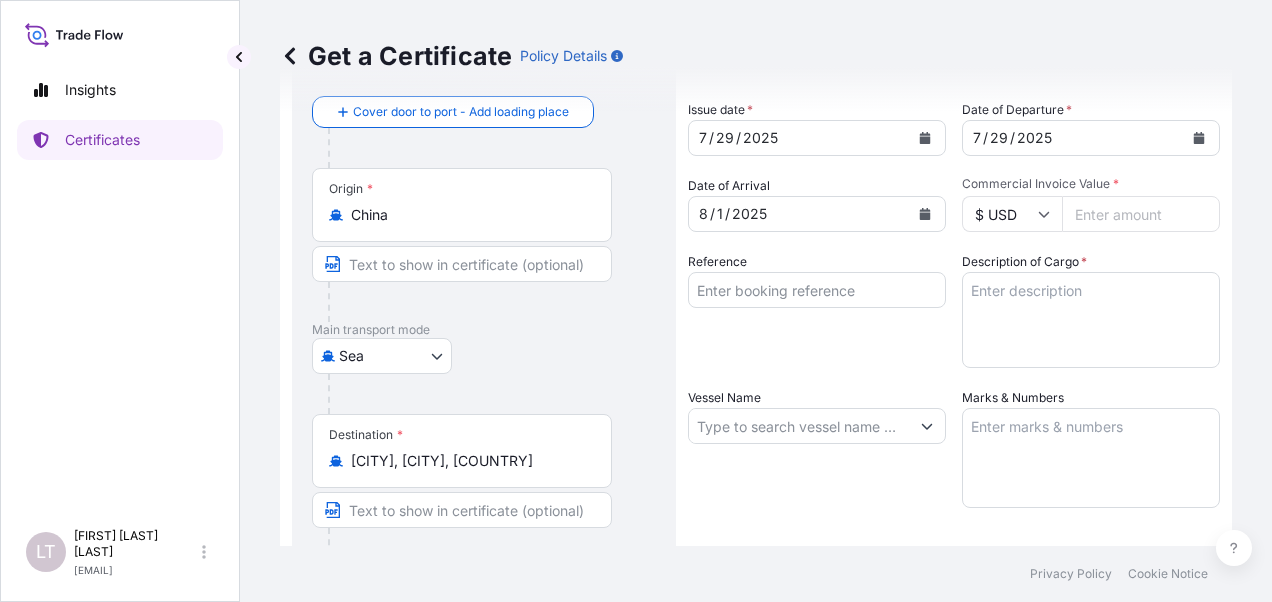 paste on "[PRICE]" 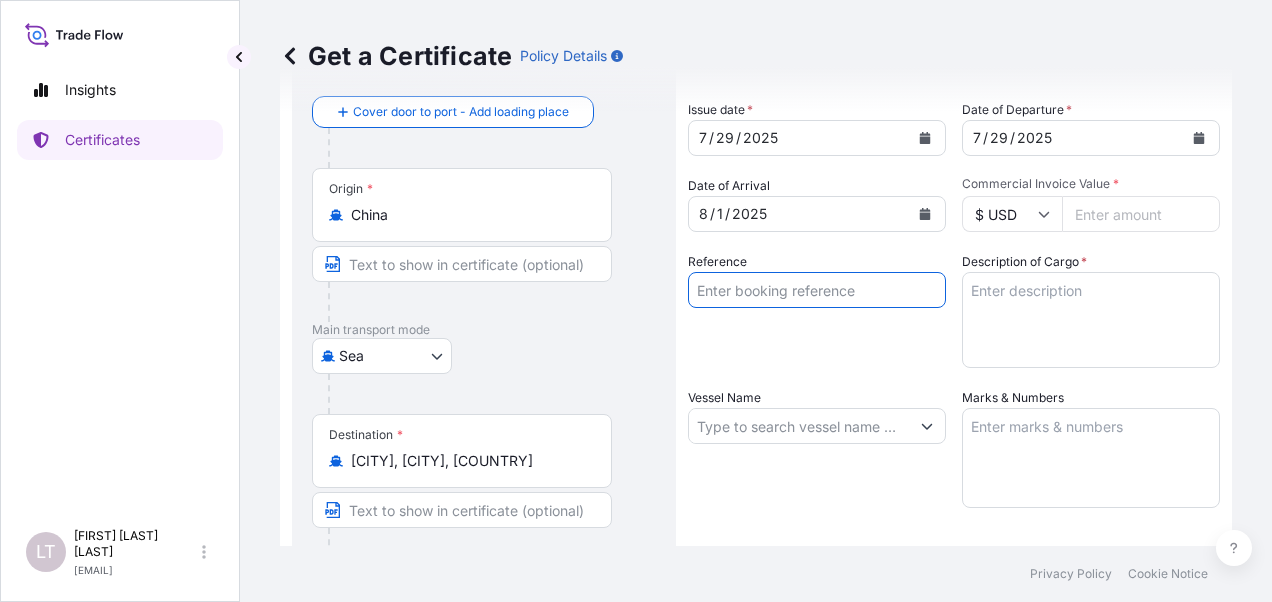 paste on "JWLEM25070991" 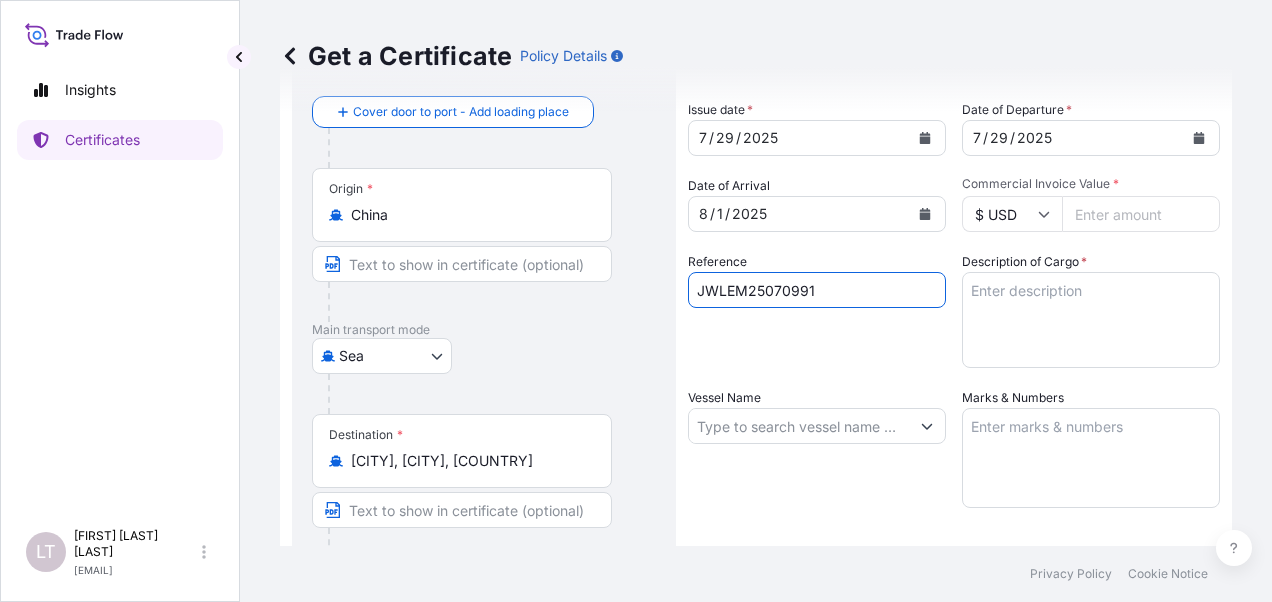 type on "JWLEM25070991" 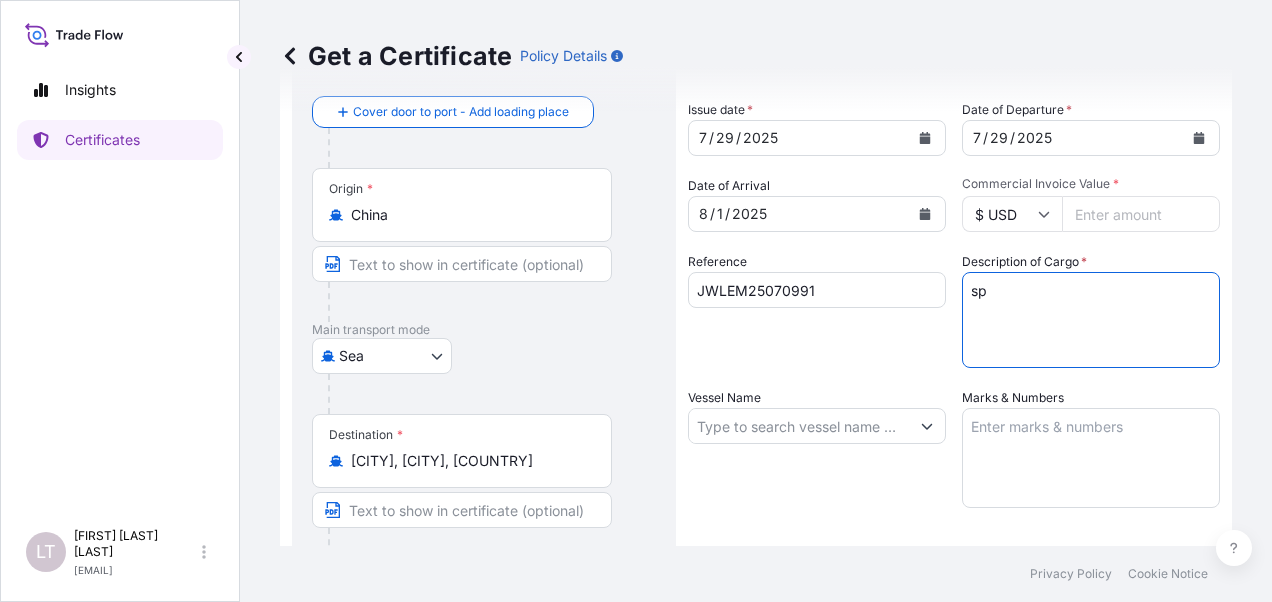 type on "s" 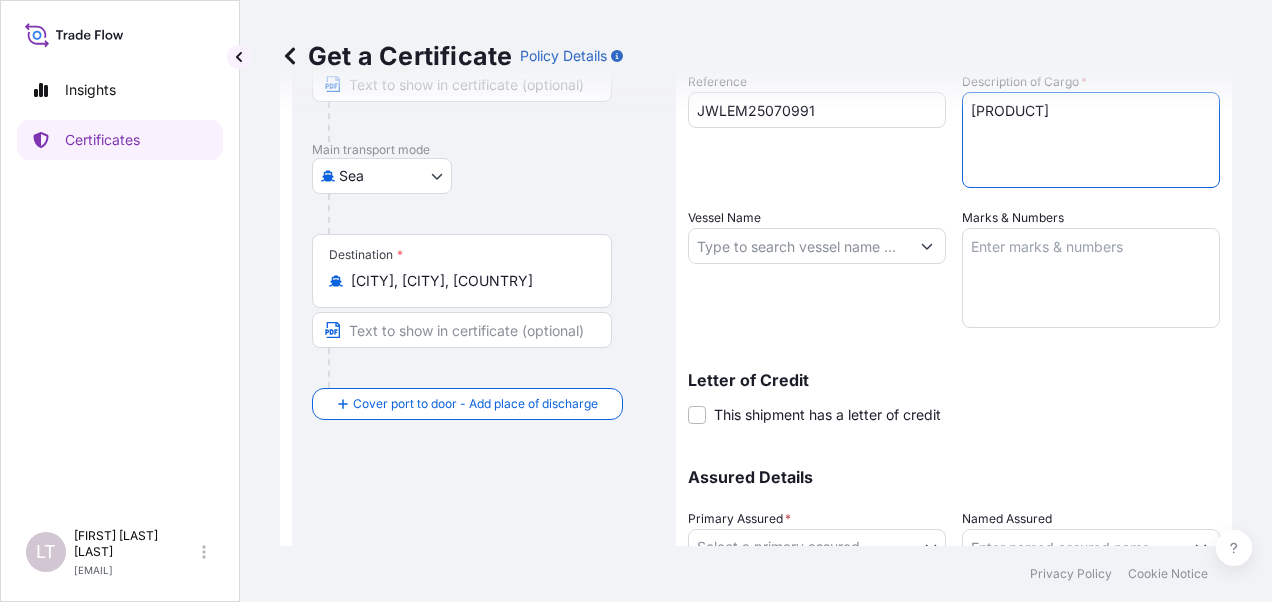 scroll, scrollTop: 400, scrollLeft: 0, axis: vertical 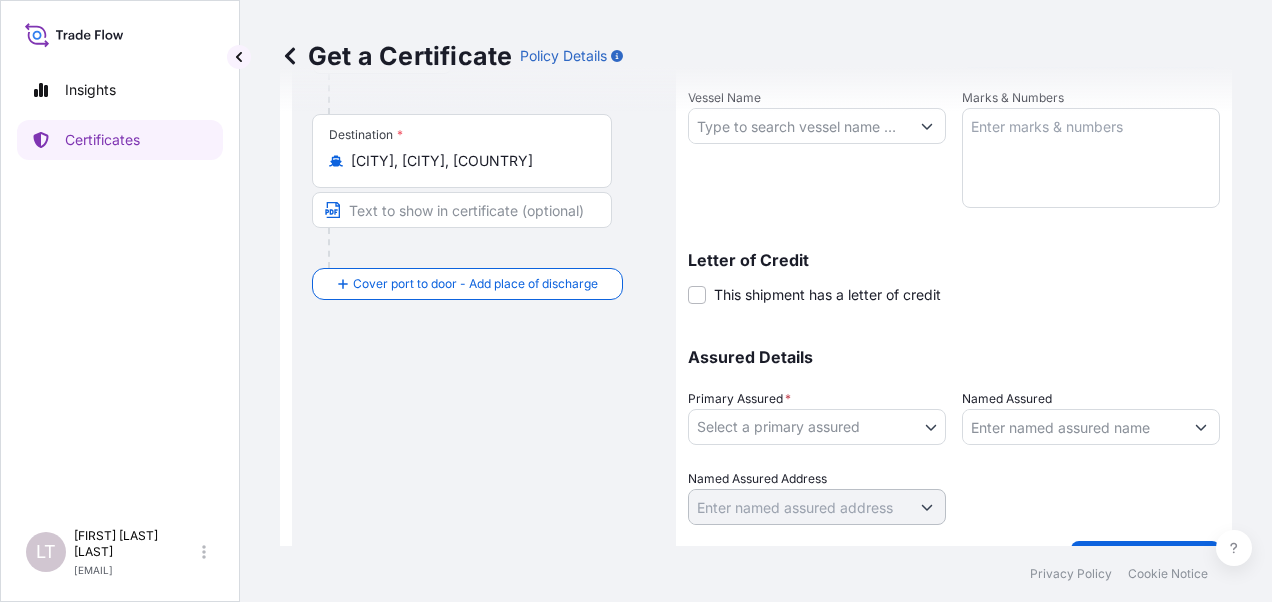 type on "[PRODUCT]" 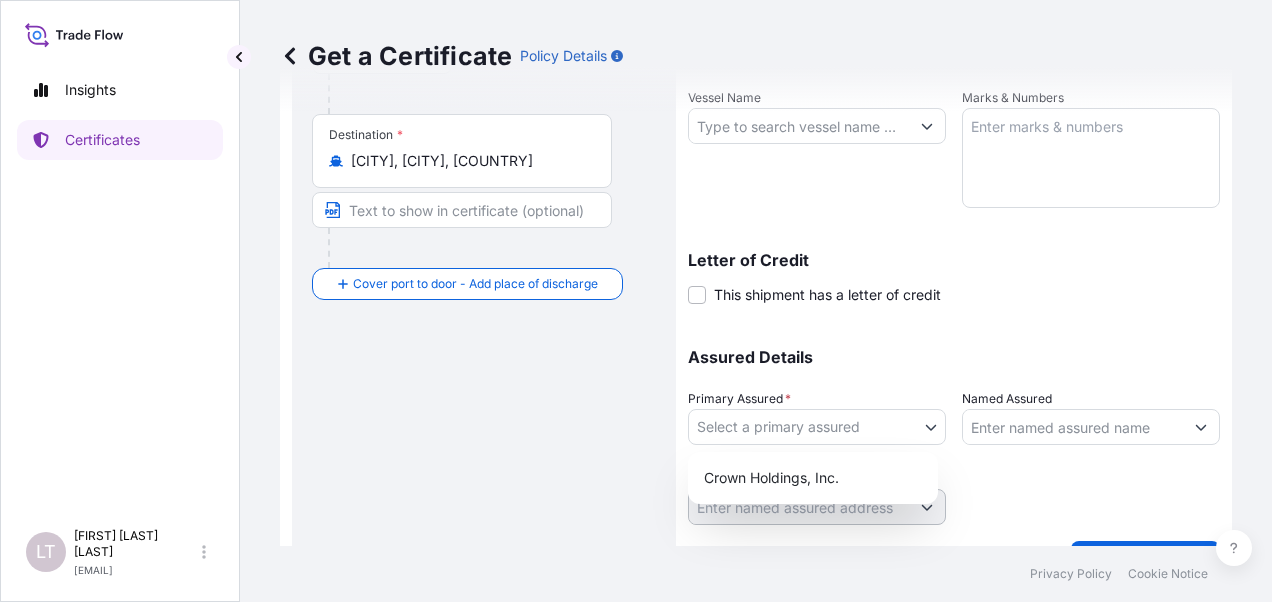 click on "Insights Certificates LT [FIRST] [LAST]   [EMAIL] Get a Certificate Policy Details Route Details   Cover door to port - Add loading place Place of loading Road / Inland Road / Inland Origin * [COUNTRY] Main transport mode Sea Air Road Sea Destination * [CITY], [CITY], [COUNTRY] Cover port to door - Add place of discharge Road / Inland Road / Inland Place of Discharge Shipment Details Issue date * [DATE] Date of Departure * [DATE] Date of Arrival [DATE] Commodity Per Policy Packing Category Commercial Invoice Value    * $ USD [PRICE] Reference [NUMBER] Description of Cargo * [PRODUCT] Vessel Name Marks & Numbers Letter of Credit This shipment has a letter of credit Letter of credit * Letter of credit may not exceed 12000 characters Assured Details Primary Assured * Select a primary assured Crown Holdings, Inc. Named Assured Named Assured Address Create Certificate Privacy Policy Cookie Notice
0" at bounding box center (636, 301) 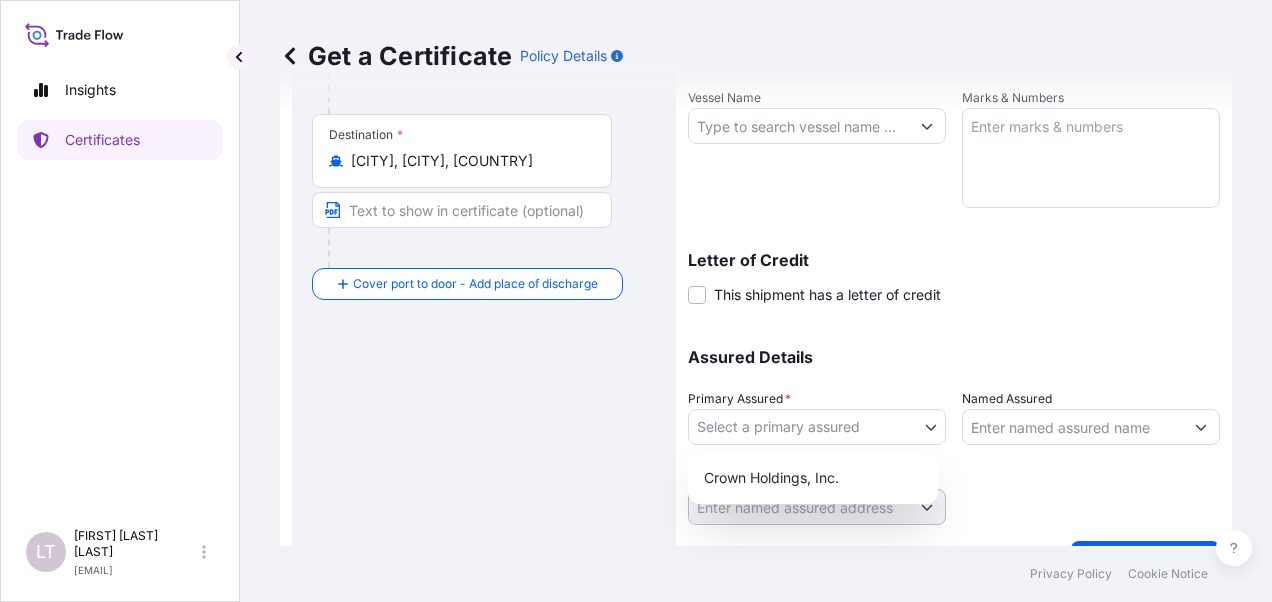 click on "Crown Holdings, Inc." at bounding box center [813, 478] 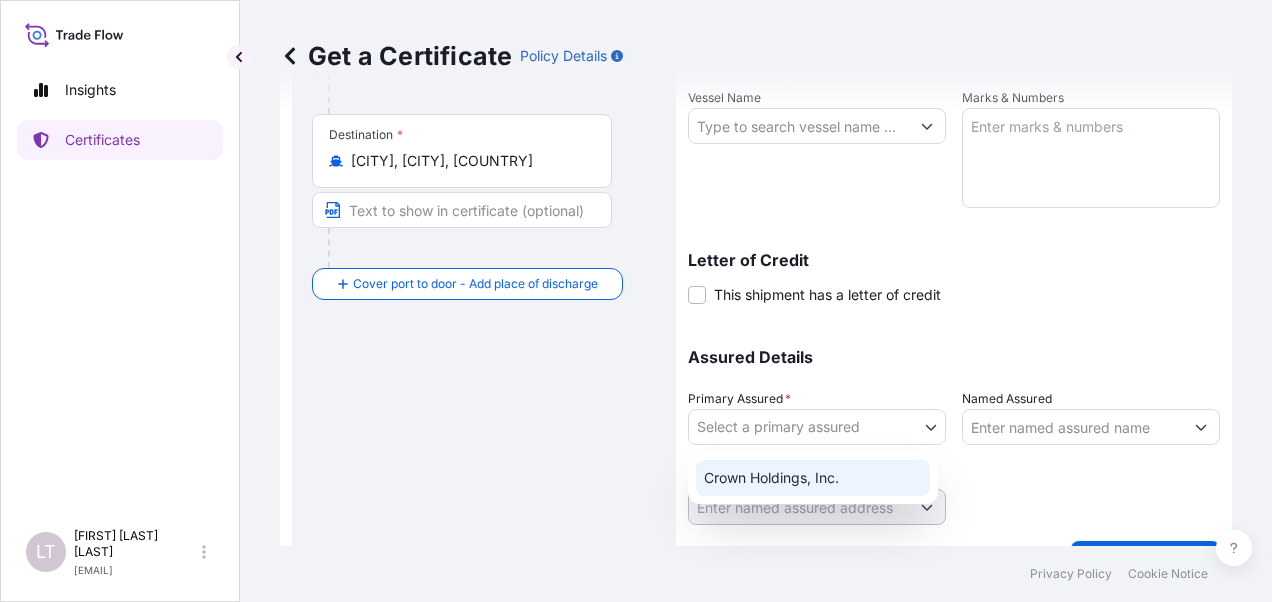 click on "Crown Holdings, Inc." at bounding box center (813, 478) 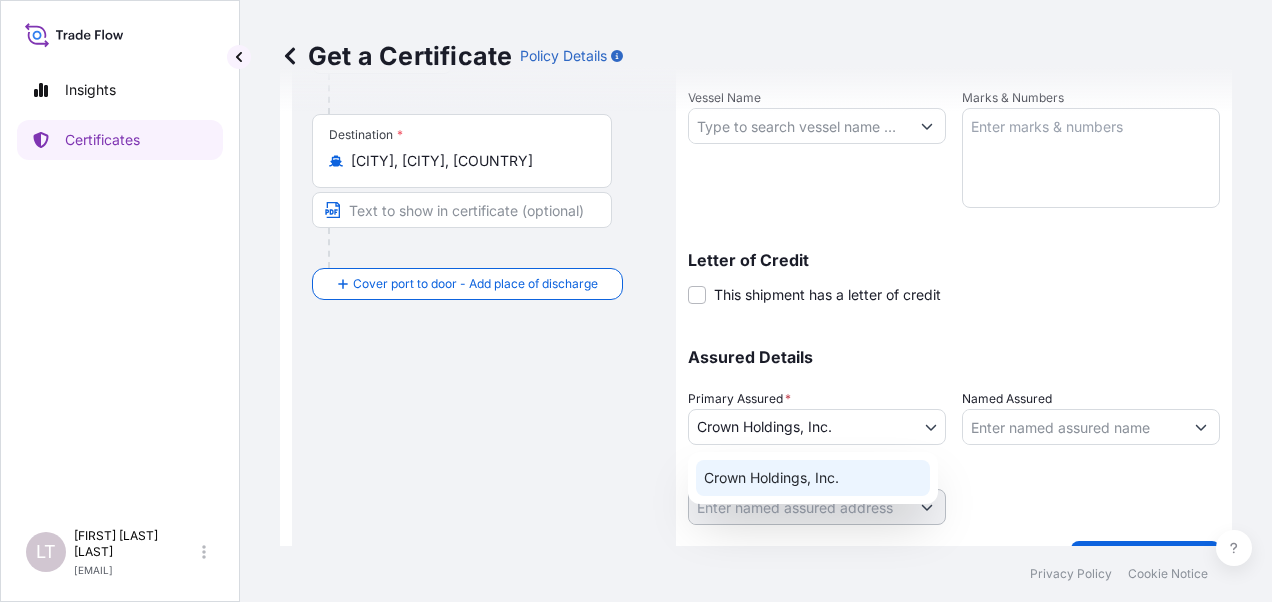 click on "Named Assured" at bounding box center (1073, 427) 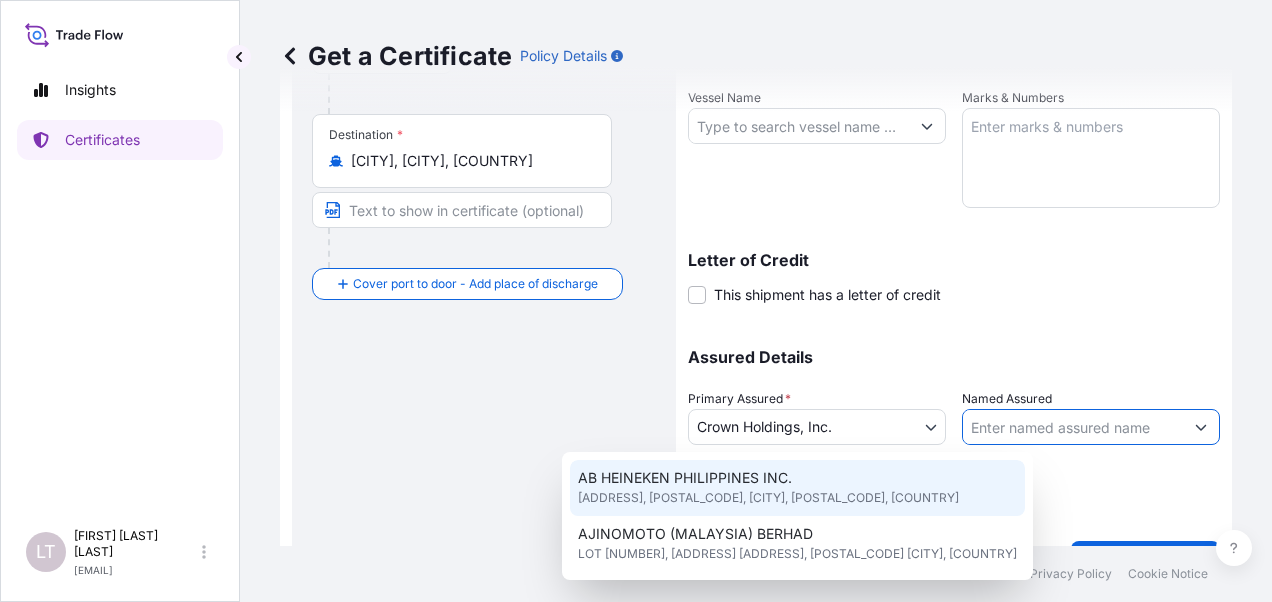 type on "C" 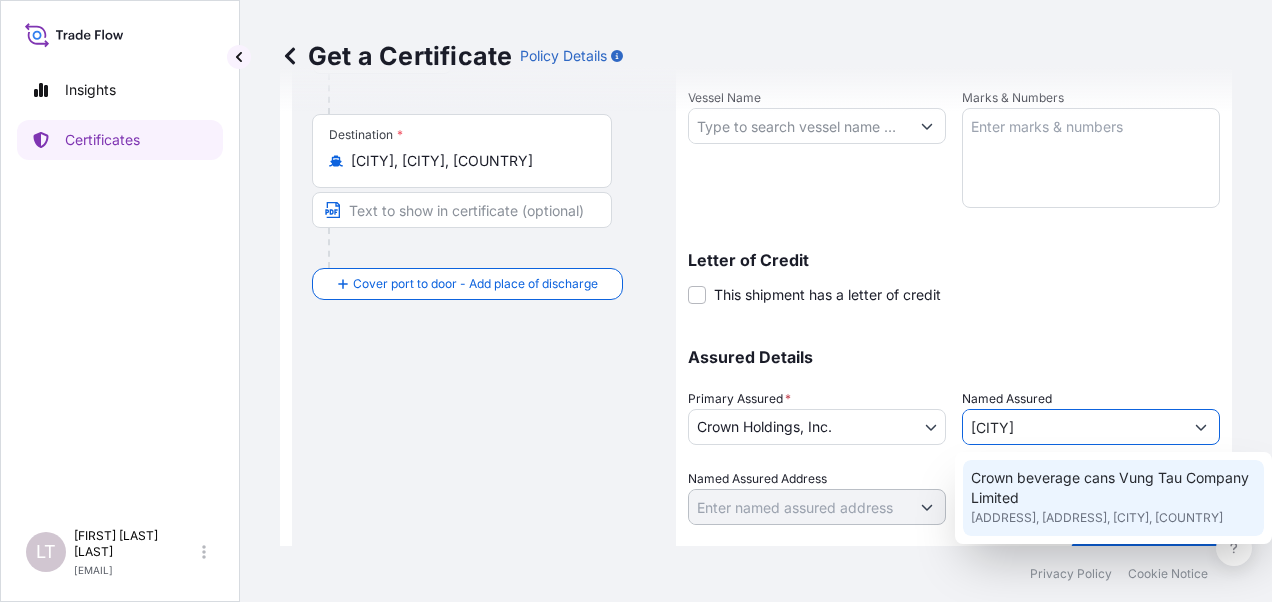 click on "Crown beverage cans Vung Tau Company Limited" at bounding box center [1113, 488] 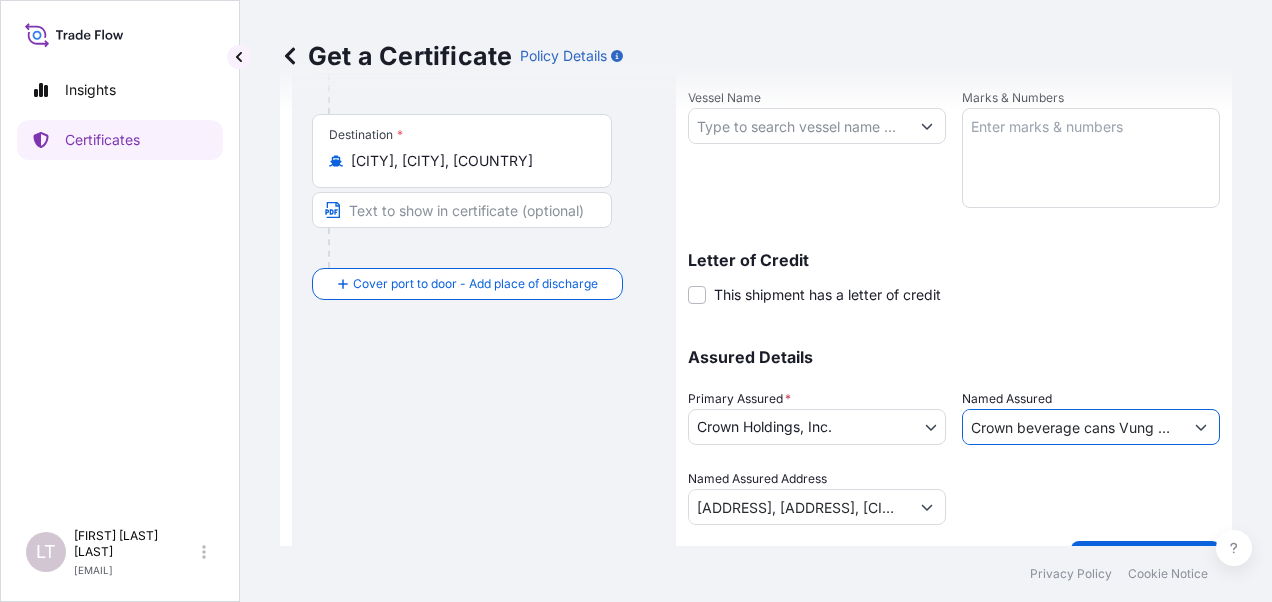 type on "Crown beverage cans Vung Tau Company Limited" 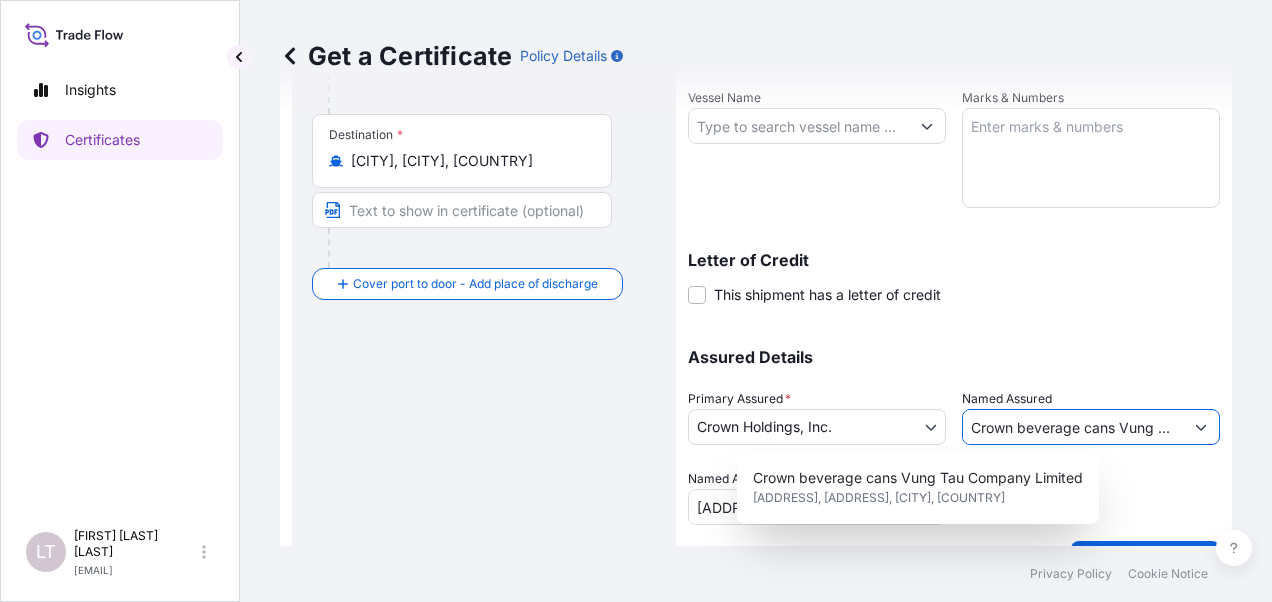 click on "Vessel Name" at bounding box center [799, 126] 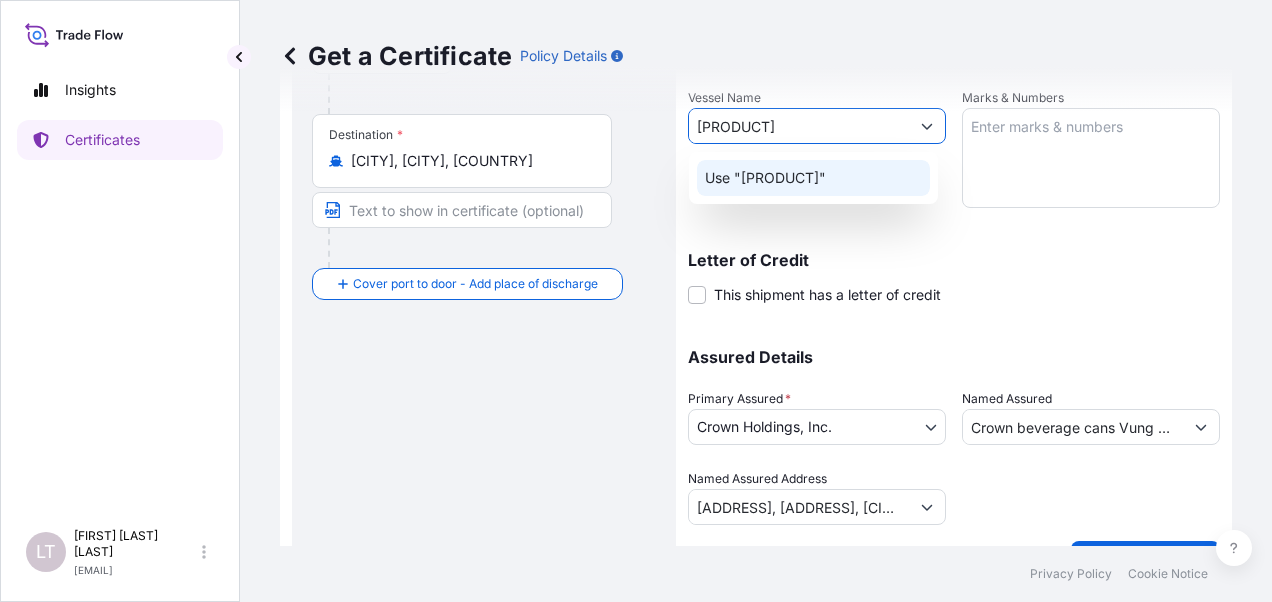 click on "Use "[PRODUCT]"" 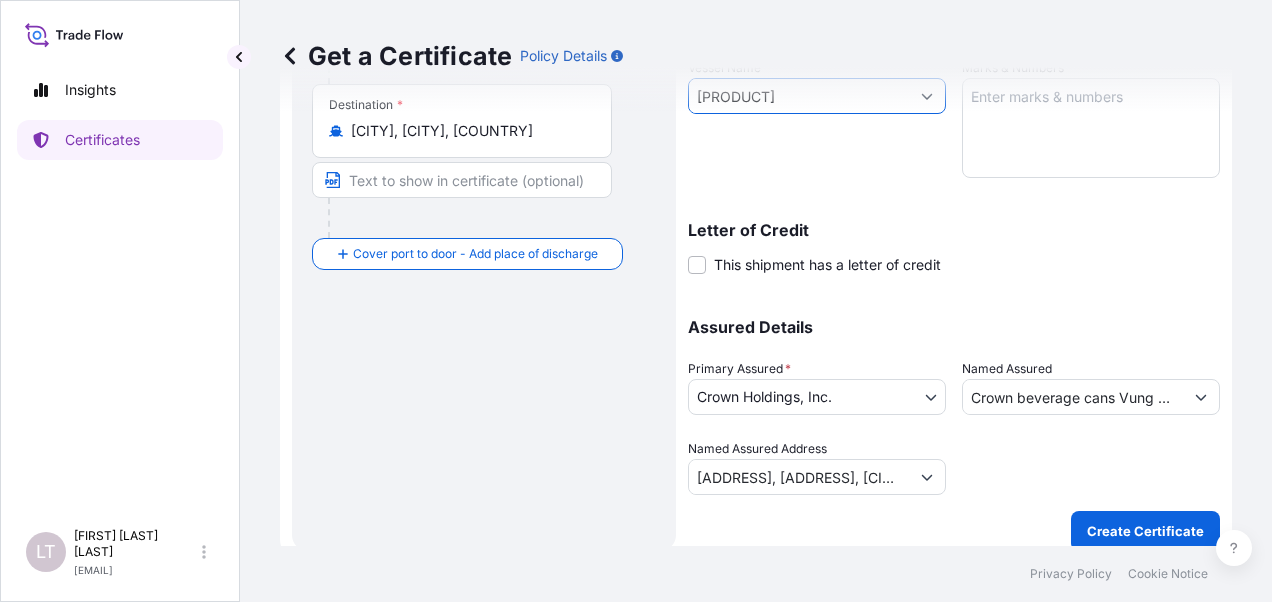 scroll, scrollTop: 446, scrollLeft: 0, axis: vertical 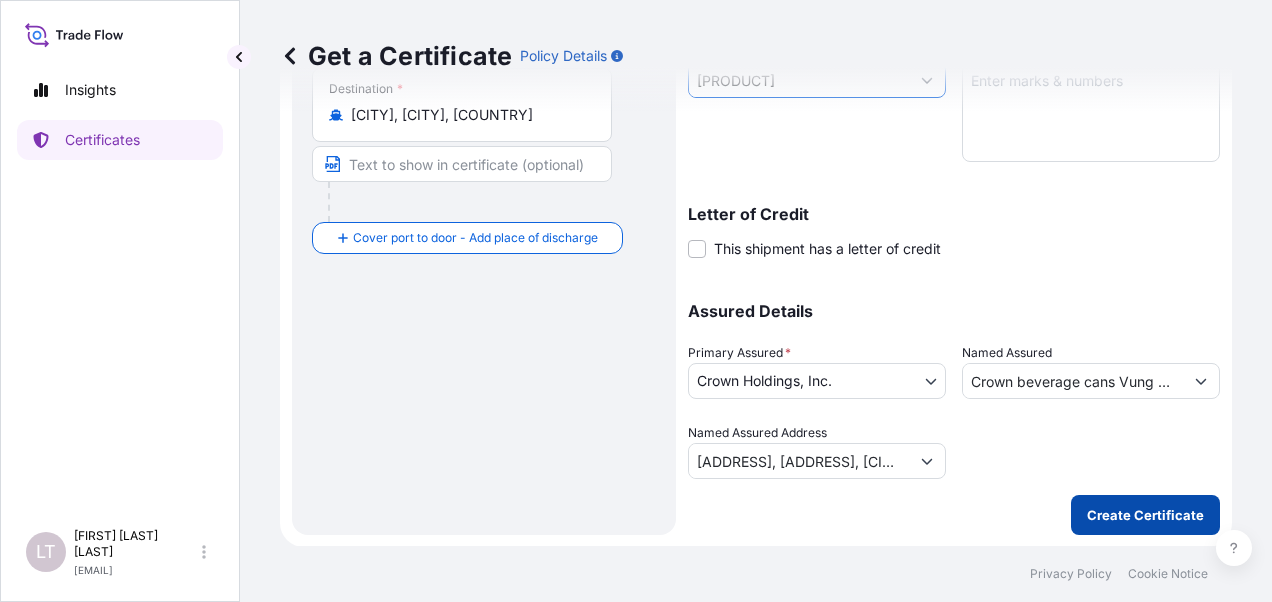 type on "[PRODUCT]" 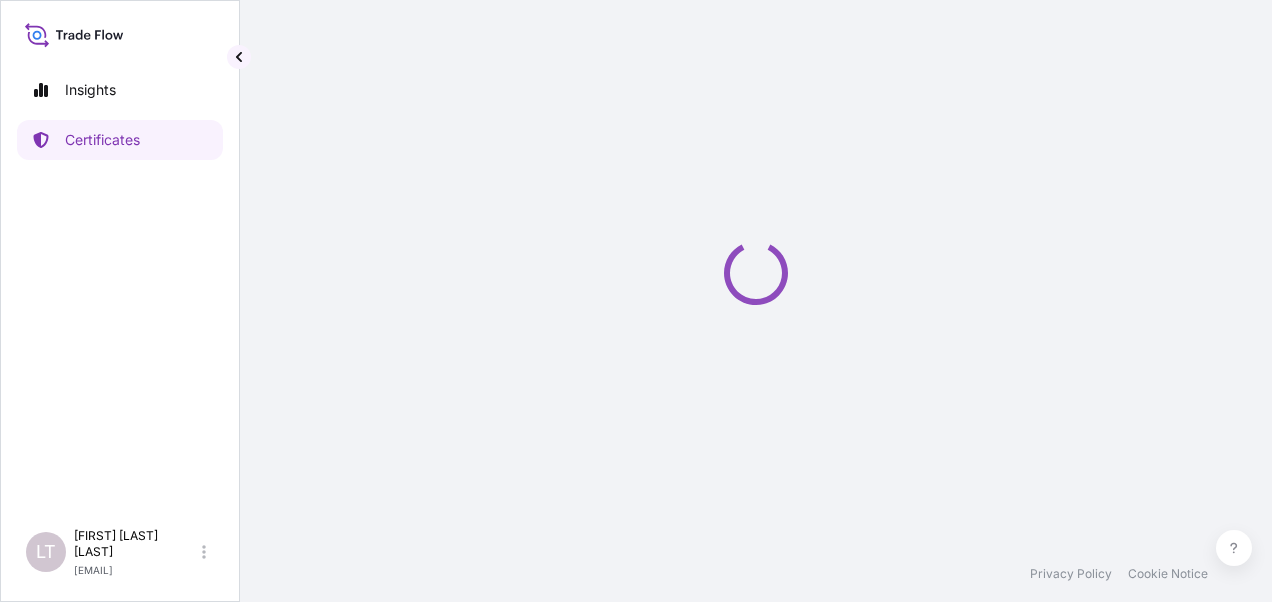 scroll, scrollTop: 0, scrollLeft: 0, axis: both 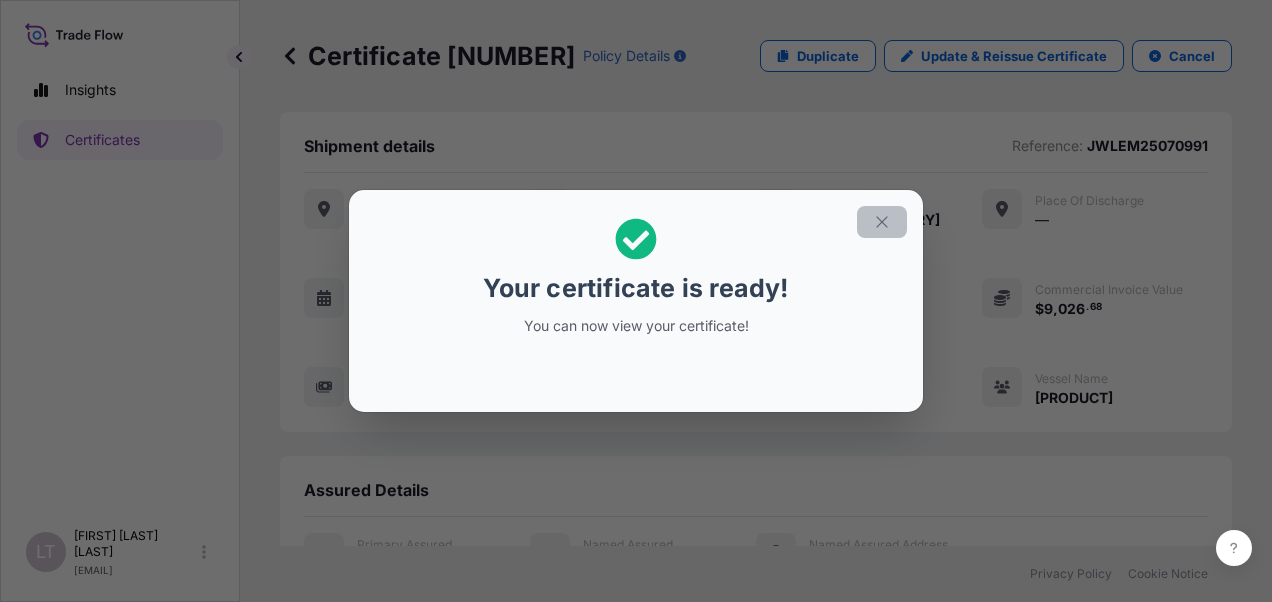 click at bounding box center (882, 222) 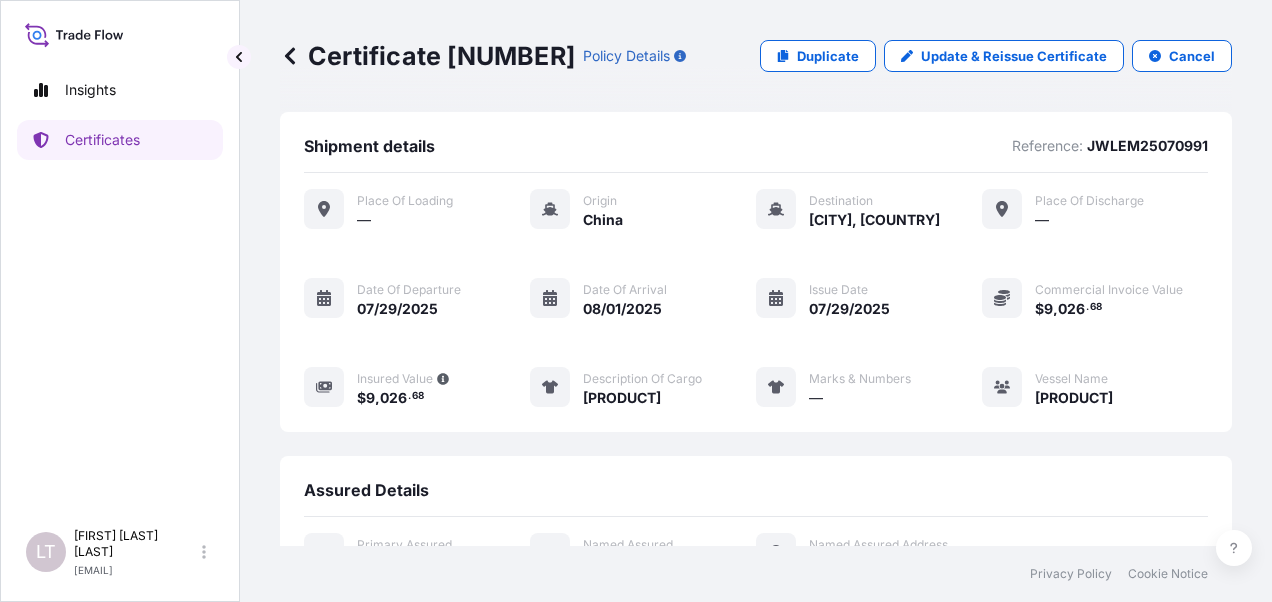 drag, startPoint x: 452, startPoint y: 53, endPoint x: 600, endPoint y: 67, distance: 148.66069 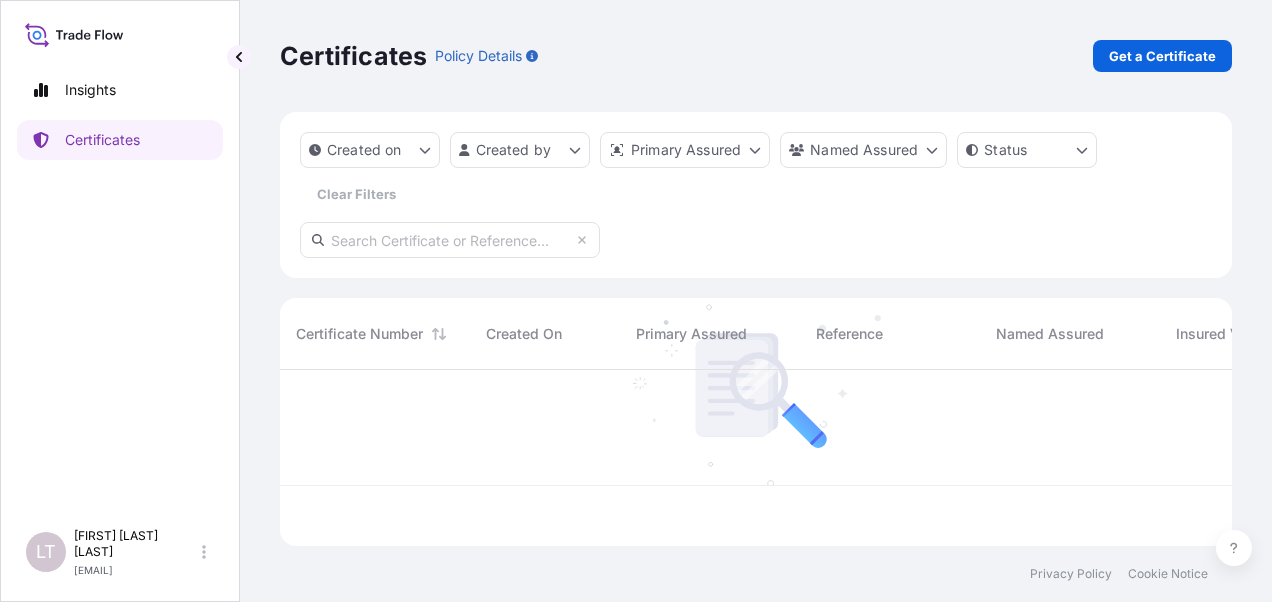 scroll, scrollTop: 16, scrollLeft: 16, axis: both 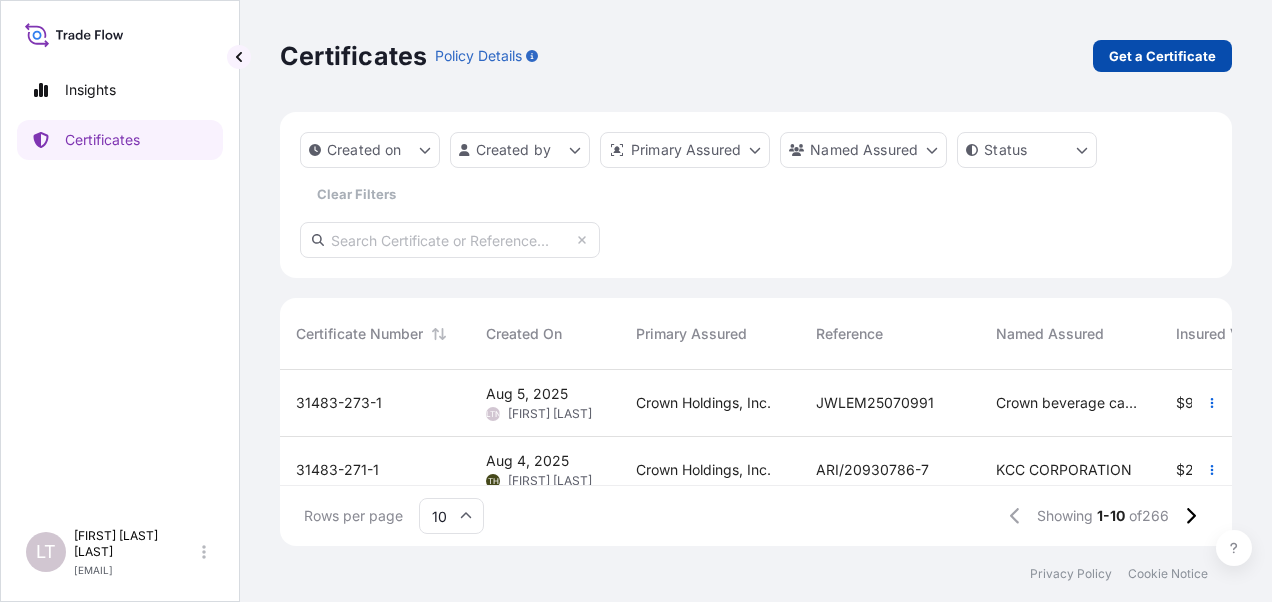click on "Get a Certificate" at bounding box center (1162, 56) 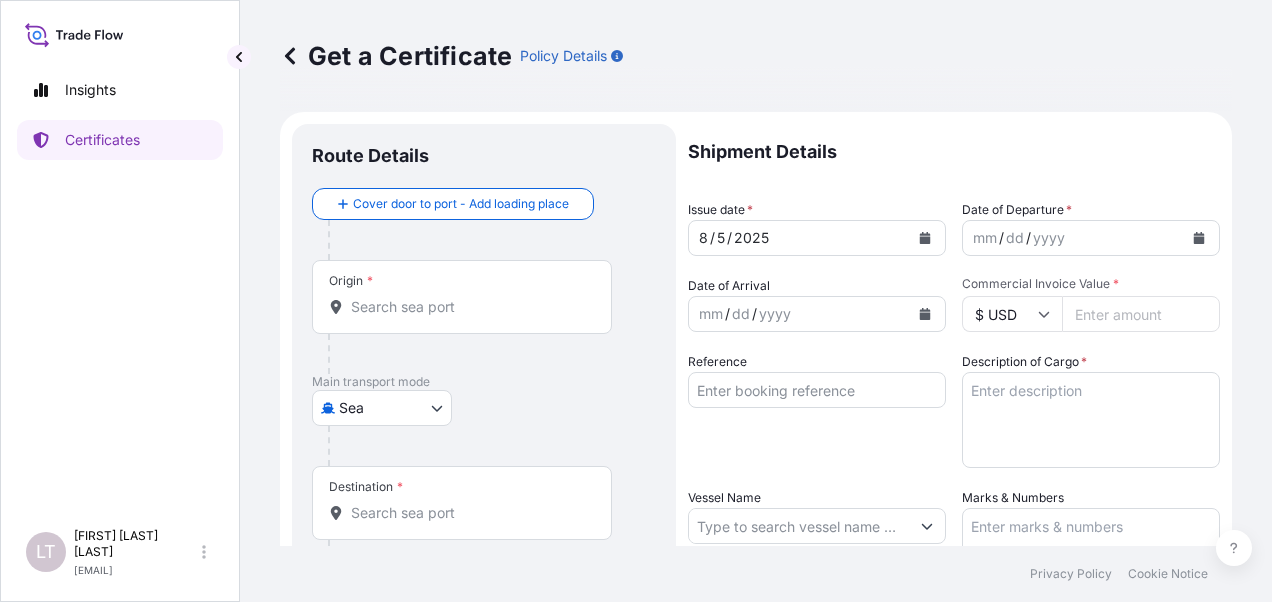 click on "Origin *" at bounding box center (462, 297) 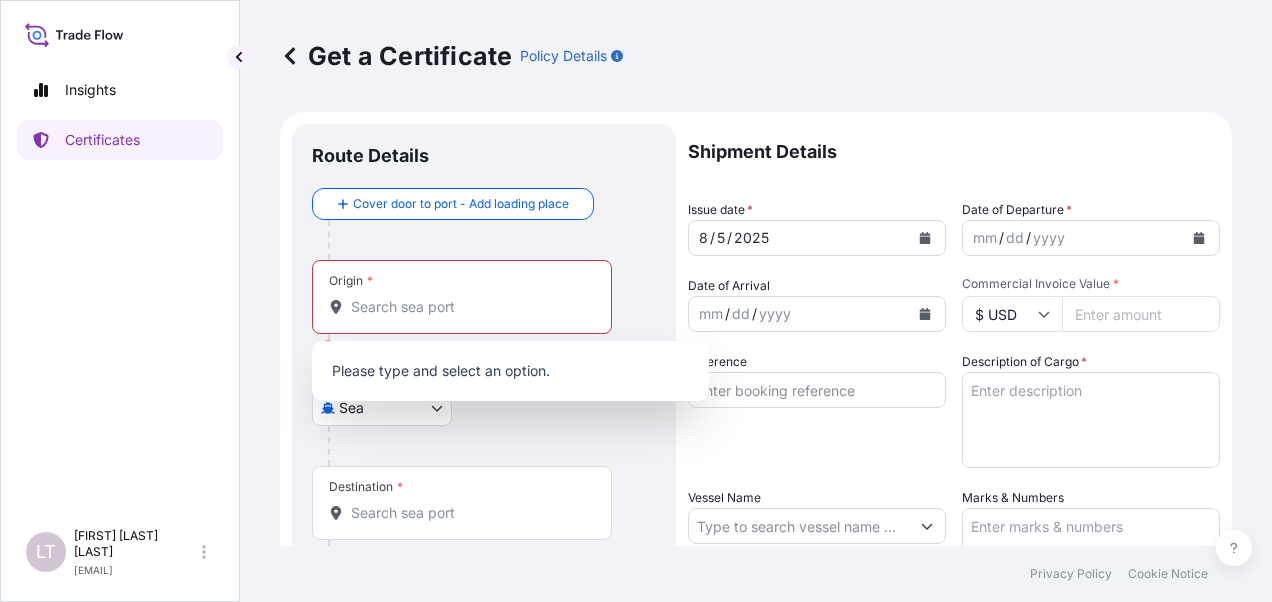 click at bounding box center [492, 446] 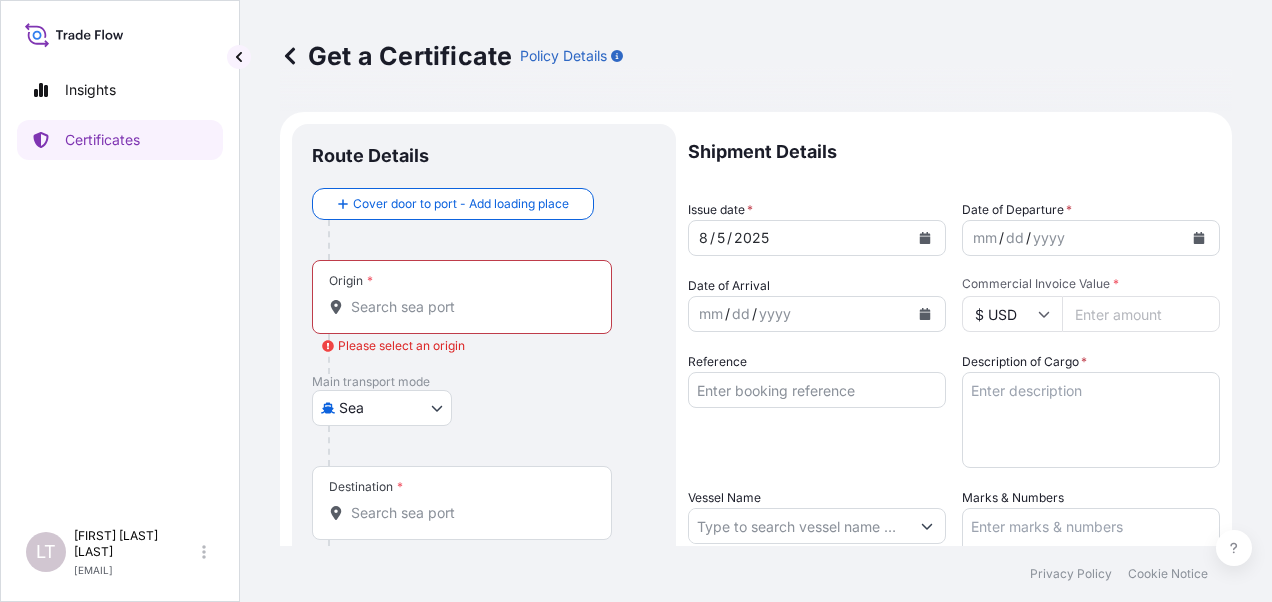 click on "0 options available.
Insights Certificates LT [FIRST] [LAST]   [EMAIL] Get a Certificate Policy Details Route Details   Cover door to port - Add loading place Place of loading Road / Inland Road / Inland Origin * Please select an origin Main transport mode Sea Air Road Sea Destination * Cover port to door - Add place of discharge Road / Inland Road / Inland Place of Discharge Shipment Details Issue date * [DATE] Date of Departure * mm / dd / yyyy Date of Arrival mm / dd / yyyy Commodity Per Policy Packing Category Commercial Invoice Value    * $ USD Reference Description of Cargo * Vessel Name Marks & Numbers Letter of Credit This shipment has a letter of credit Letter of credit * Letter of credit may not exceed 12000 characters Assured Details Primary Assured * Select a primary assured Crown Holdings, Inc. Named Assured Named Assured Address Create Certificate Privacy Policy Cookie Notice
0 Selected Date: [DATE]" at bounding box center [636, 301] 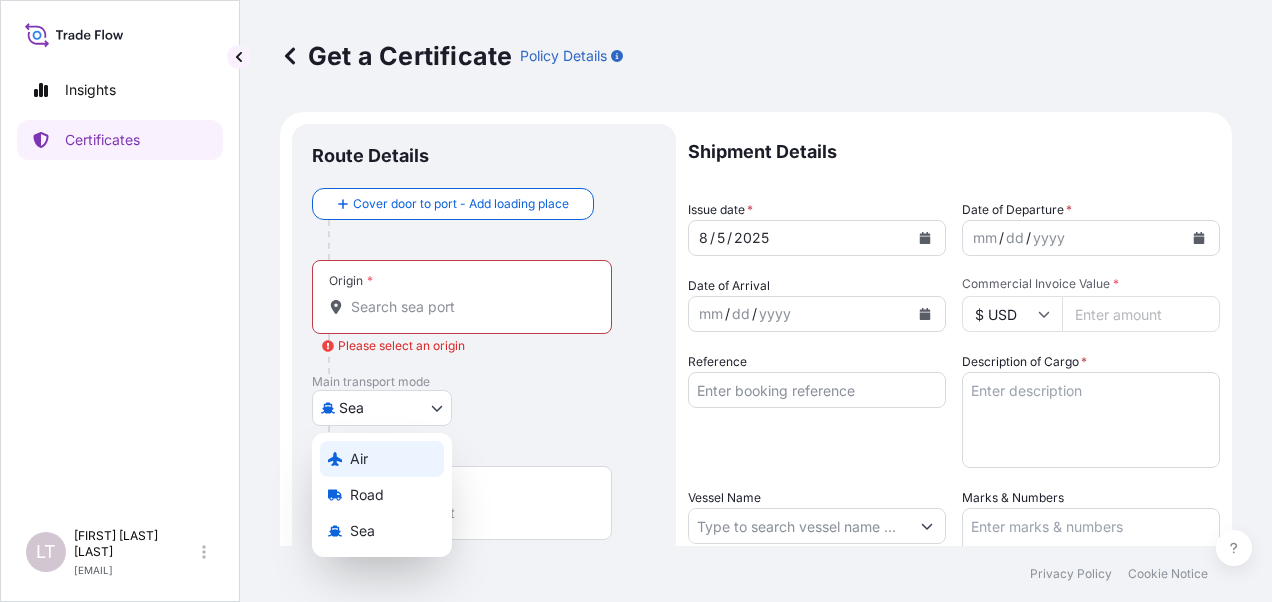click on "Air" at bounding box center [359, 459] 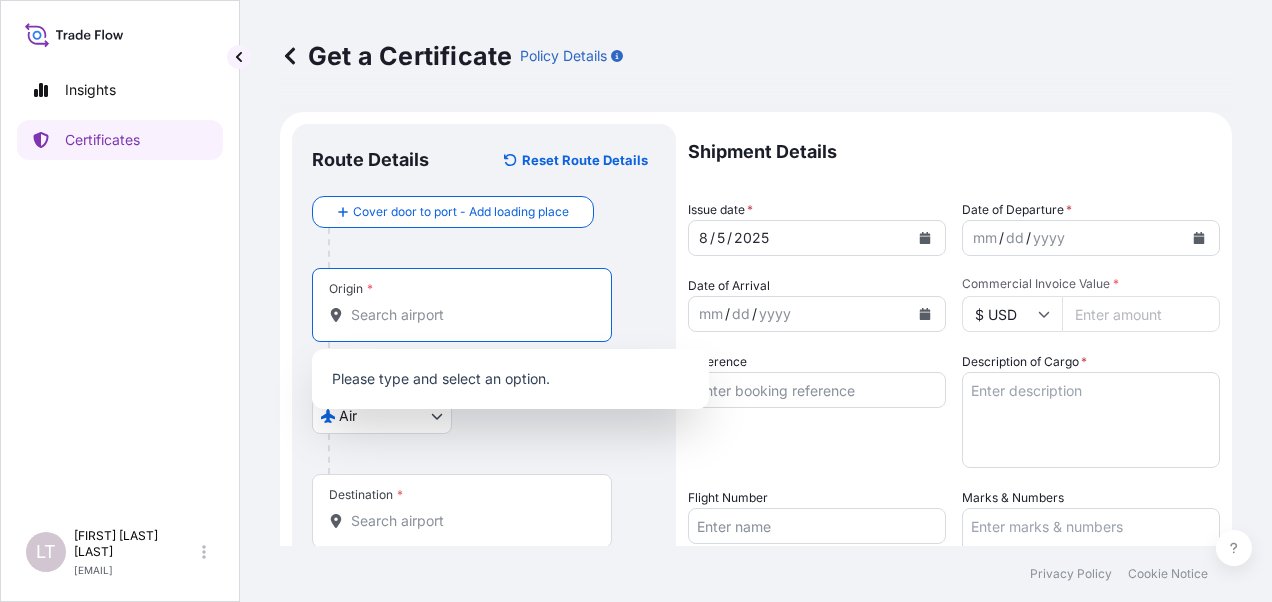 click on "Origin *" at bounding box center (469, 315) 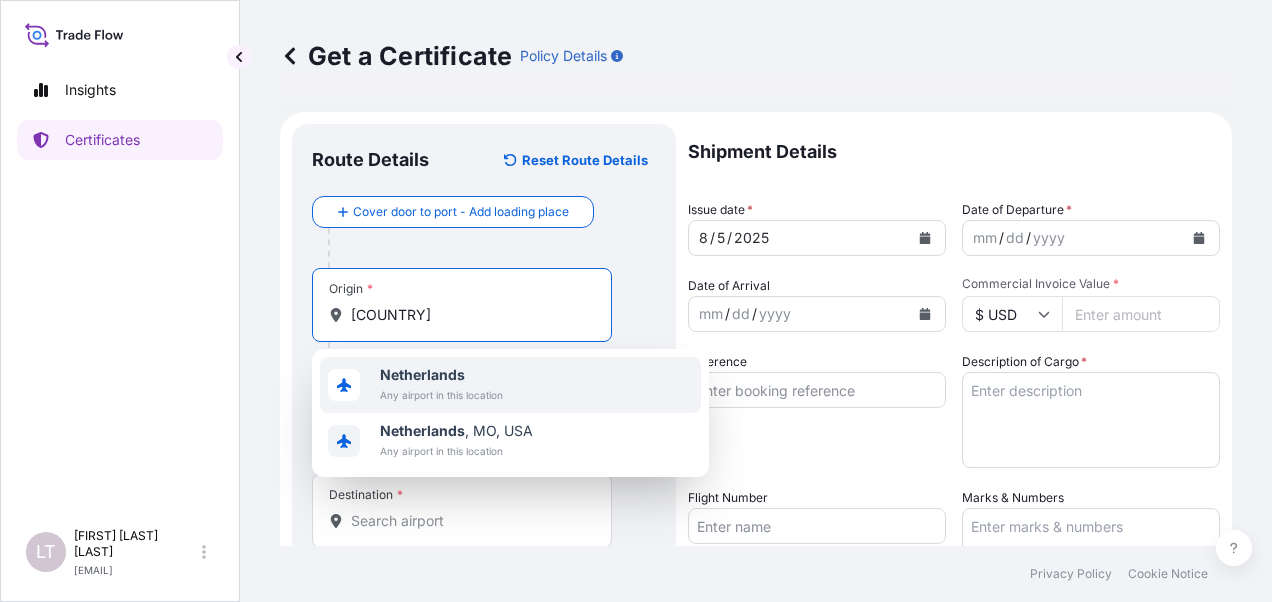click on "Any airport in this location" at bounding box center [441, 395] 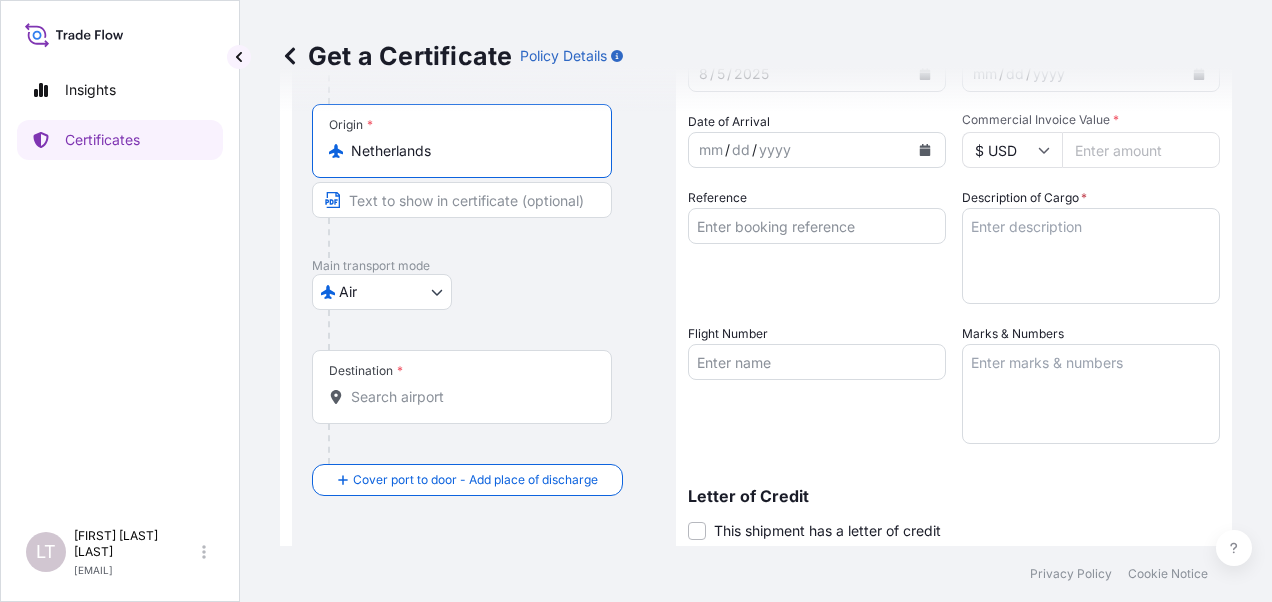 scroll, scrollTop: 300, scrollLeft: 0, axis: vertical 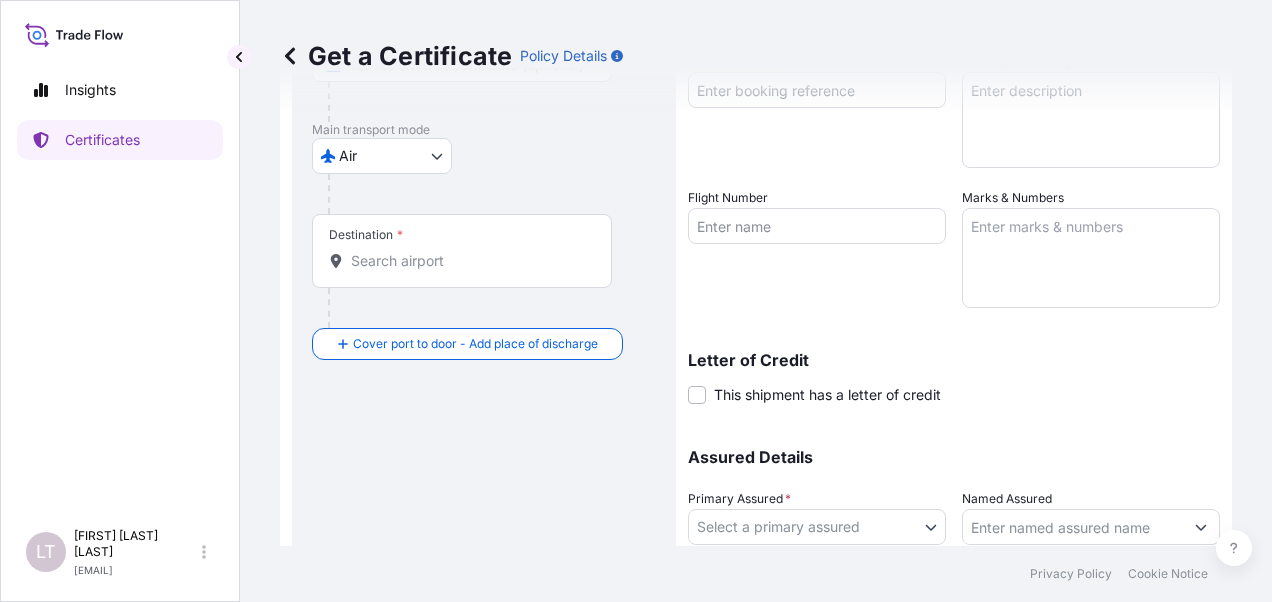 type on "Netherlands" 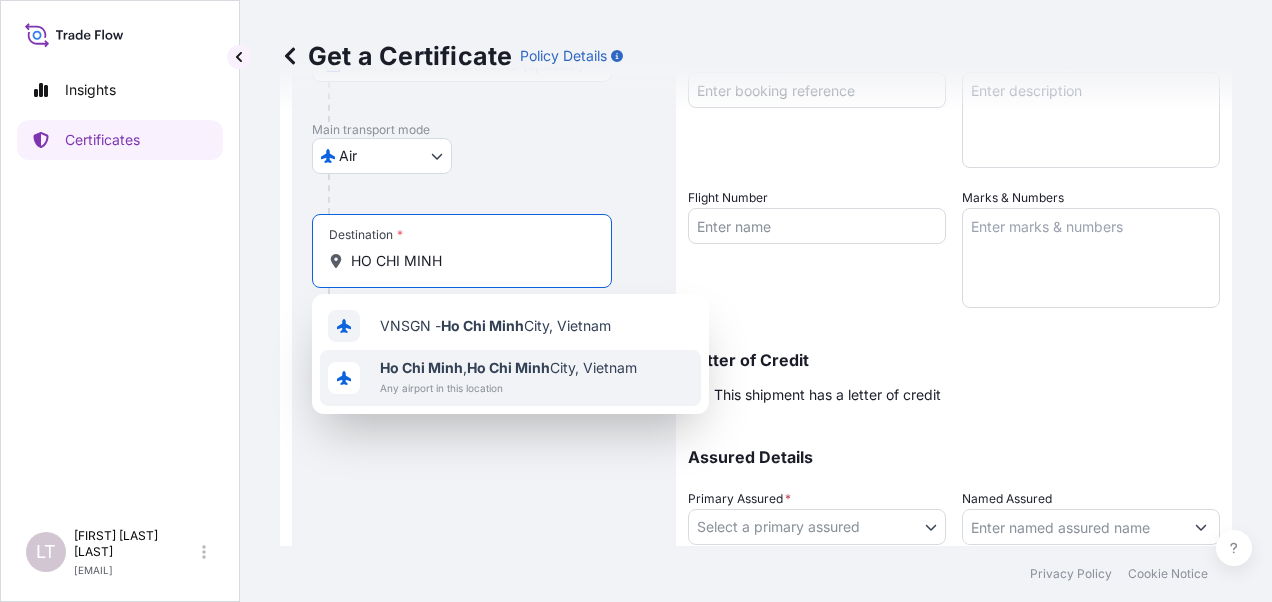 click on "[CITY], [CITY]  [CITY], [COUNTRY]" at bounding box center (508, 368) 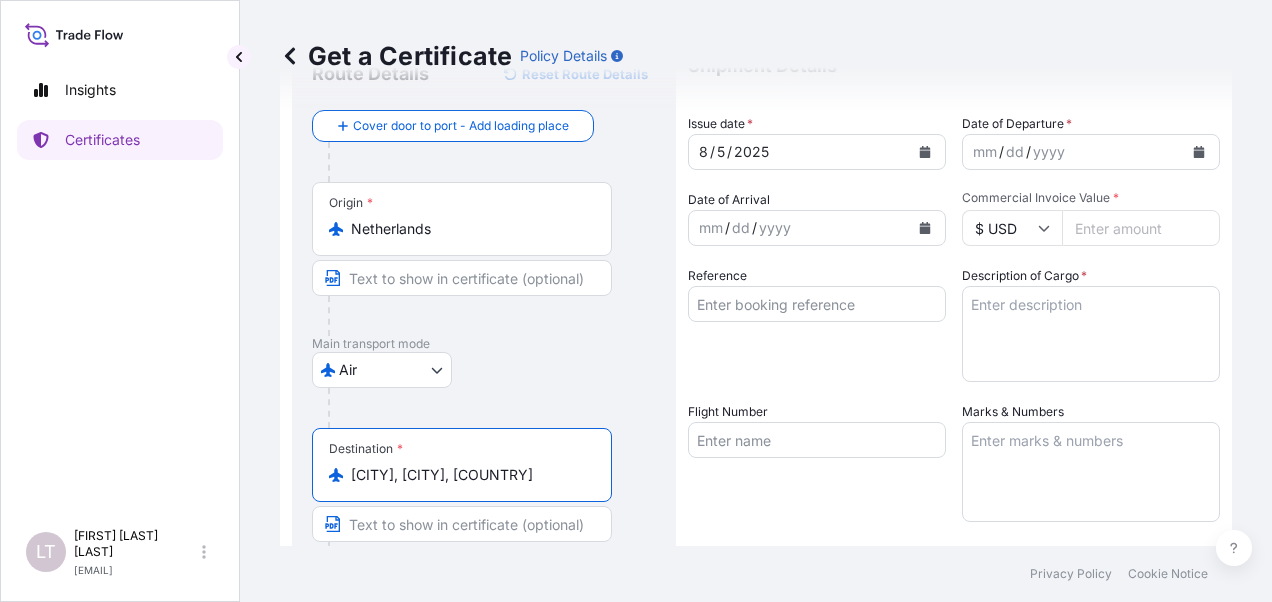scroll, scrollTop: 0, scrollLeft: 0, axis: both 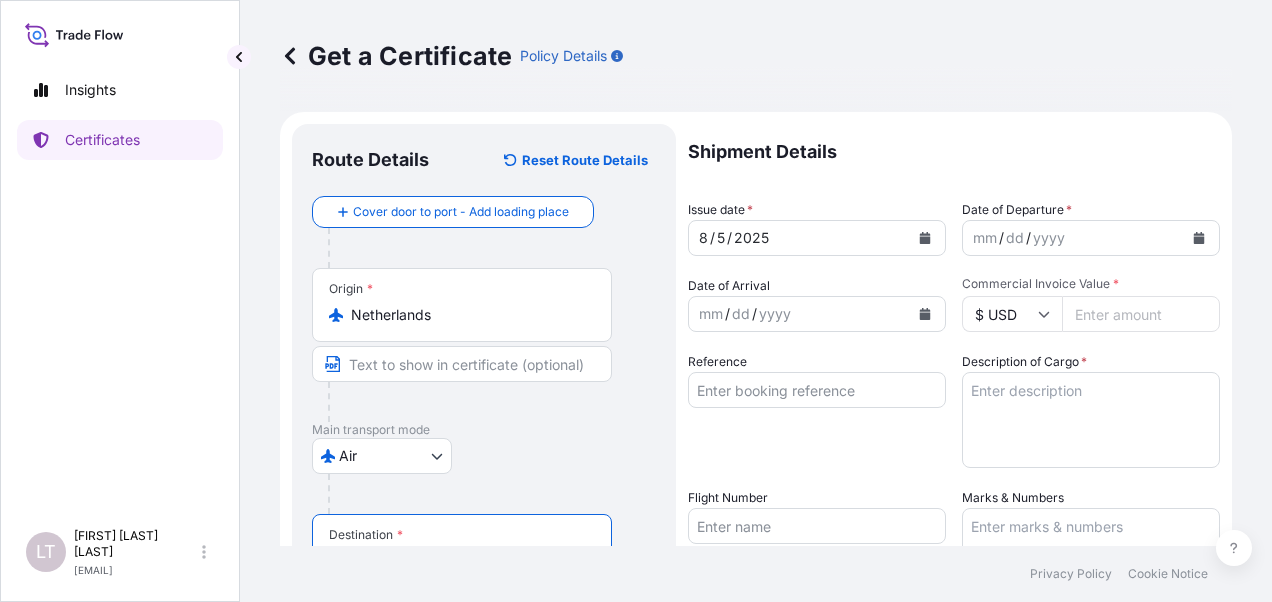 type on "[CITY], [CITY], [COUNTRY]" 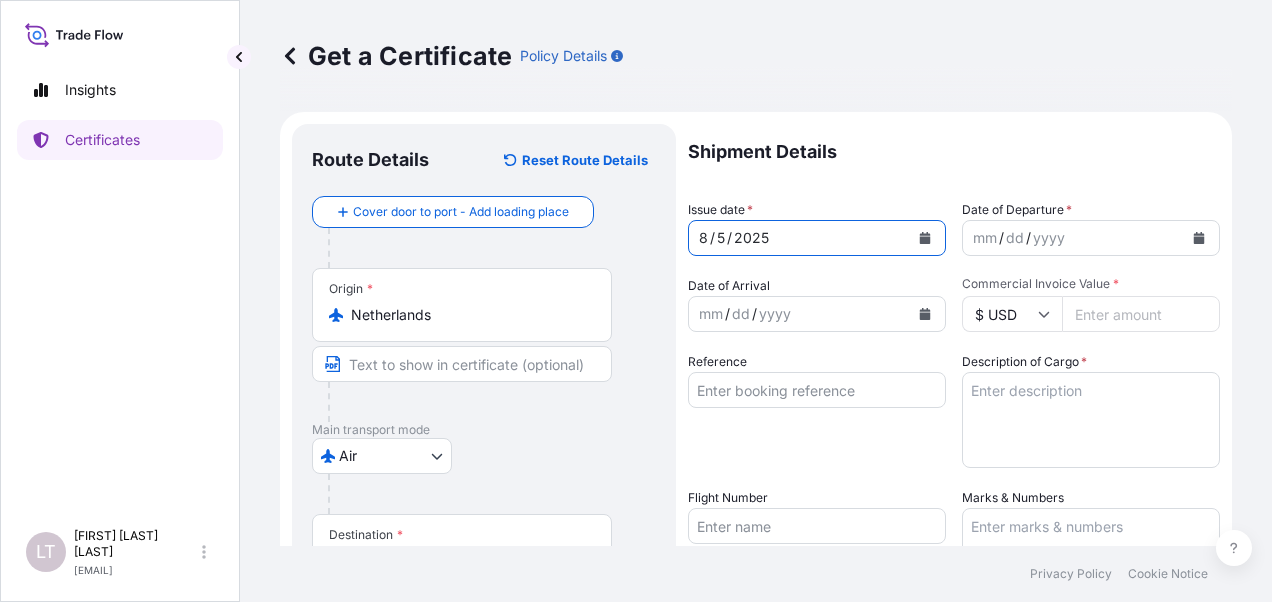 click 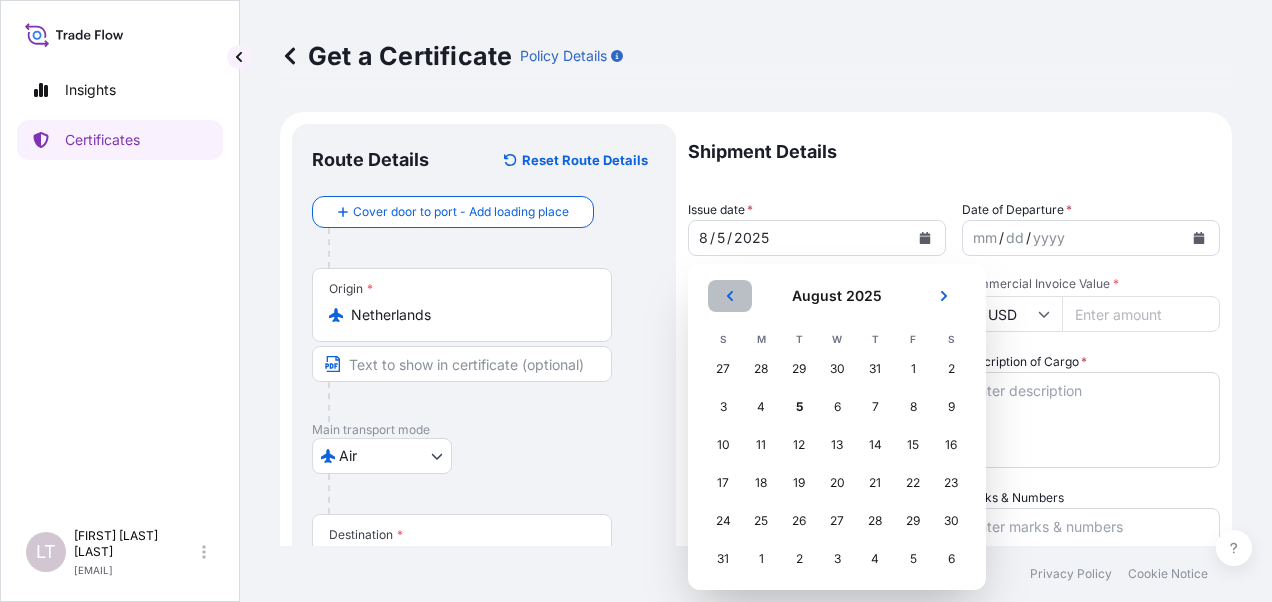 click 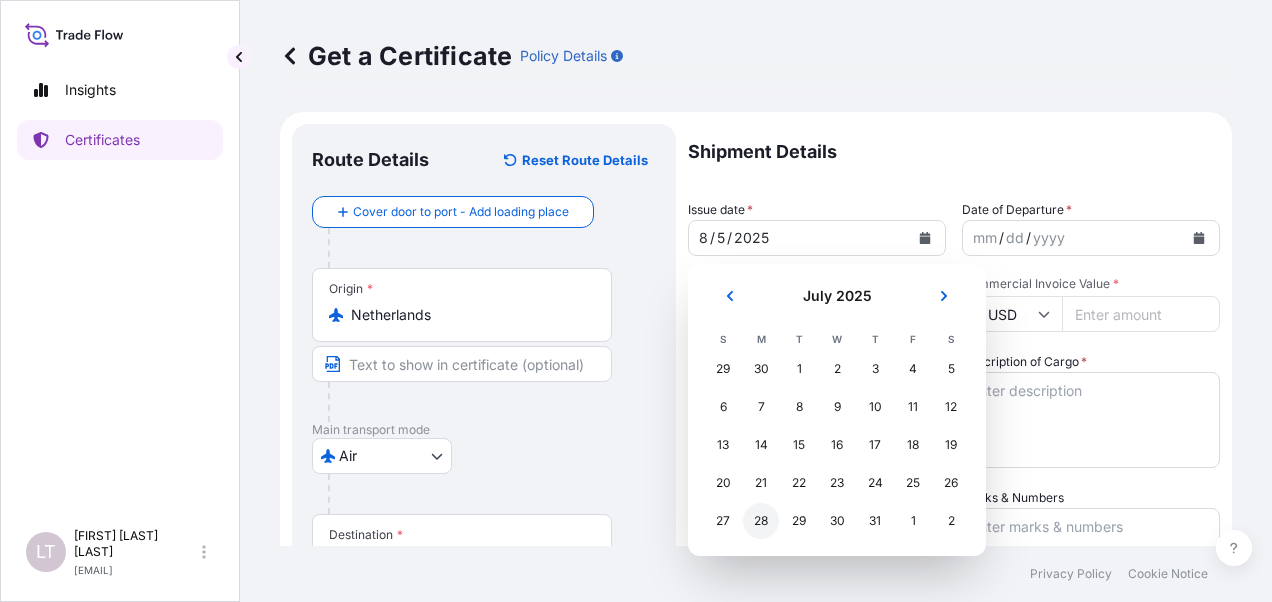 click on "28" at bounding box center (761, 521) 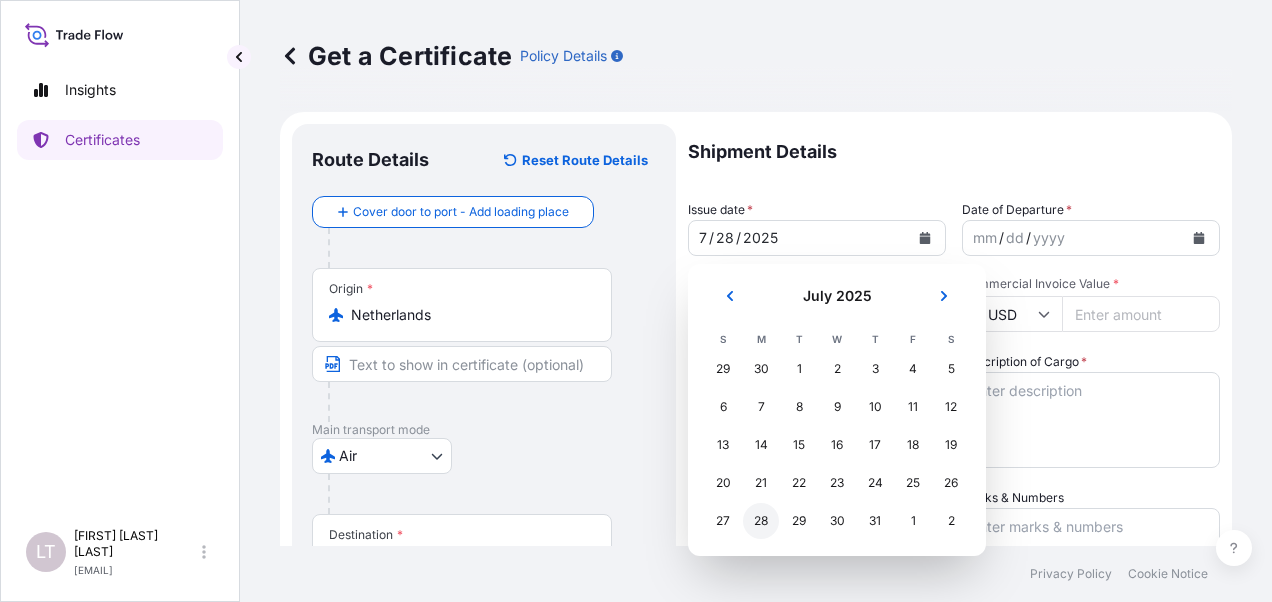 type 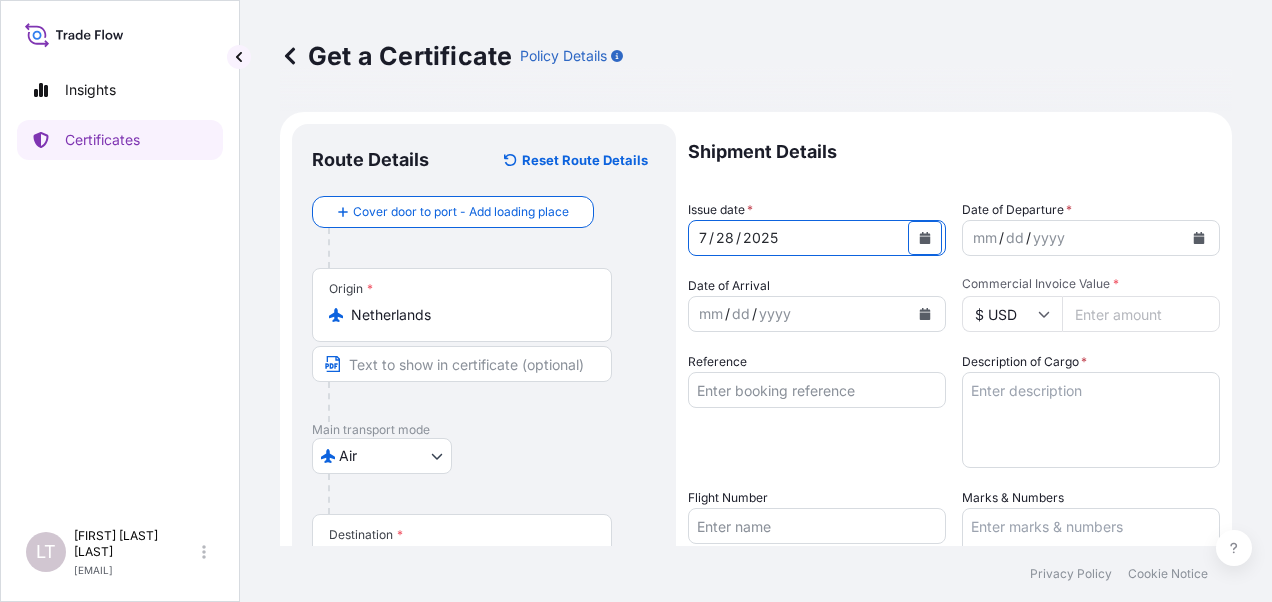 click 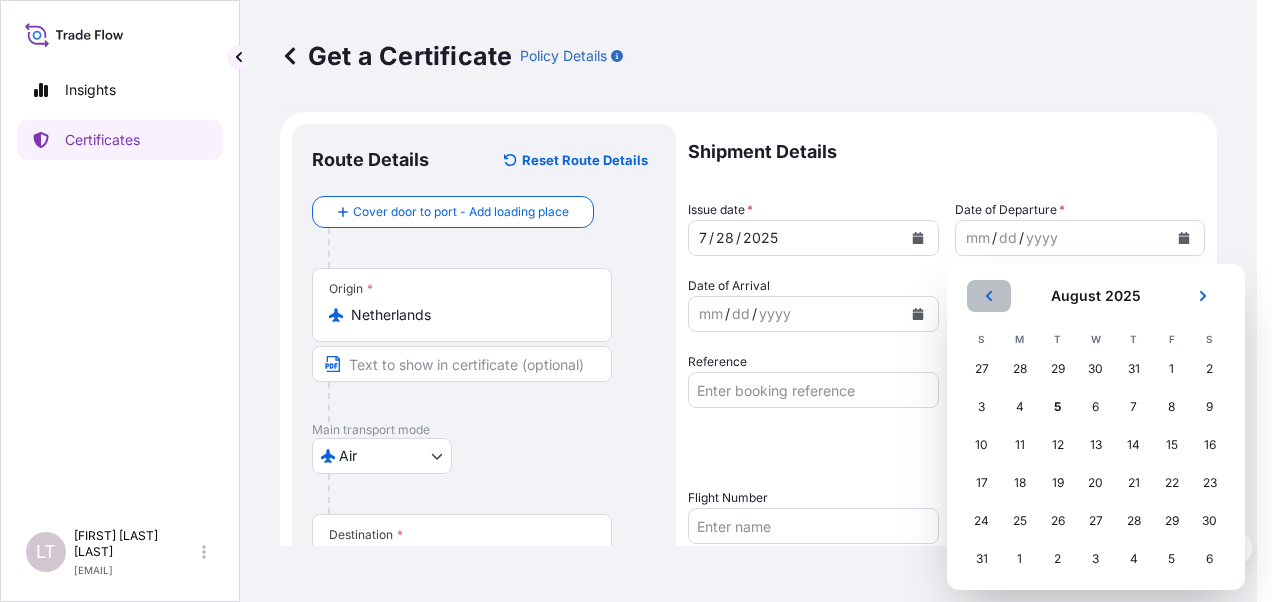 click 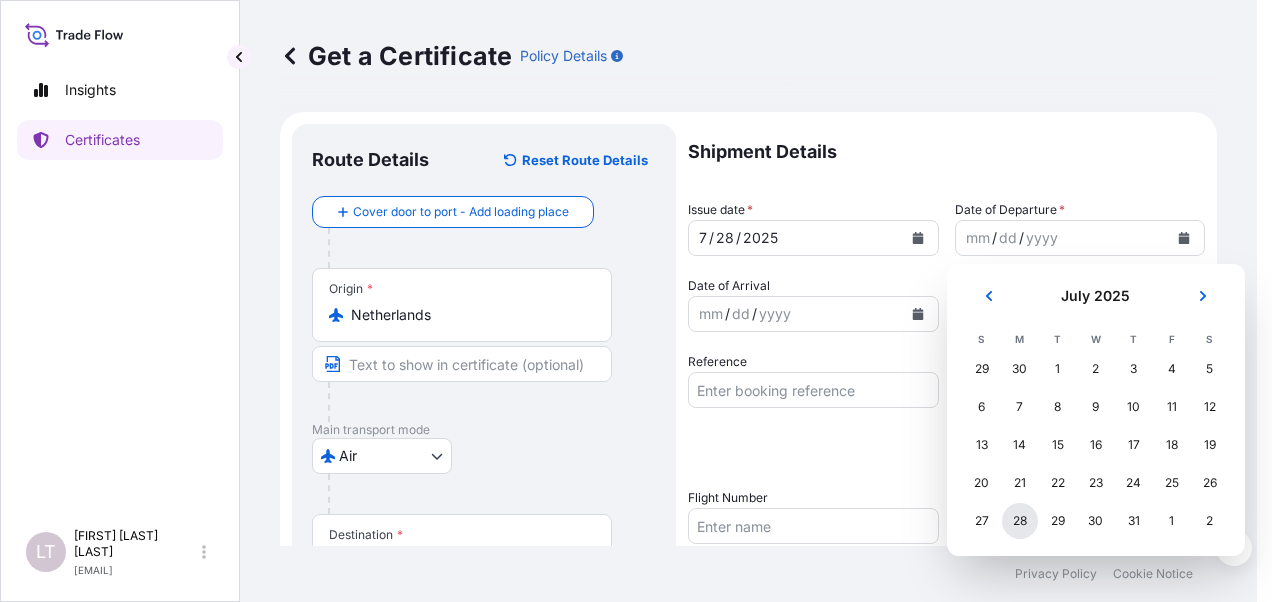 click on "28" at bounding box center (1020, 521) 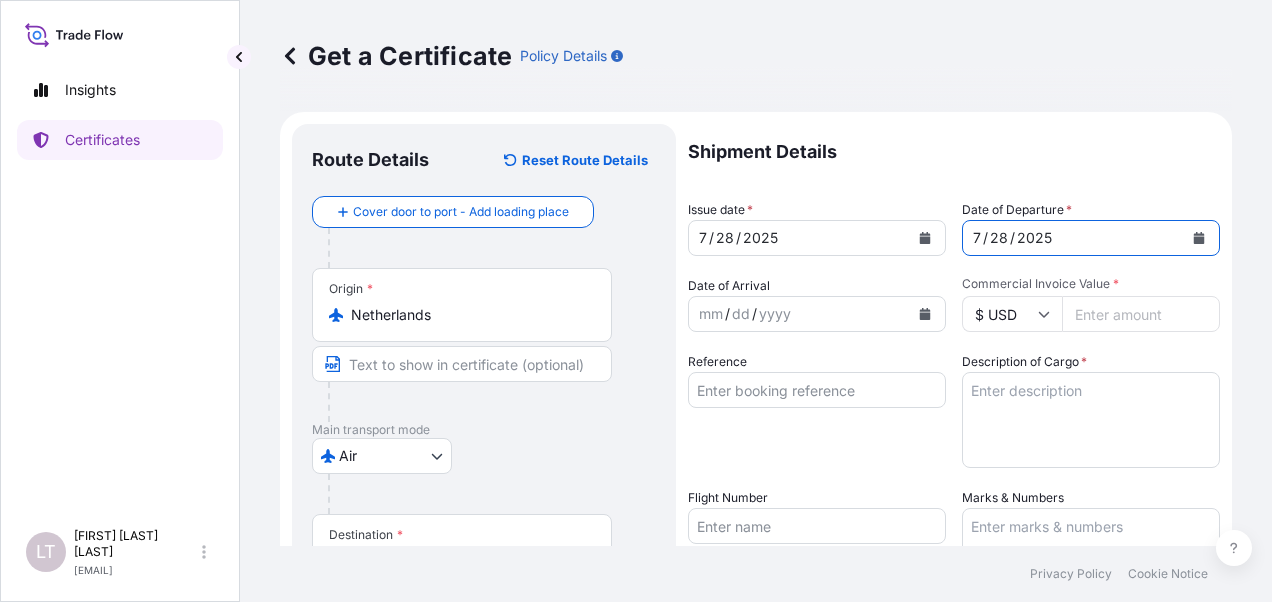 type 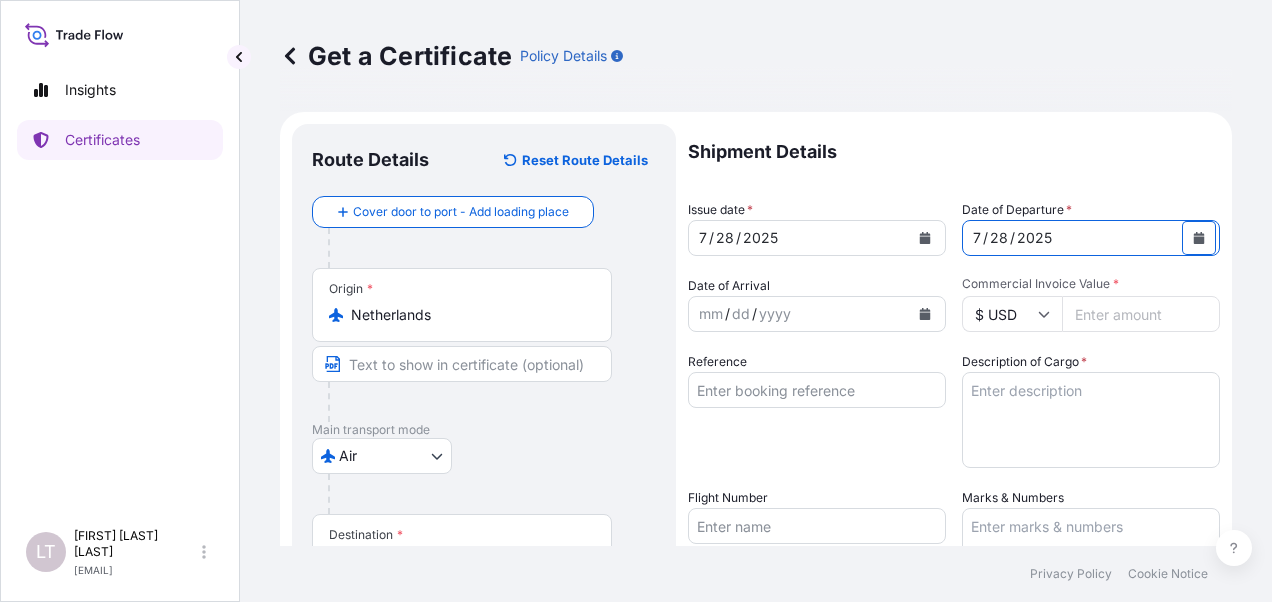 click at bounding box center [925, 314] 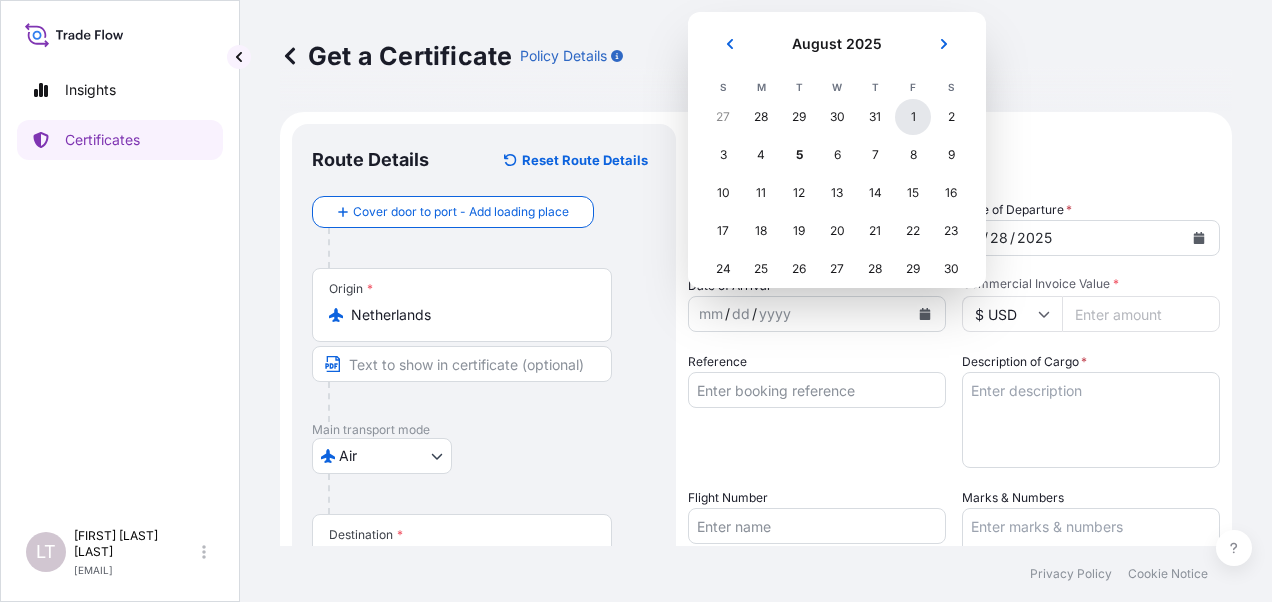 click on "1" at bounding box center (913, 117) 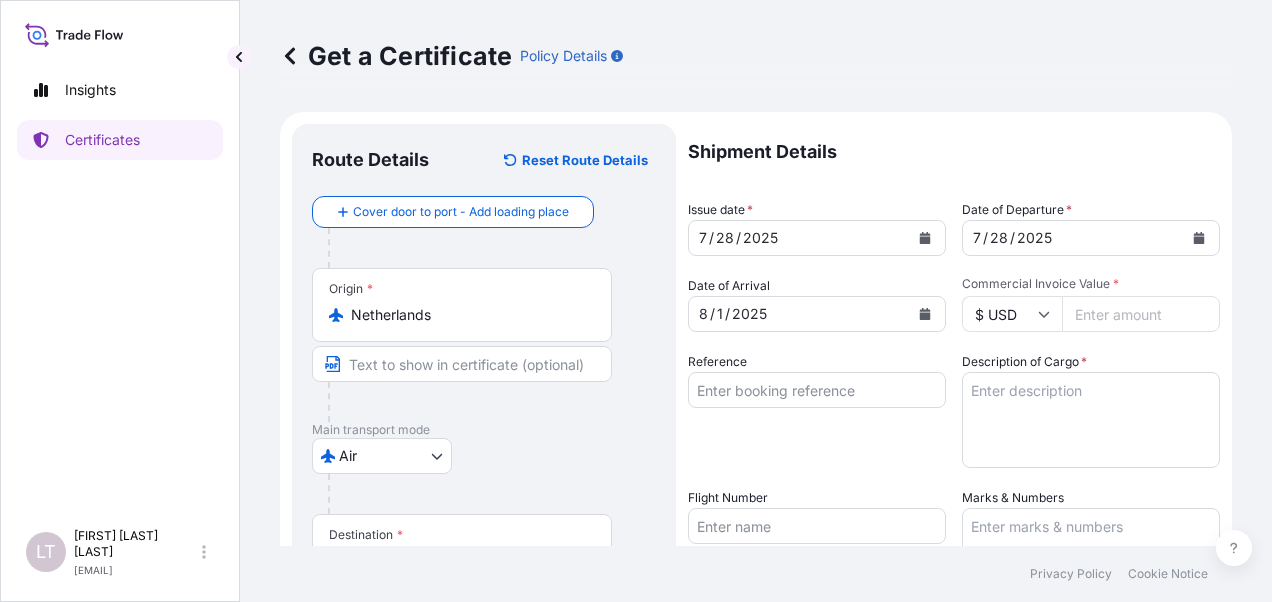 click on "$ USD" at bounding box center [1012, 314] 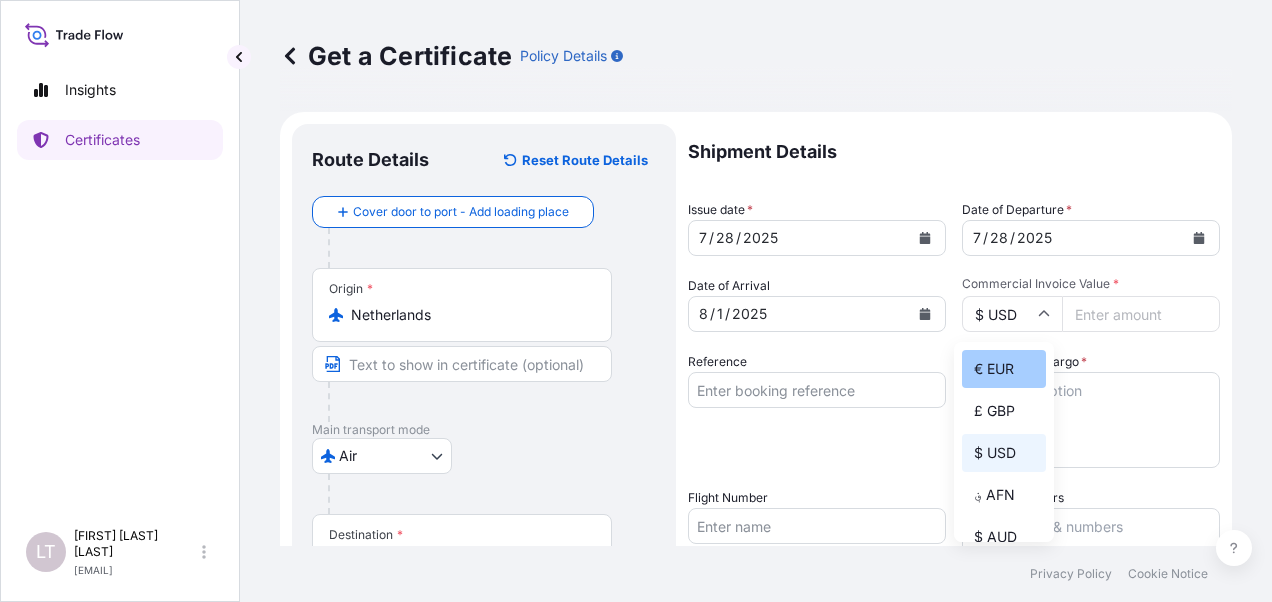 click on "€ EUR" at bounding box center (1004, 369) 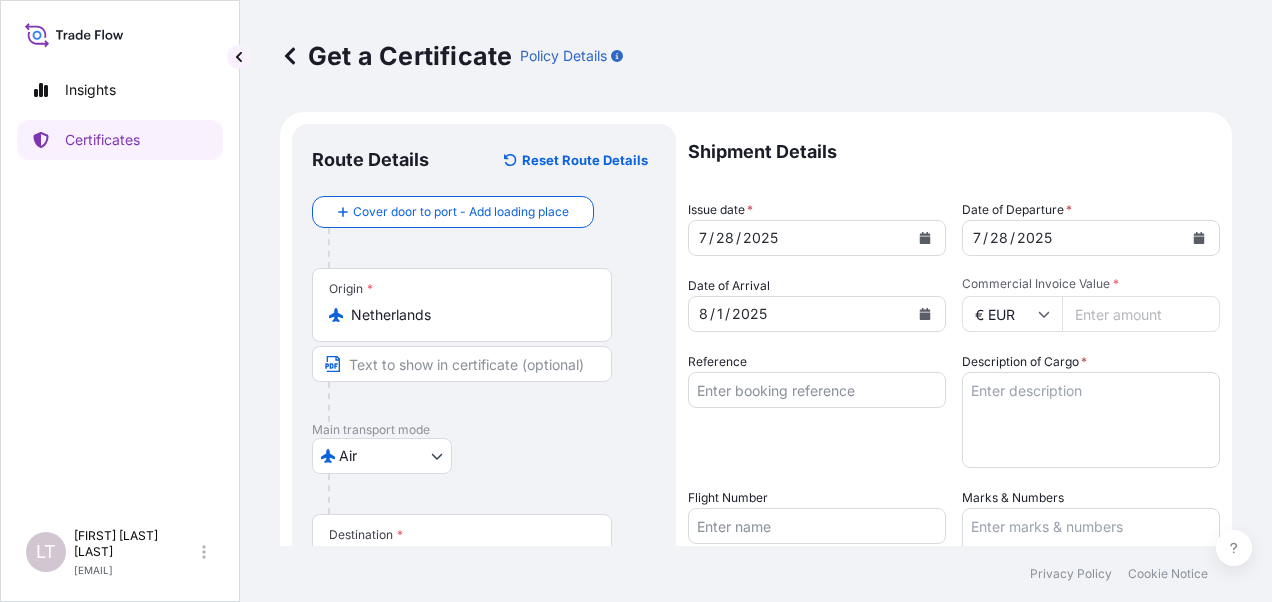 click on "Commercial Invoice Value    *" at bounding box center (1141, 314) 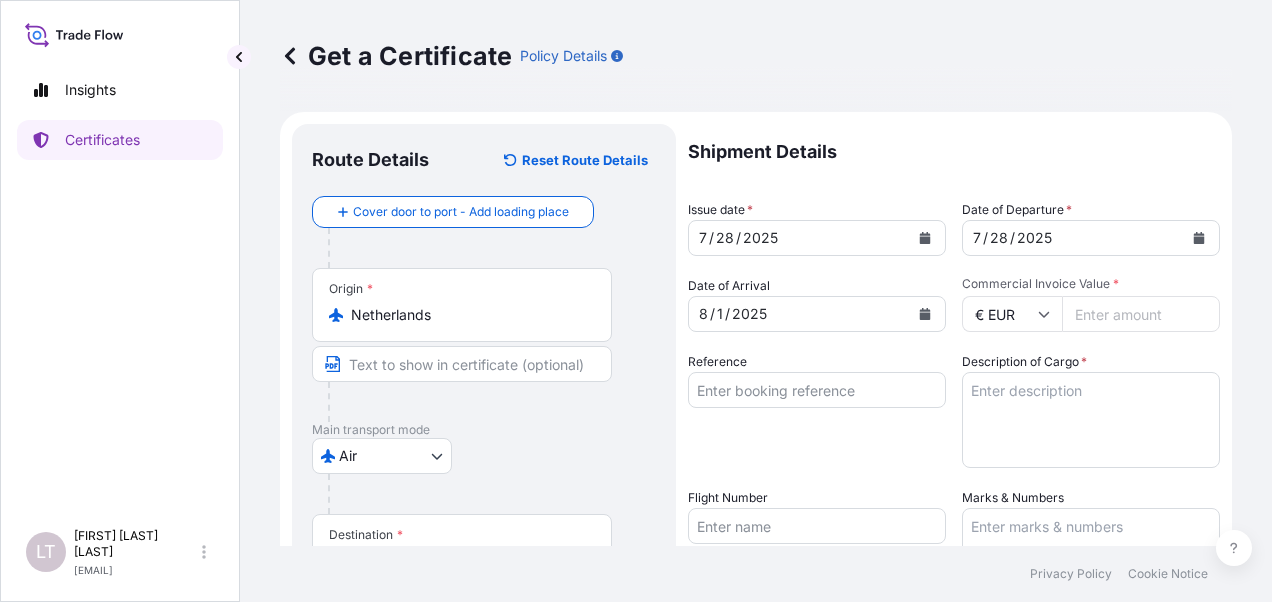 paste on "[PRICE]" 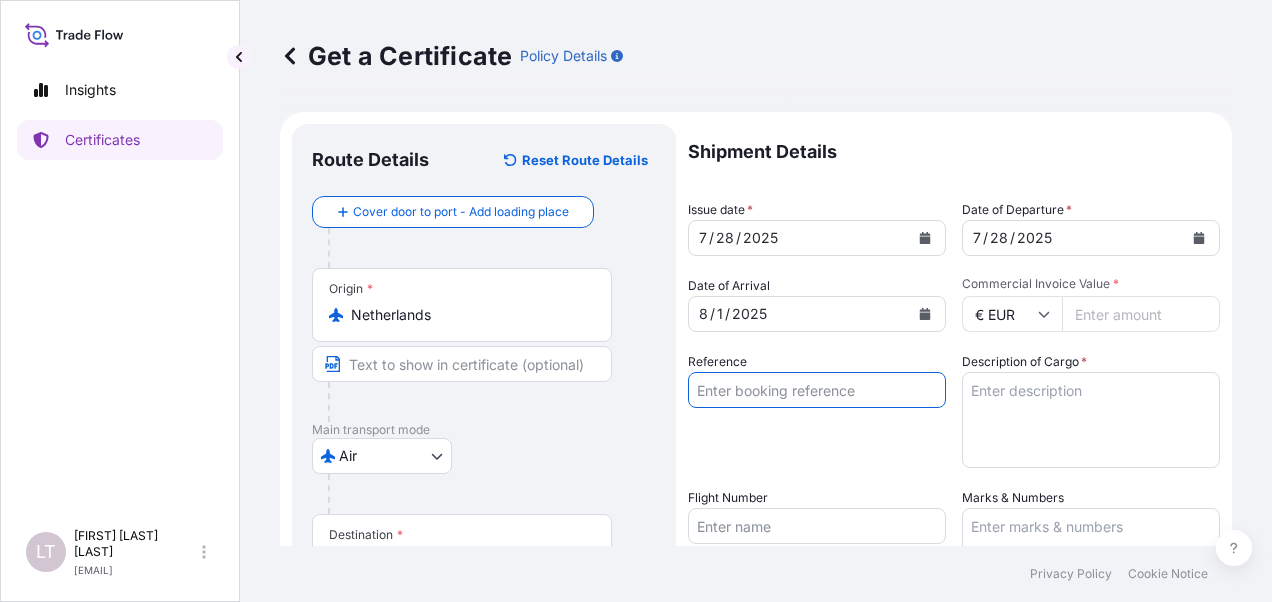 click on "Reference" at bounding box center [817, 390] 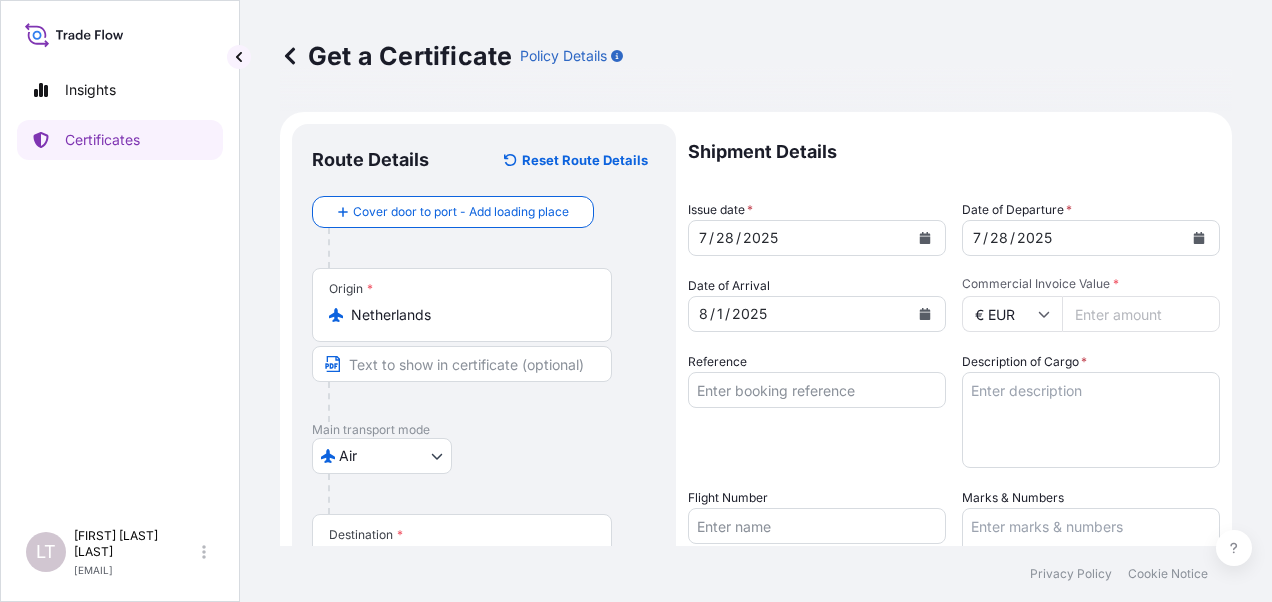 click on "[PRICE]" at bounding box center [1141, 314] 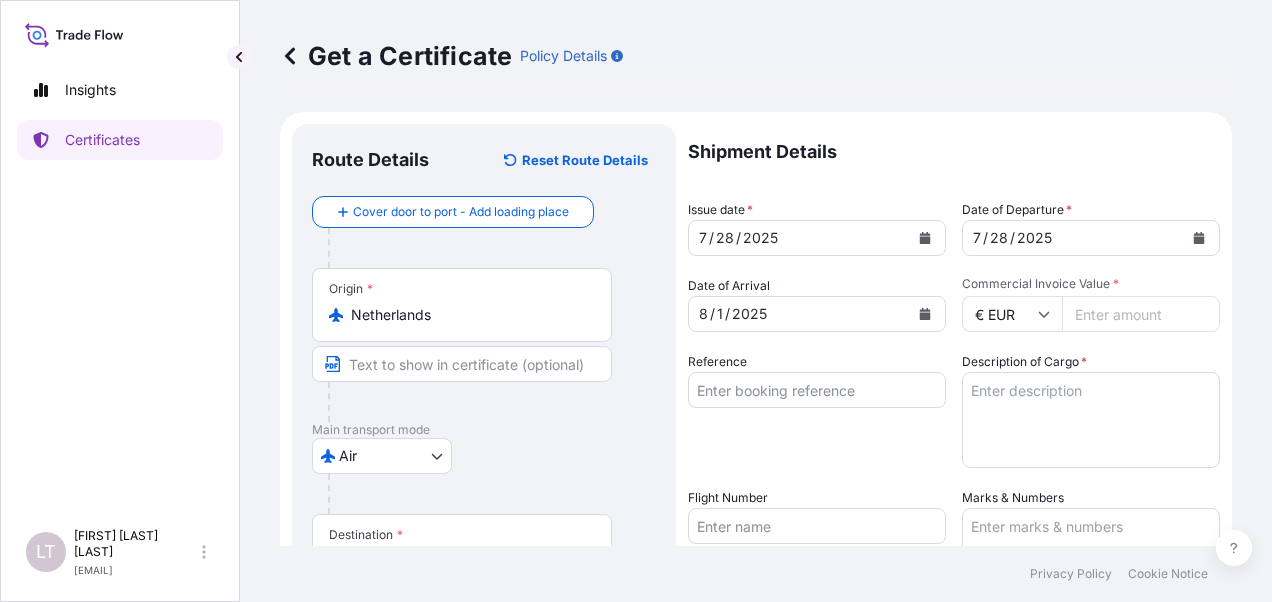 drag, startPoint x: 1123, startPoint y: 315, endPoint x: 999, endPoint y: 317, distance: 124.01613 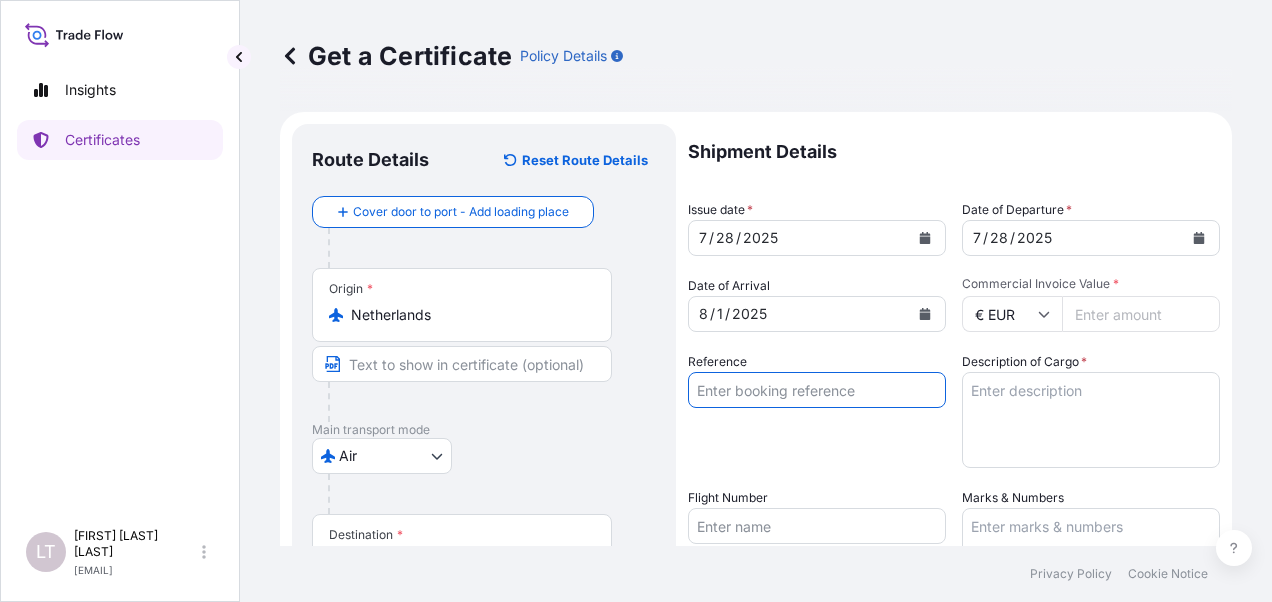 click on "[PRICE]" at bounding box center (1141, 314) 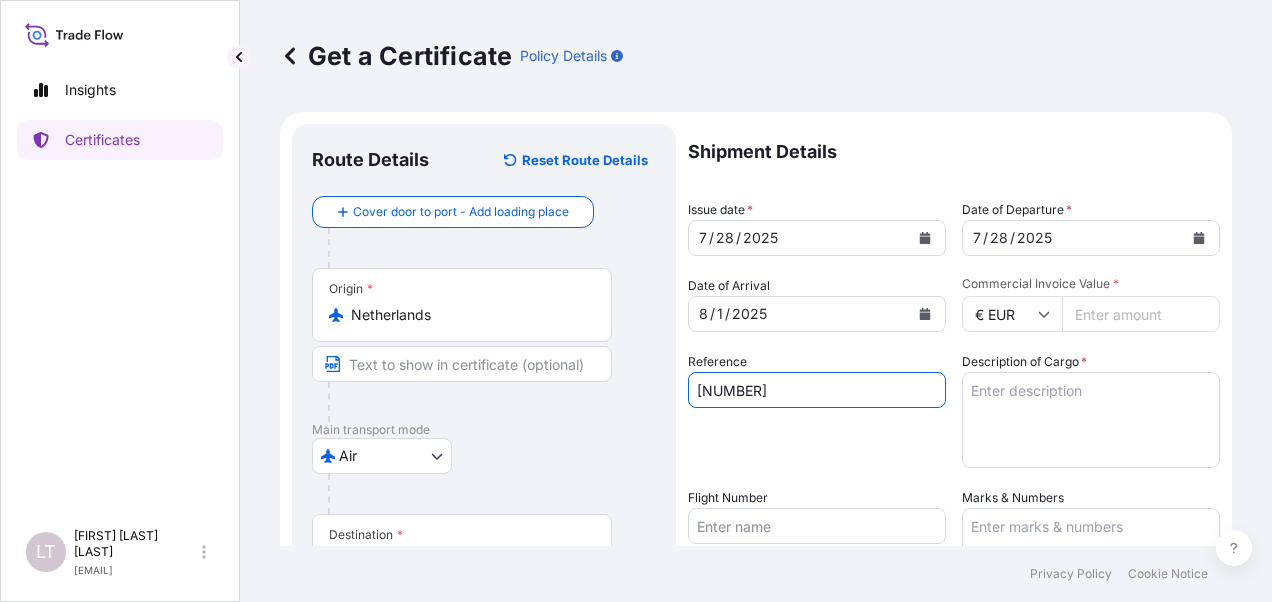 type on "[NUMBER]" 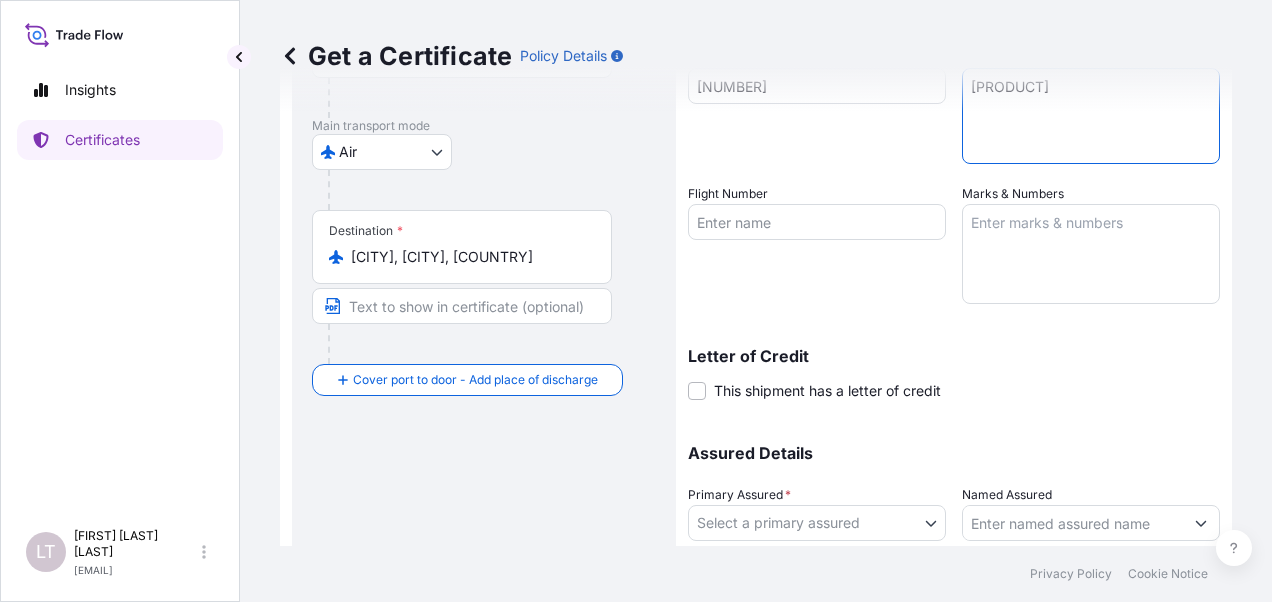 scroll, scrollTop: 400, scrollLeft: 0, axis: vertical 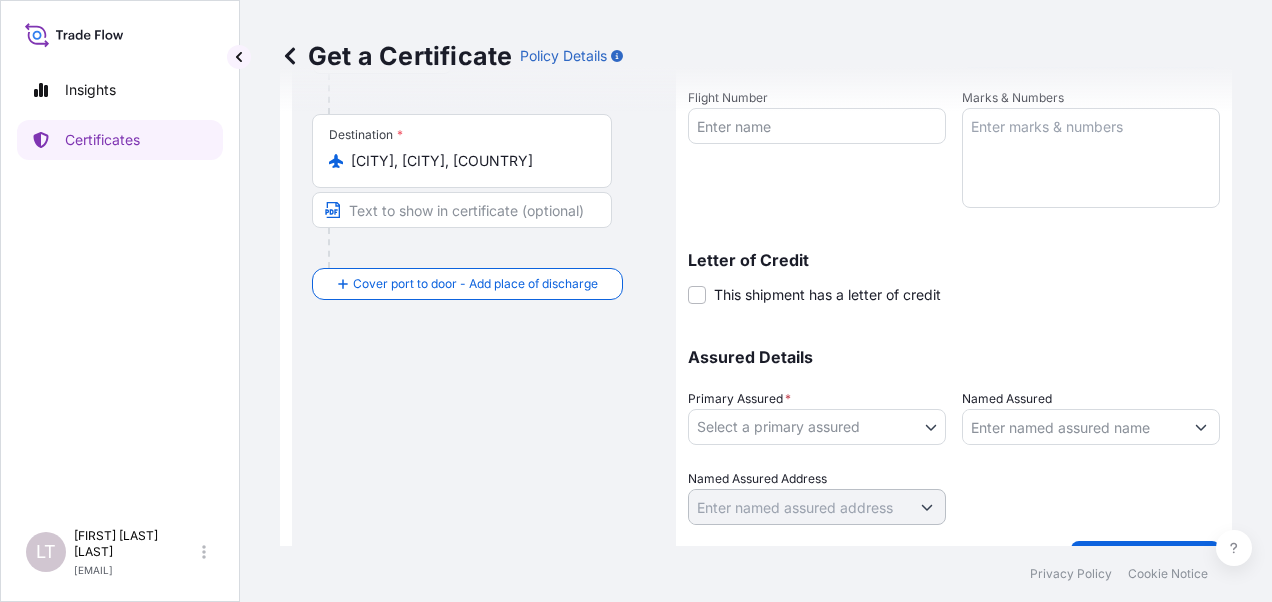 type on "[PRODUCT]" 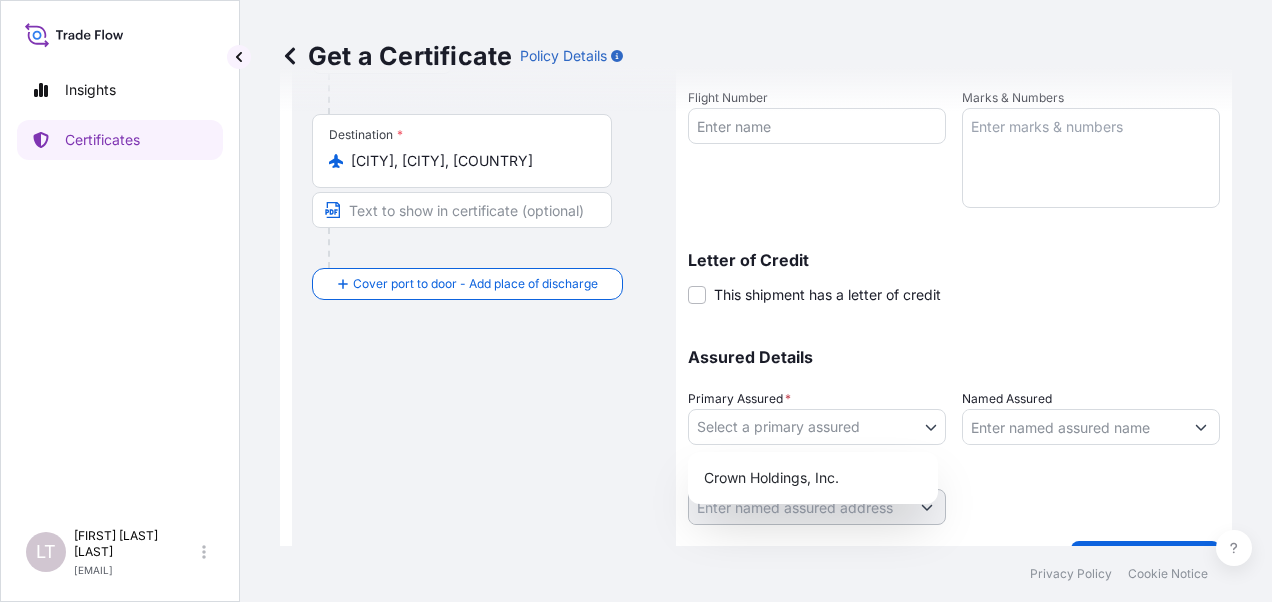 click on "Crown Holdings, Inc." at bounding box center [813, 478] 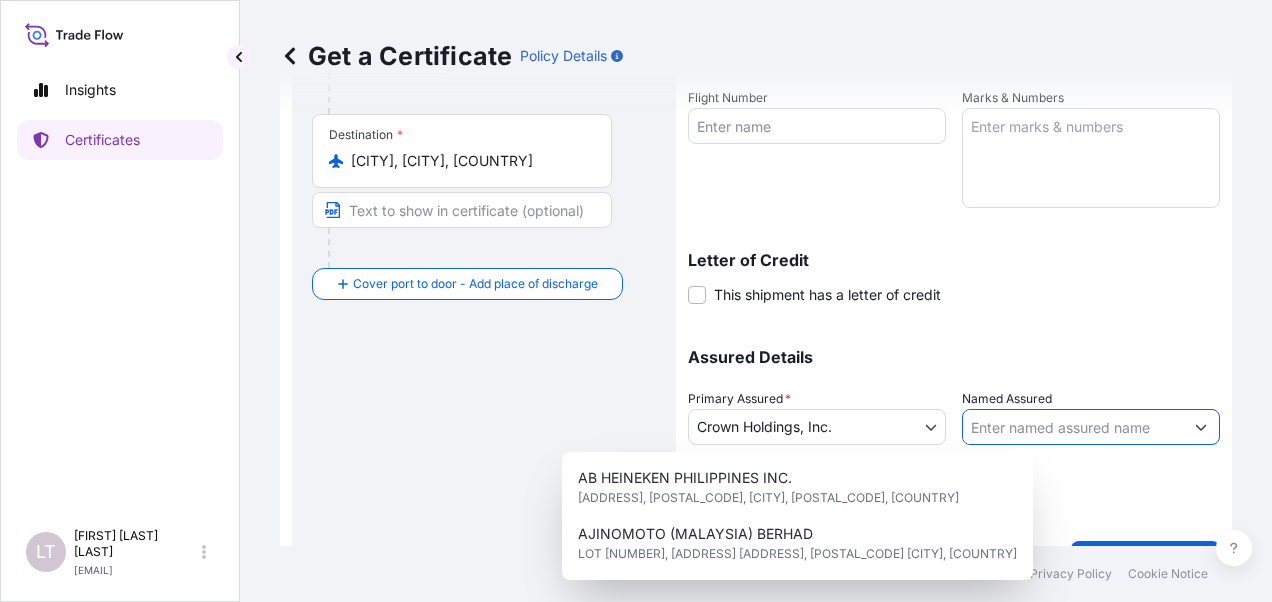 click on "Named Assured" at bounding box center [1073, 427] 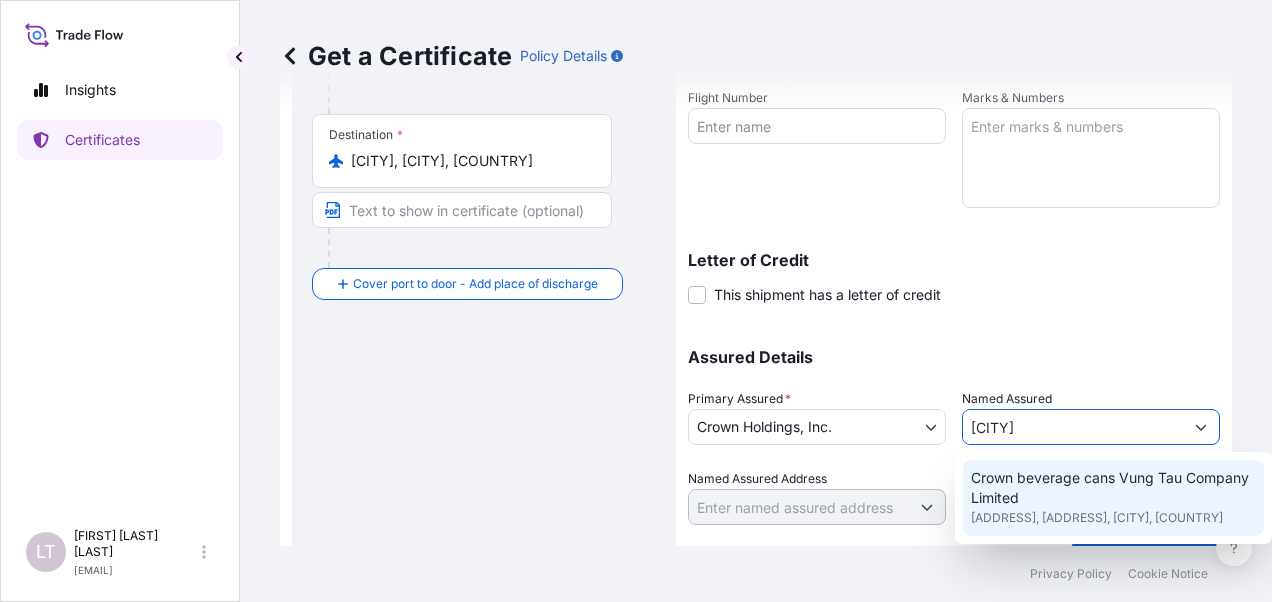 click on "Crown beverage cans Vung Tau Company Limited" at bounding box center [1113, 488] 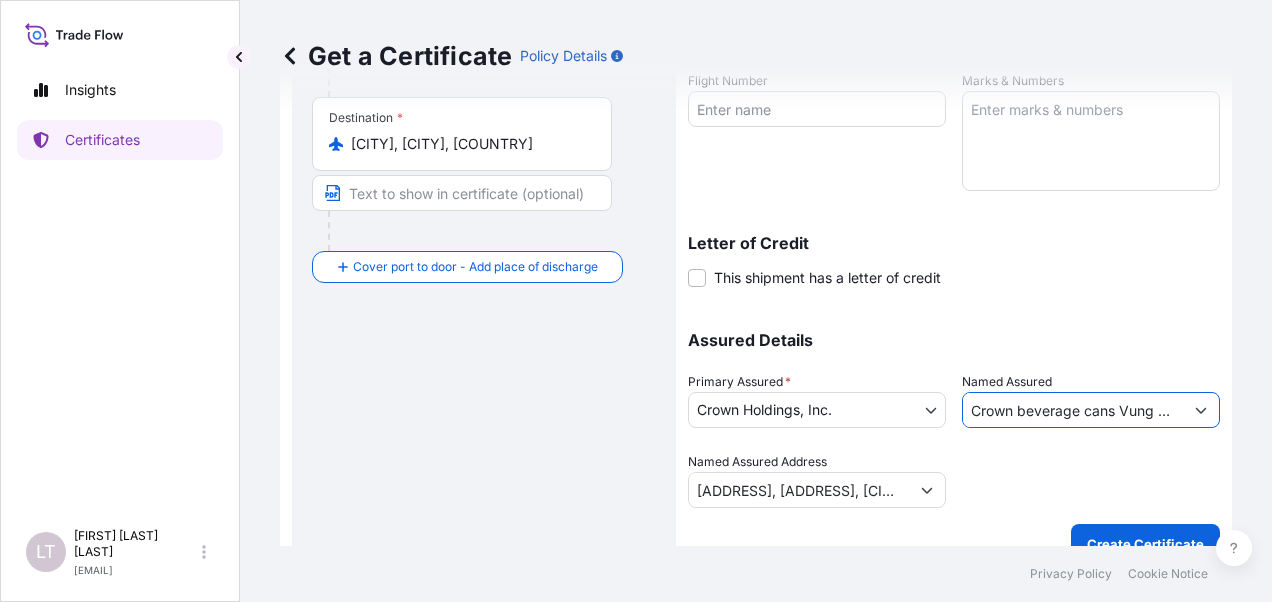scroll, scrollTop: 446, scrollLeft: 0, axis: vertical 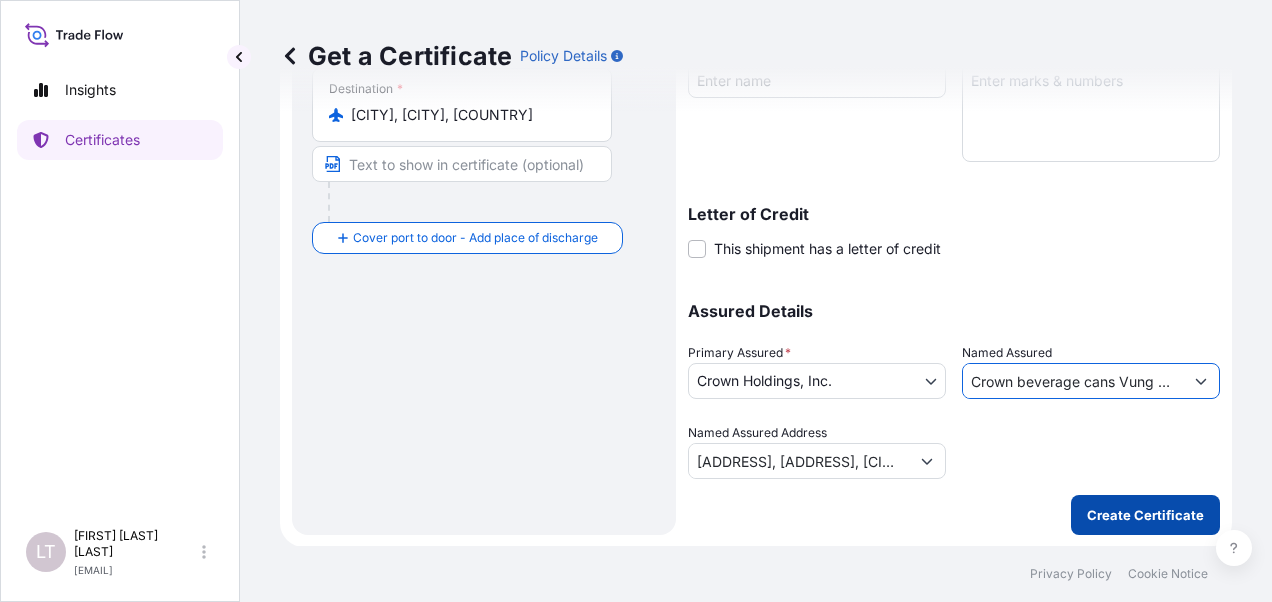 type on "Crown beverage cans Vung Tau Company Limited" 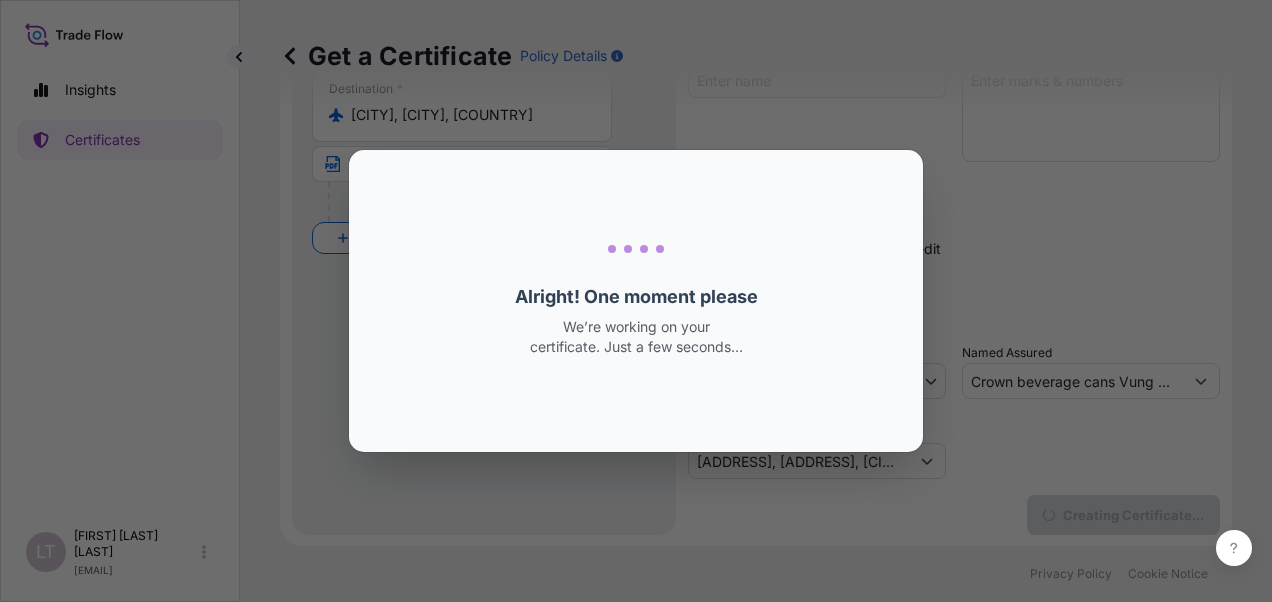 scroll, scrollTop: 0, scrollLeft: 0, axis: both 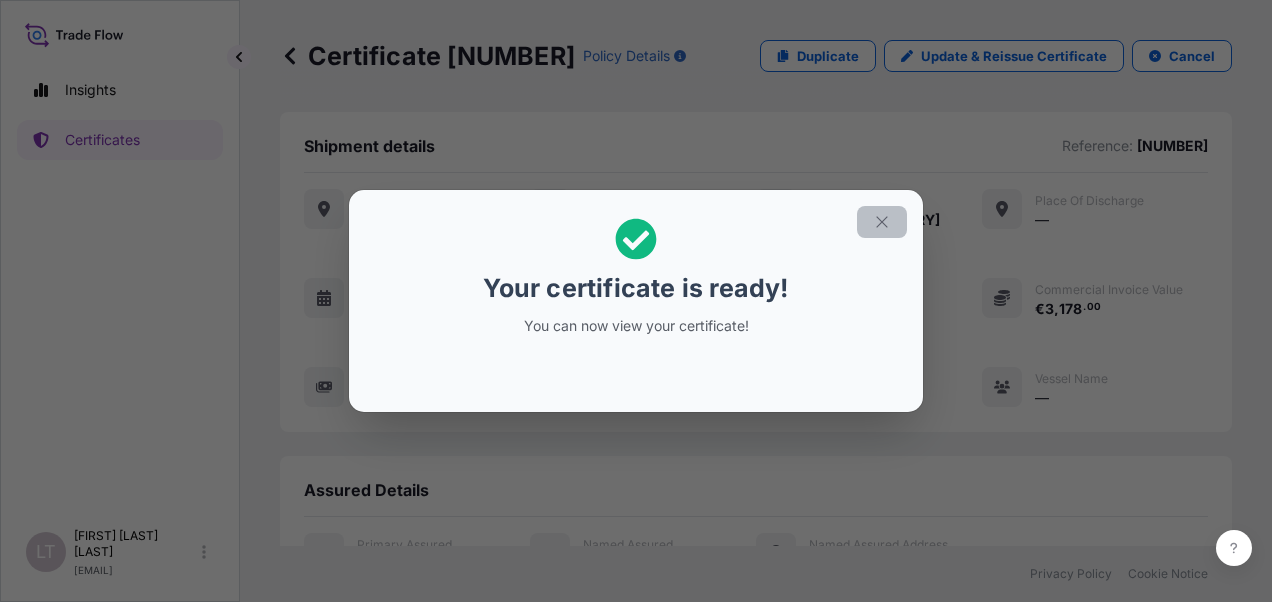 click at bounding box center [882, 222] 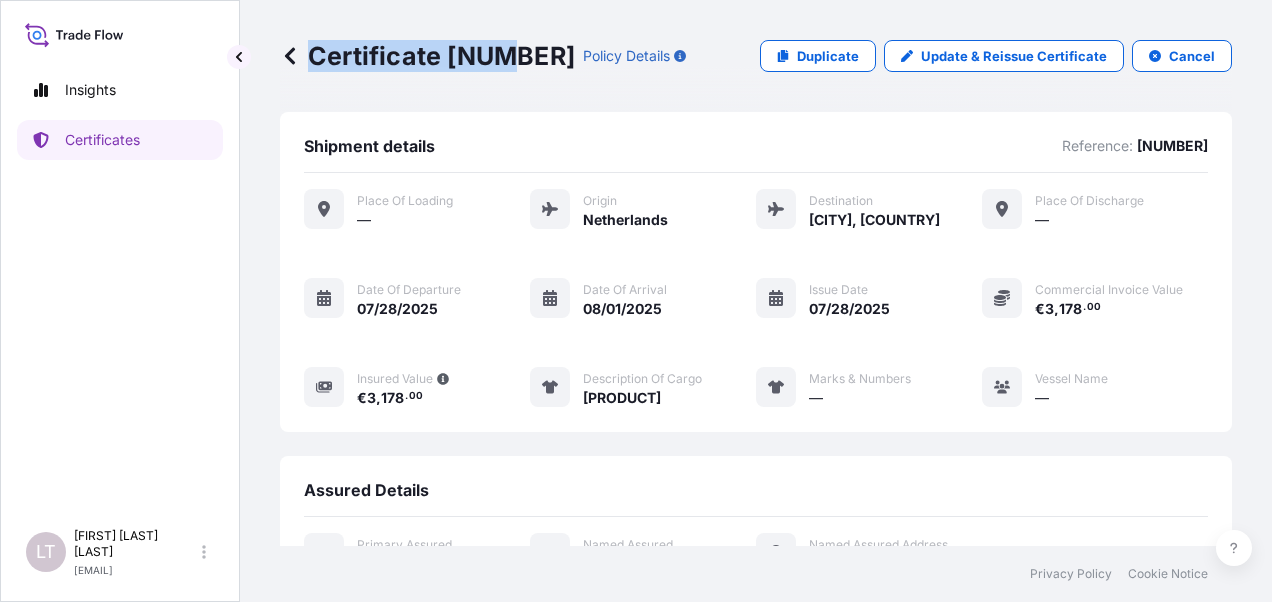 drag, startPoint x: 604, startPoint y: 53, endPoint x: 507, endPoint y: 58, distance: 97.128784 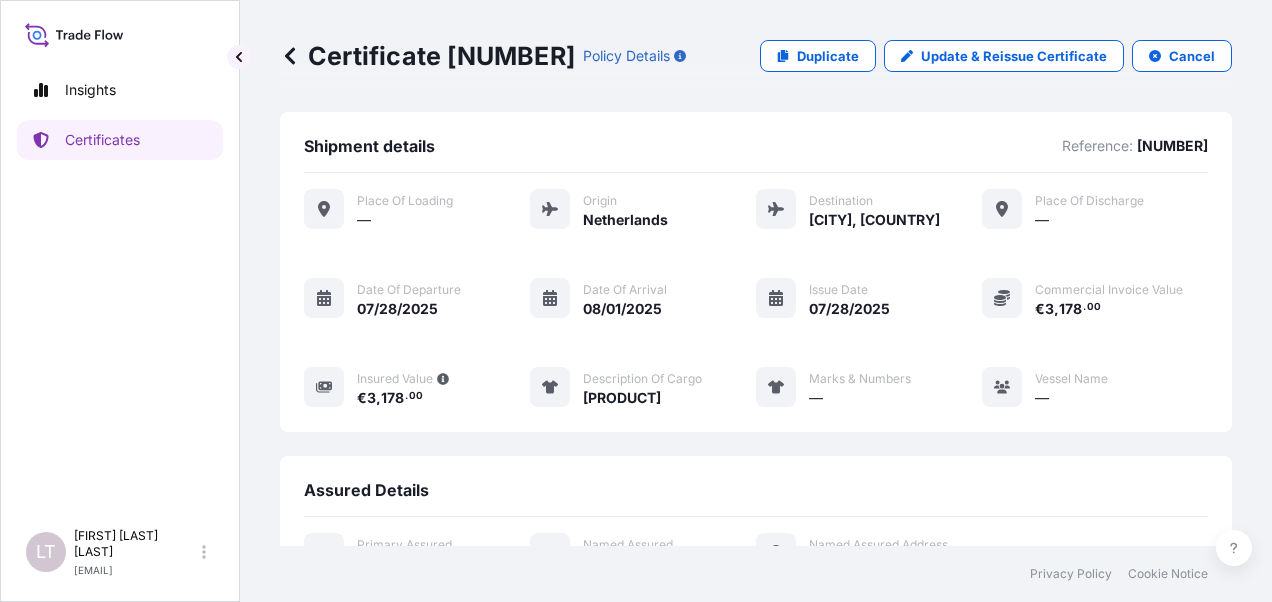click on "Certificate [NUMBER]" at bounding box center [427, 56] 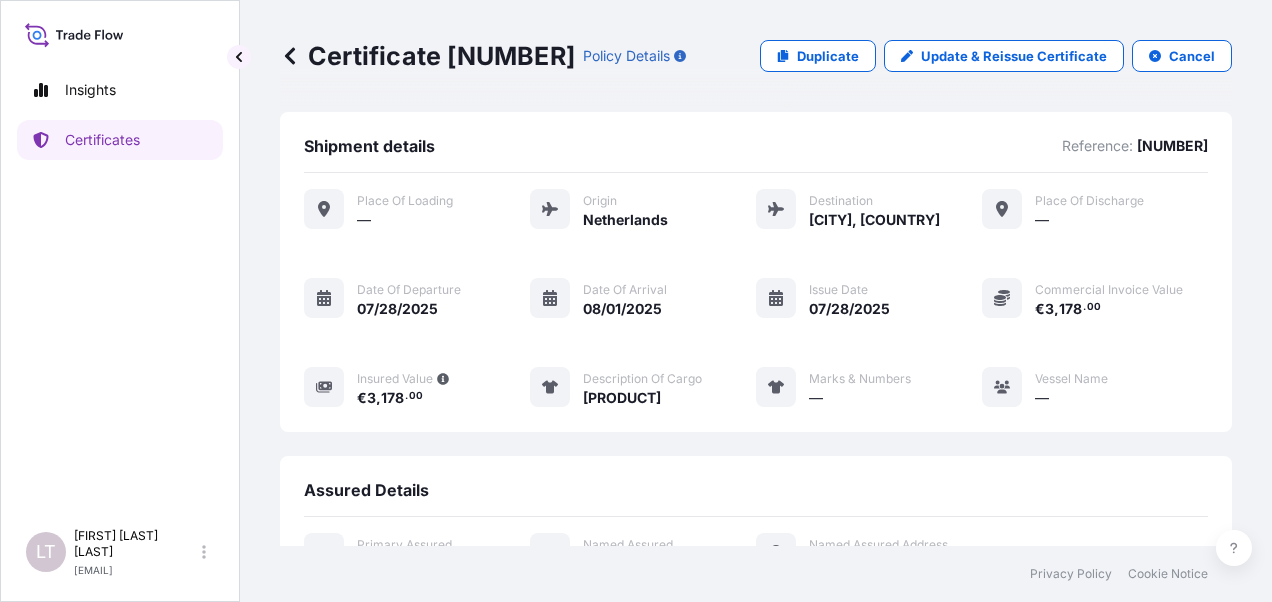drag, startPoint x: 454, startPoint y: 60, endPoint x: 602, endPoint y: 57, distance: 148.0304 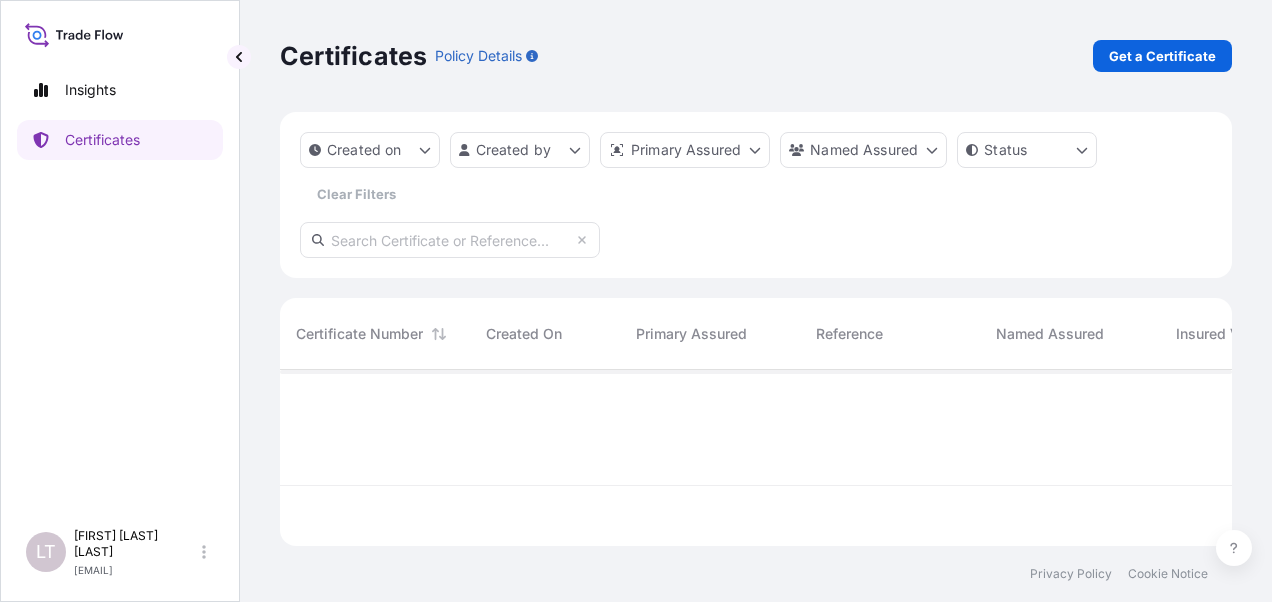 scroll, scrollTop: 16, scrollLeft: 16, axis: both 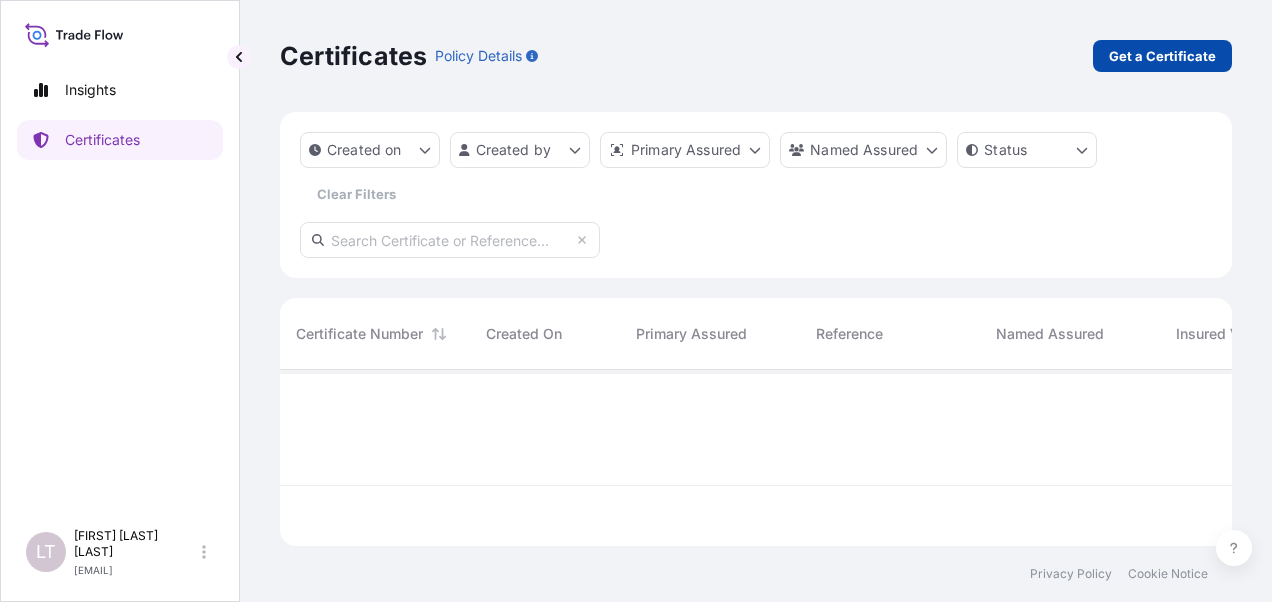 click on "Get a Certificate" at bounding box center [1162, 56] 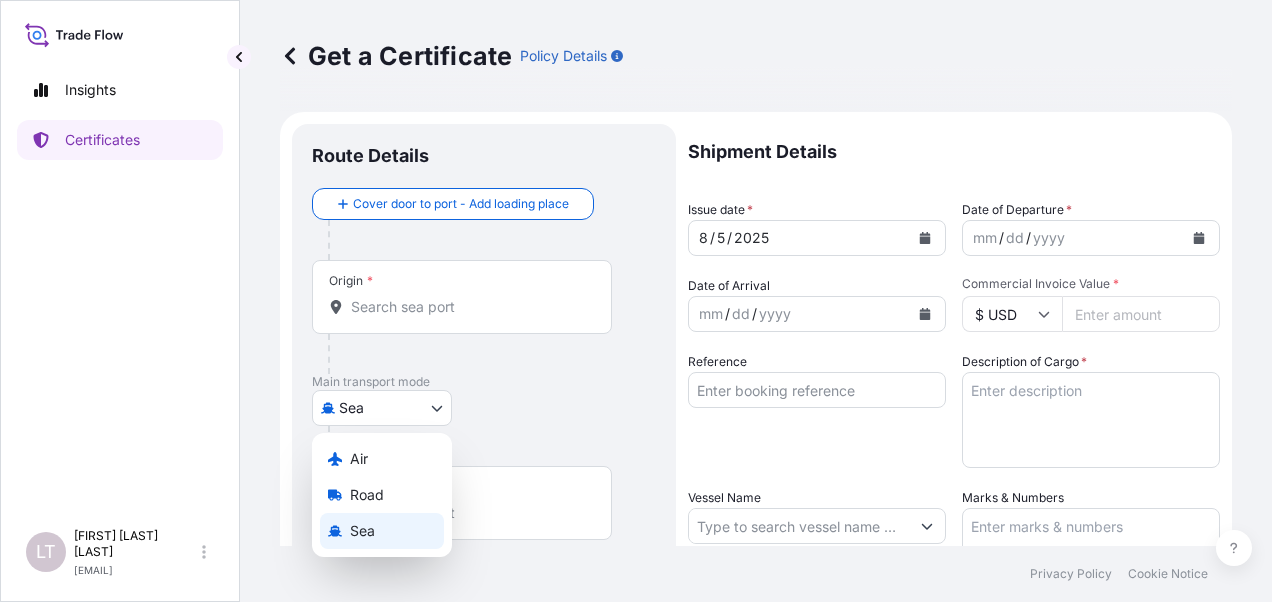 click on "Insights Certificates LT [FIRST] [LAST]   [EMAIL] Get a Certificate Policy Details Route Details   Cover door to port - Add loading place Place of loading Road / Inland Road / Inland Origin * Main transport mode Sea Air Road Sea Destination * Cover port to door - Add place of discharge Road / Inland Road / Inland Place of Discharge Shipment Details Issue date * [DATE] Date of Departure * mm / dd / yyyy Date of Arrival mm / dd / yyyy Commodity Per Policy Packing Category Commercial Invoice Value    * $ USD Reference Description of Cargo * Vessel Name Marks & Numbers Letter of Credit This shipment has a letter of credit Letter of credit * Letter of credit may not exceed 12000 characters Assured Details Primary Assured * Select a primary assured Crown Holdings, Inc. Named Assured Named Assured Address Create Certificate Privacy Policy Cookie Notice
0 Selected Date: [DATE] Air Road Sea" at bounding box center (636, 301) 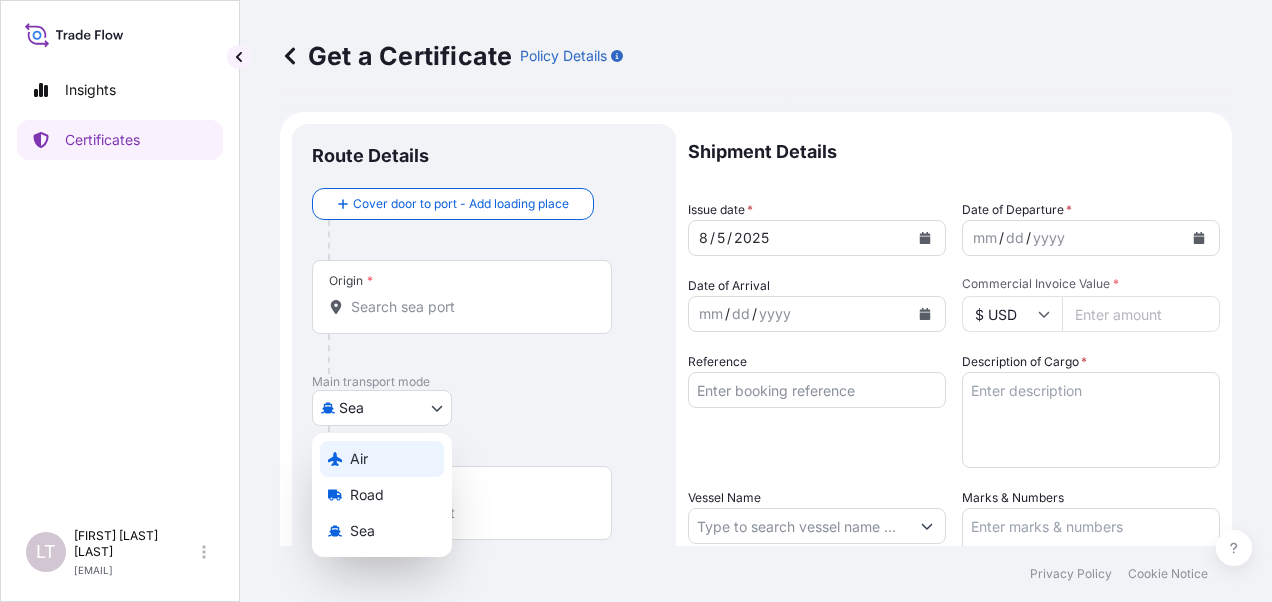 click on "Air" at bounding box center [382, 459] 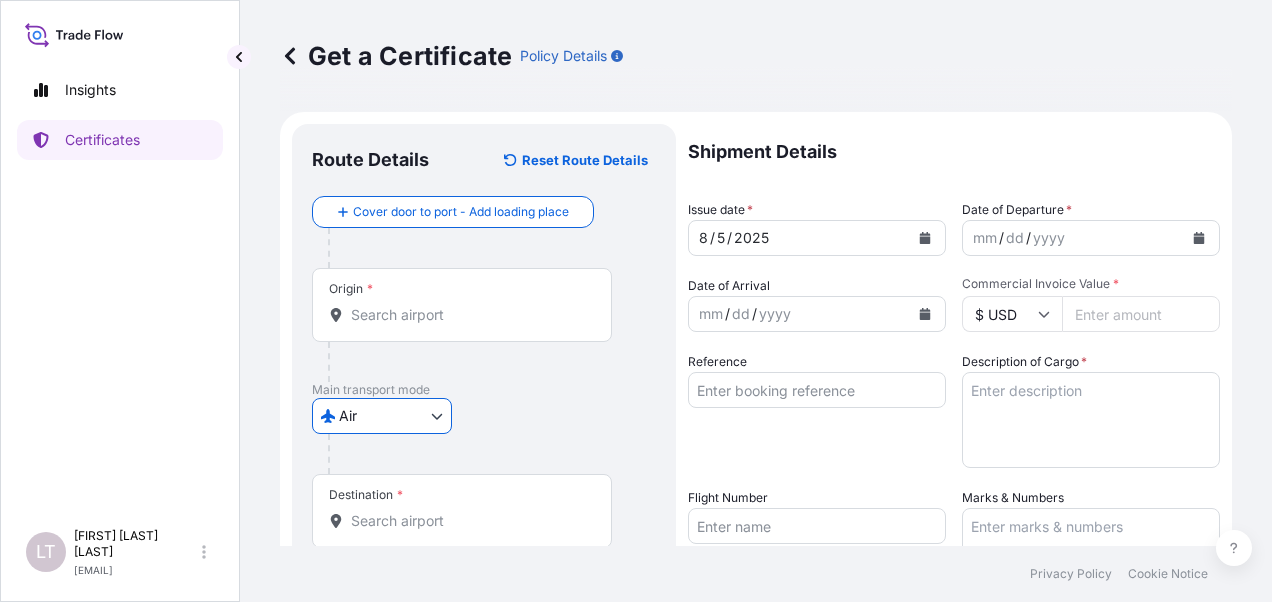 click on "Origin *" at bounding box center [462, 305] 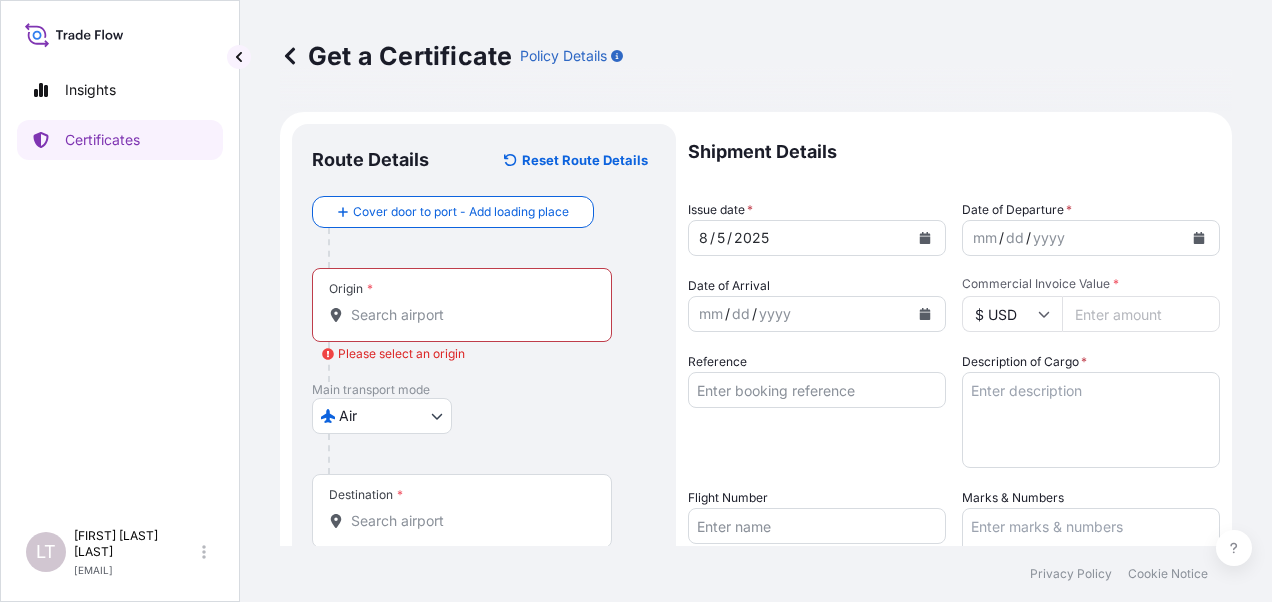 click on "Origin *" at bounding box center [462, 305] 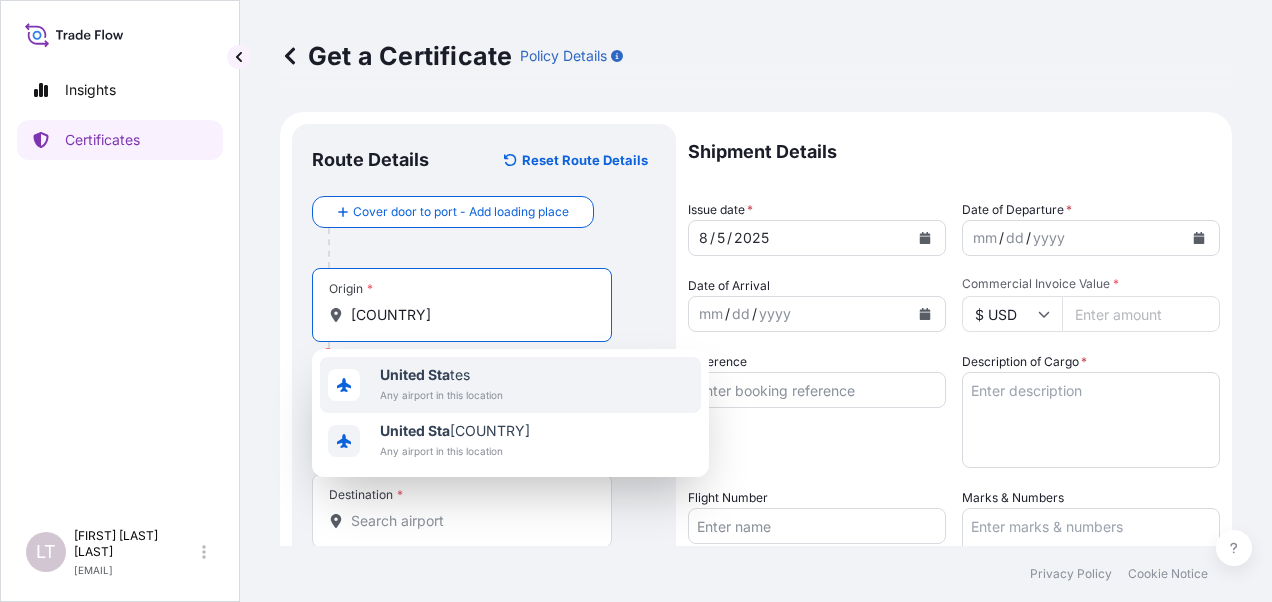 click on "United Sta" at bounding box center (415, 374) 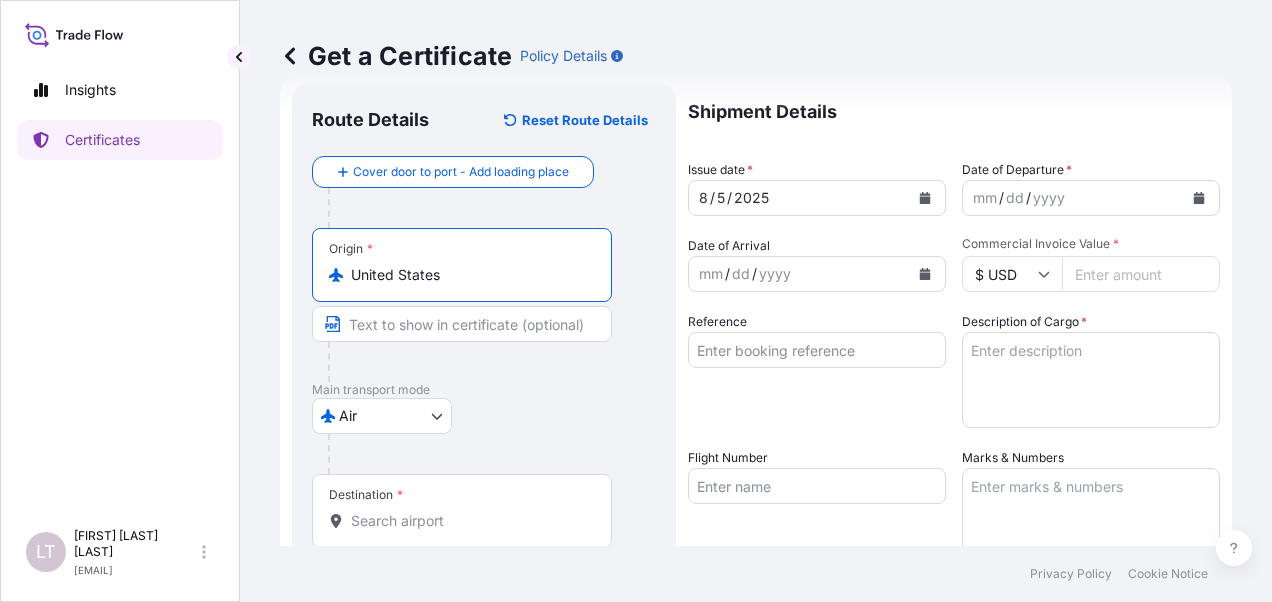scroll, scrollTop: 100, scrollLeft: 0, axis: vertical 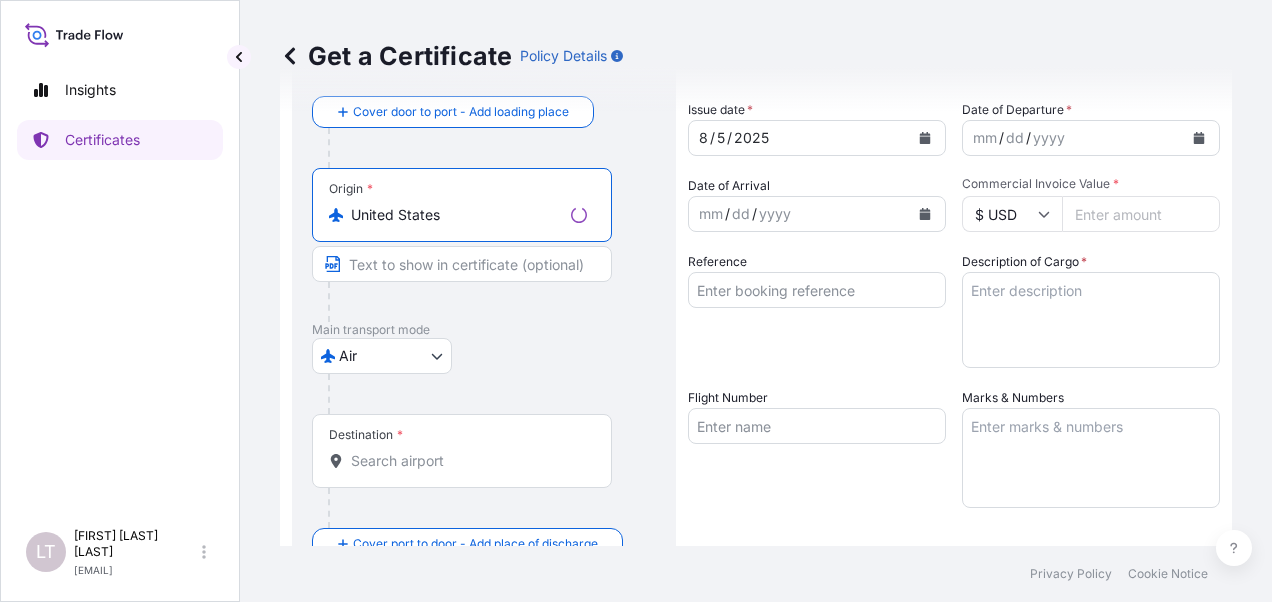type on "United States" 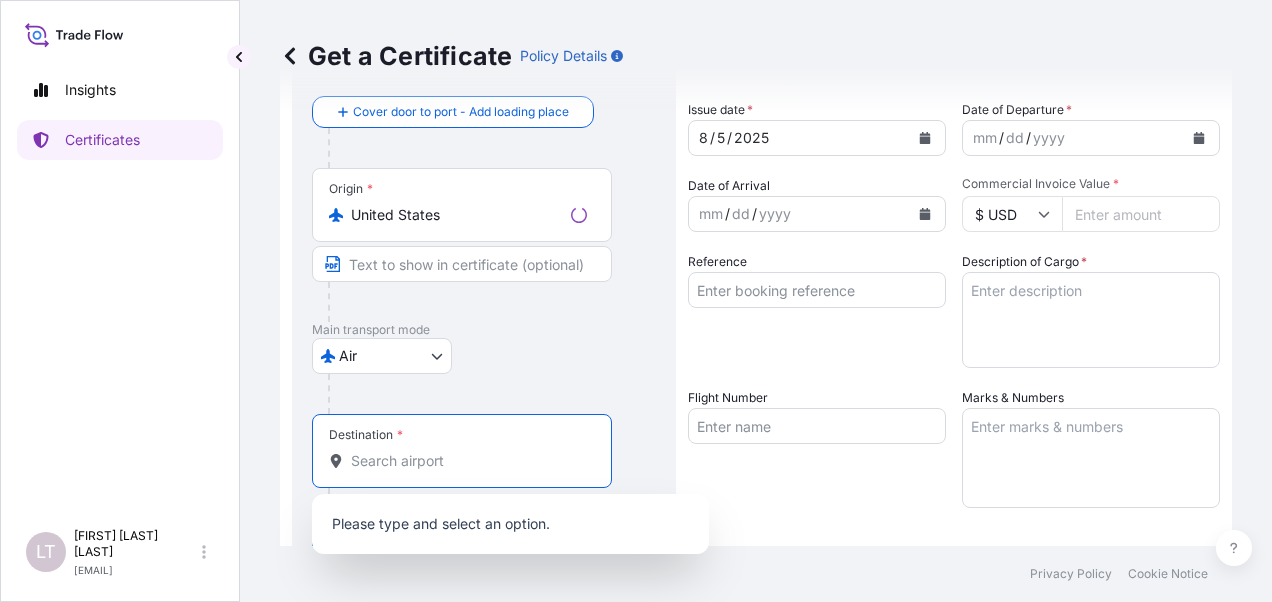 click on "Destination *" at bounding box center (469, 461) 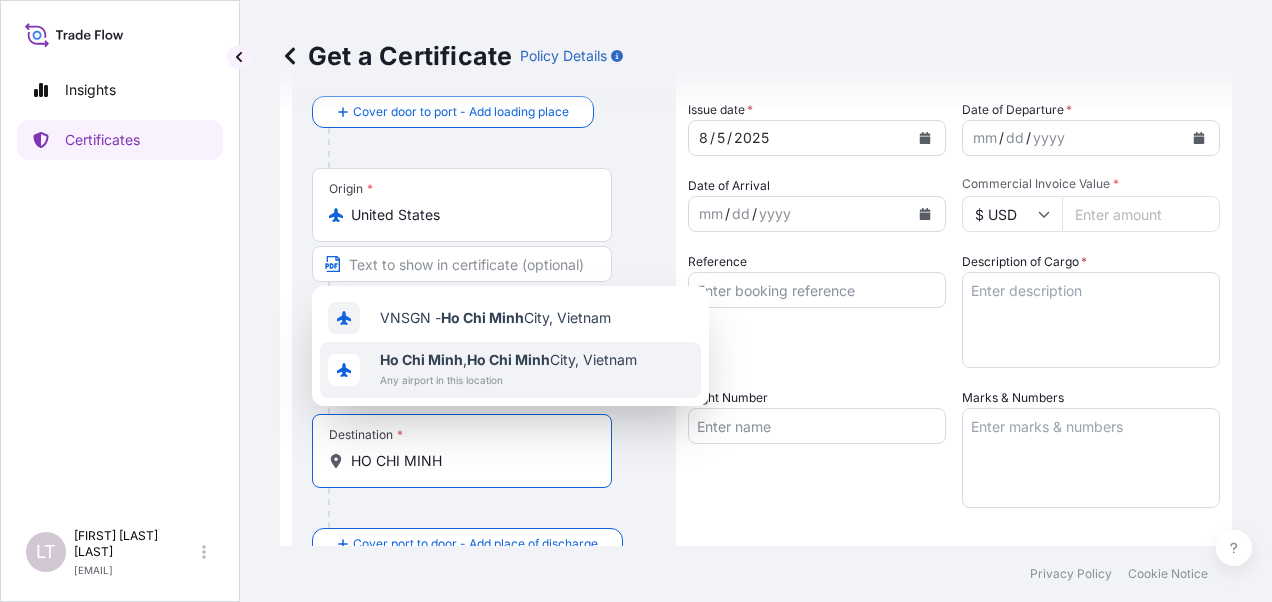 click on "[CITY], [CITY]  [CITY], [COUNTRY] Any airport in this location" at bounding box center [510, 370] 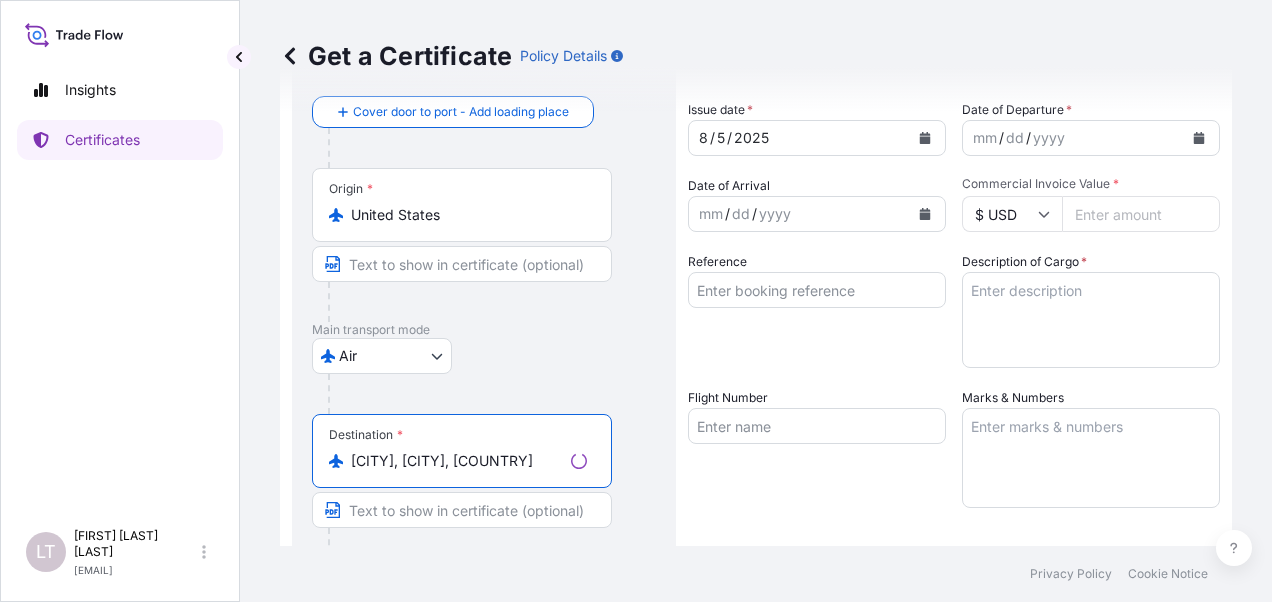 type on "[CITY], [CITY], [COUNTRY]" 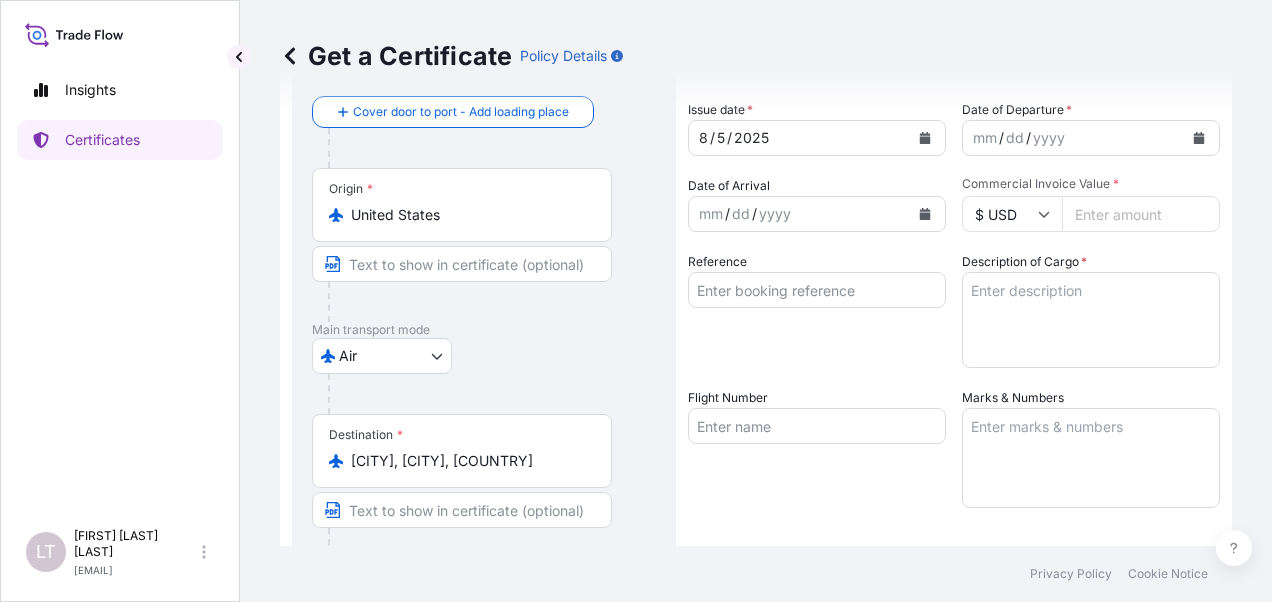 click at bounding box center (925, 138) 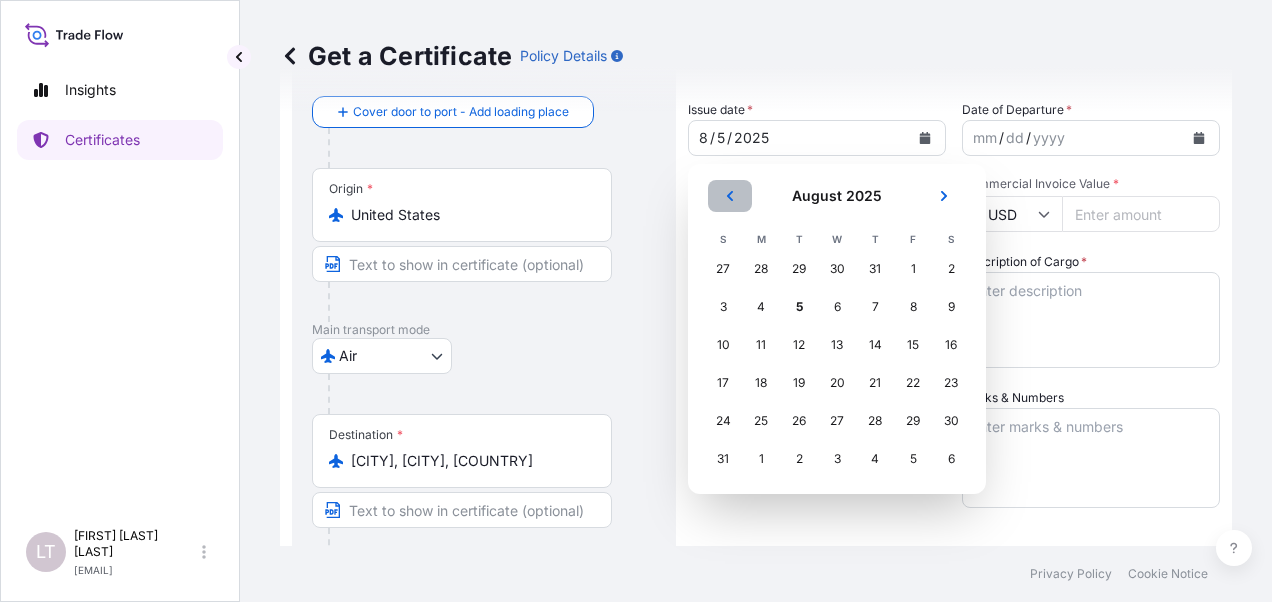 click 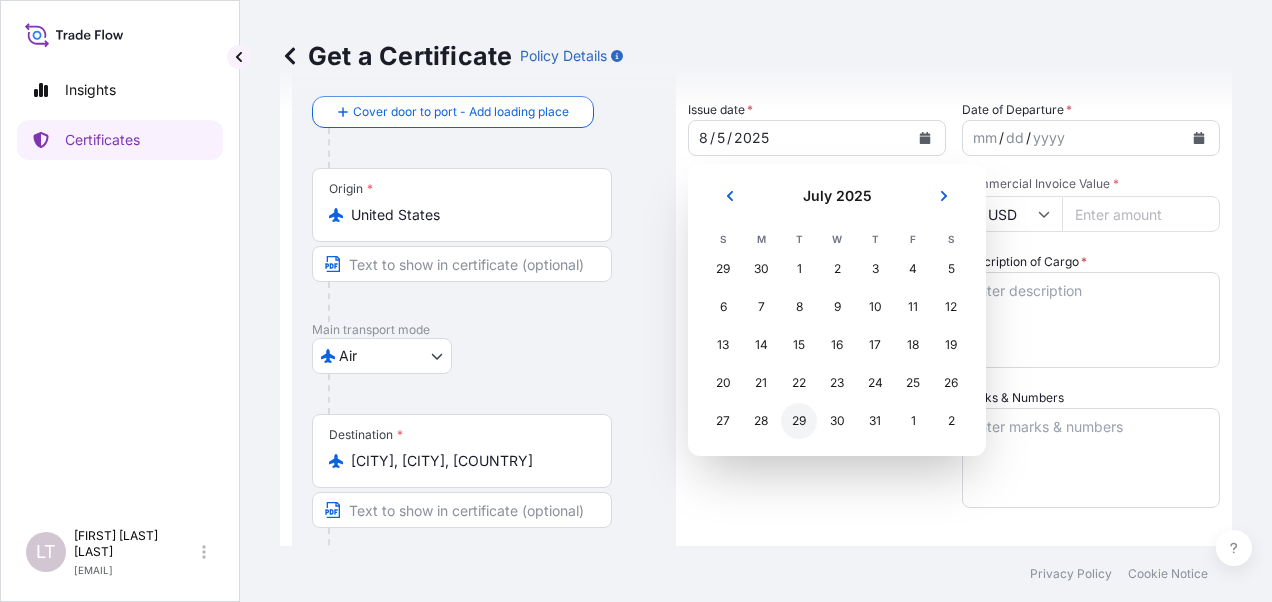 click on "29" at bounding box center [799, 421] 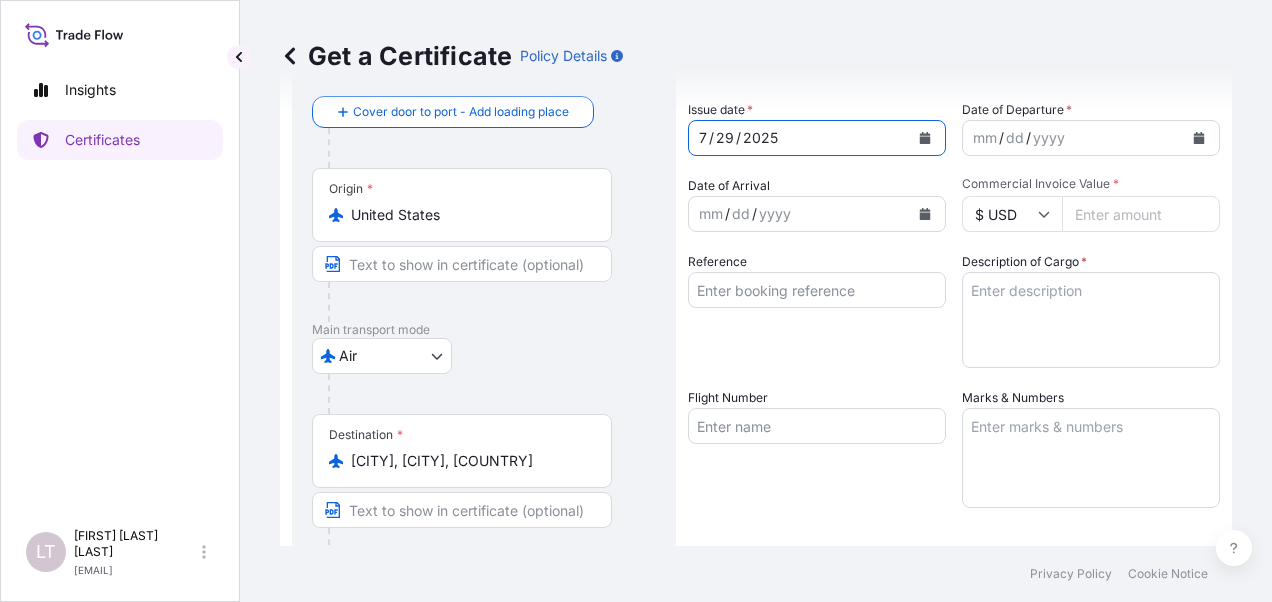 type 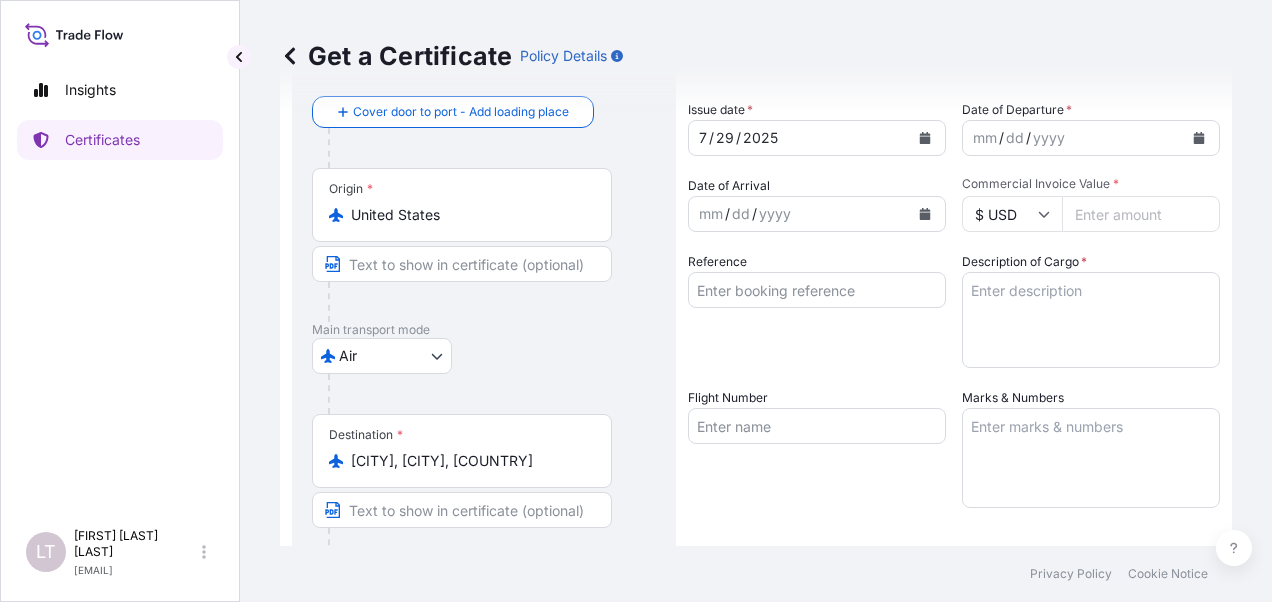 click 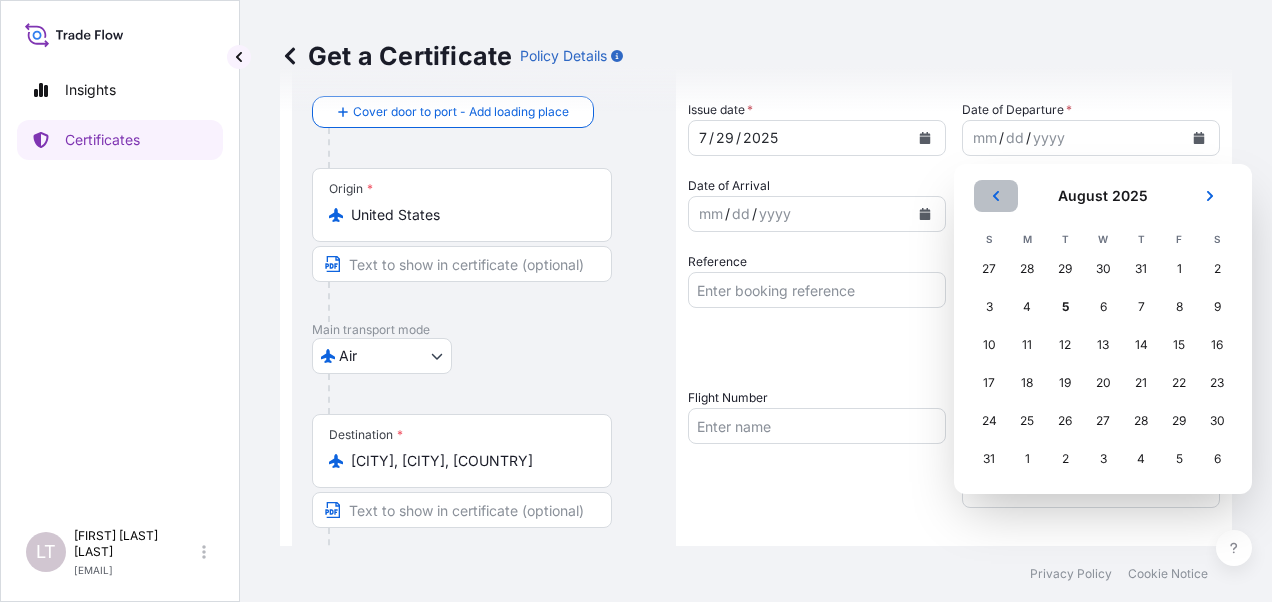 click at bounding box center (996, 196) 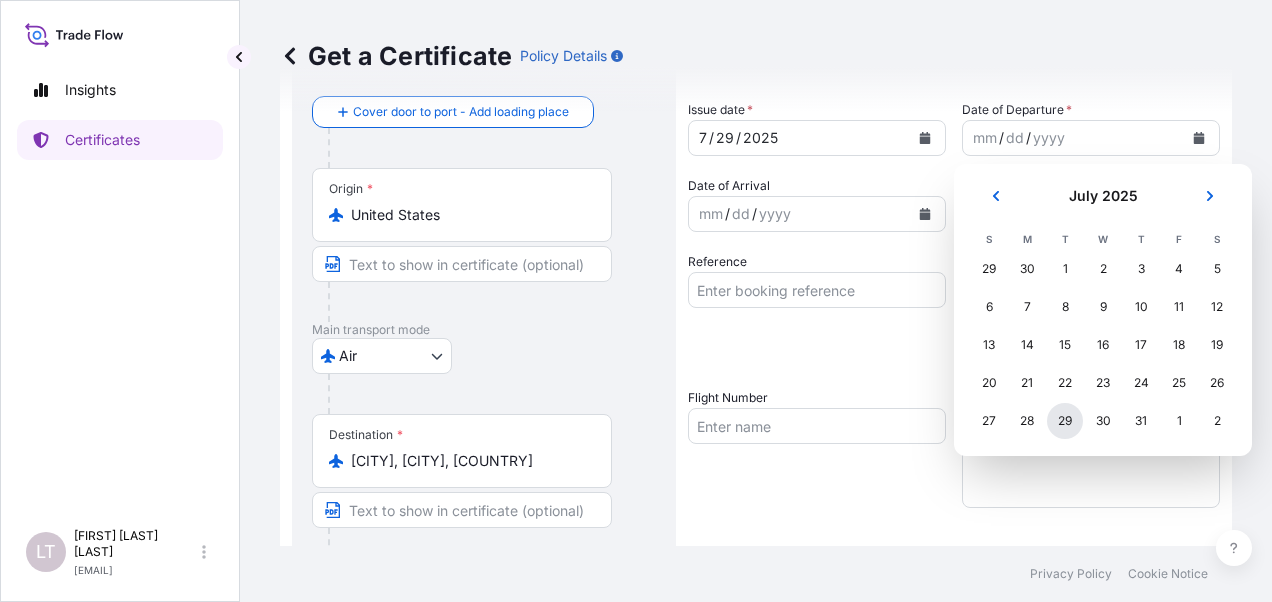 click on "29" at bounding box center (1065, 421) 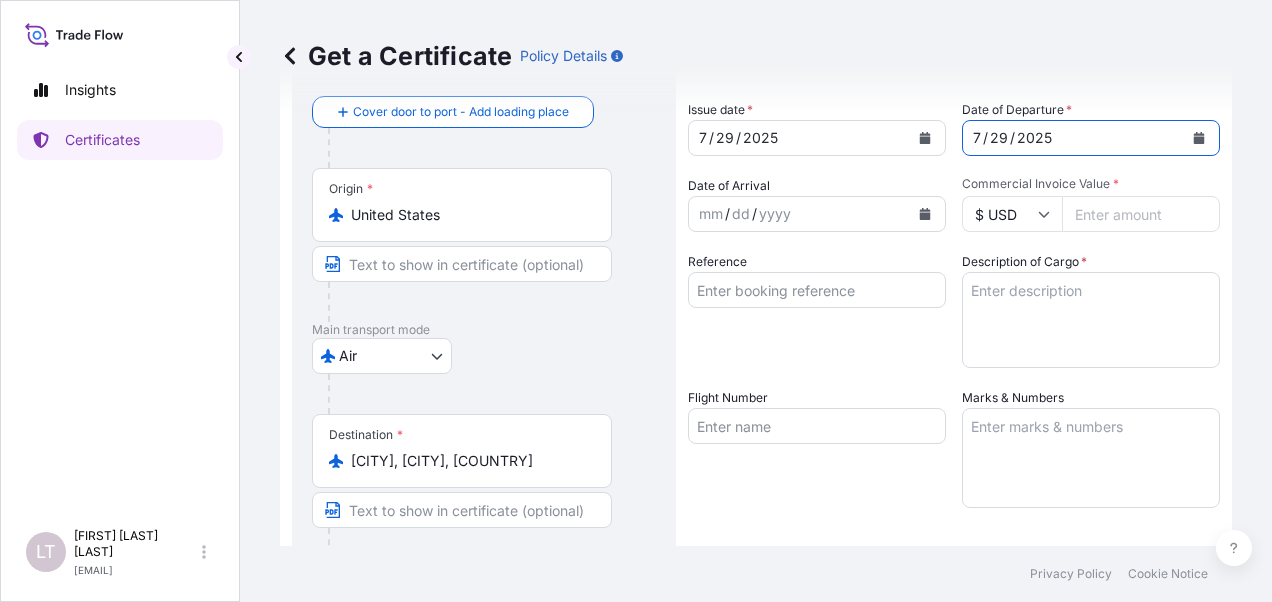 click at bounding box center [925, 214] 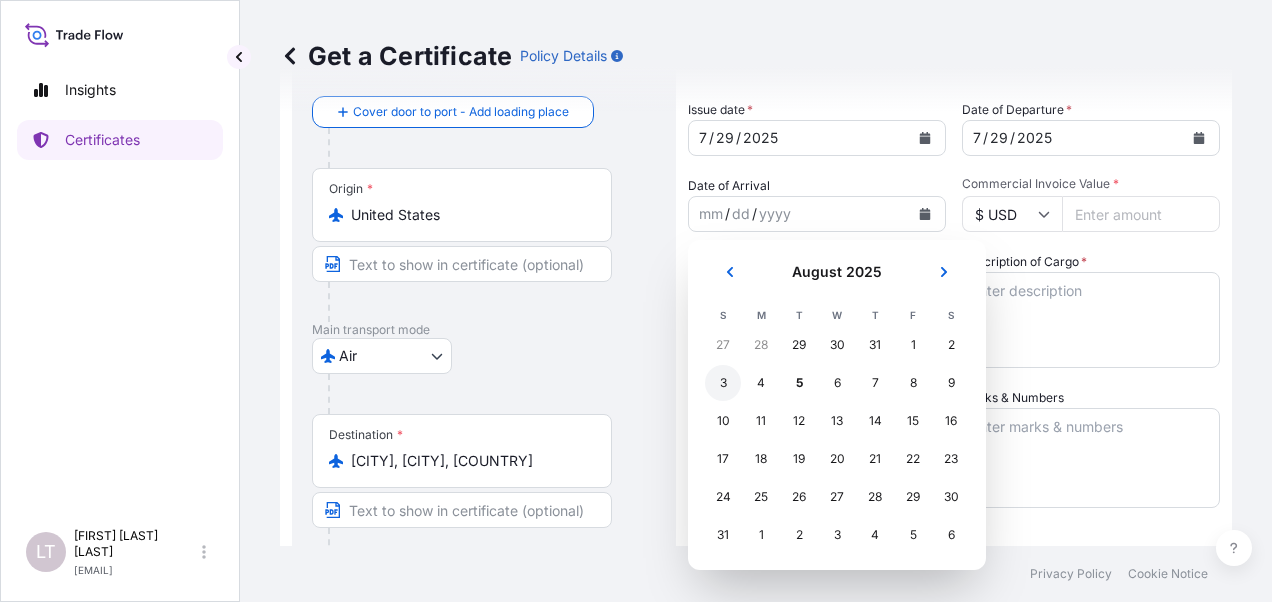 click on "3" at bounding box center (723, 383) 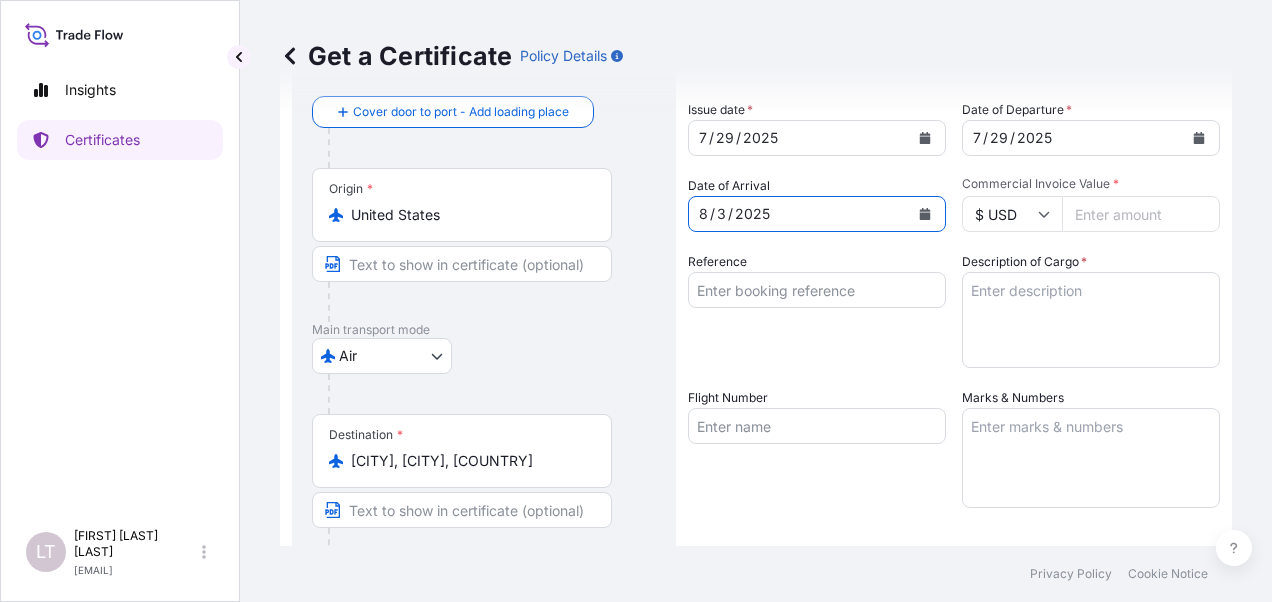 type 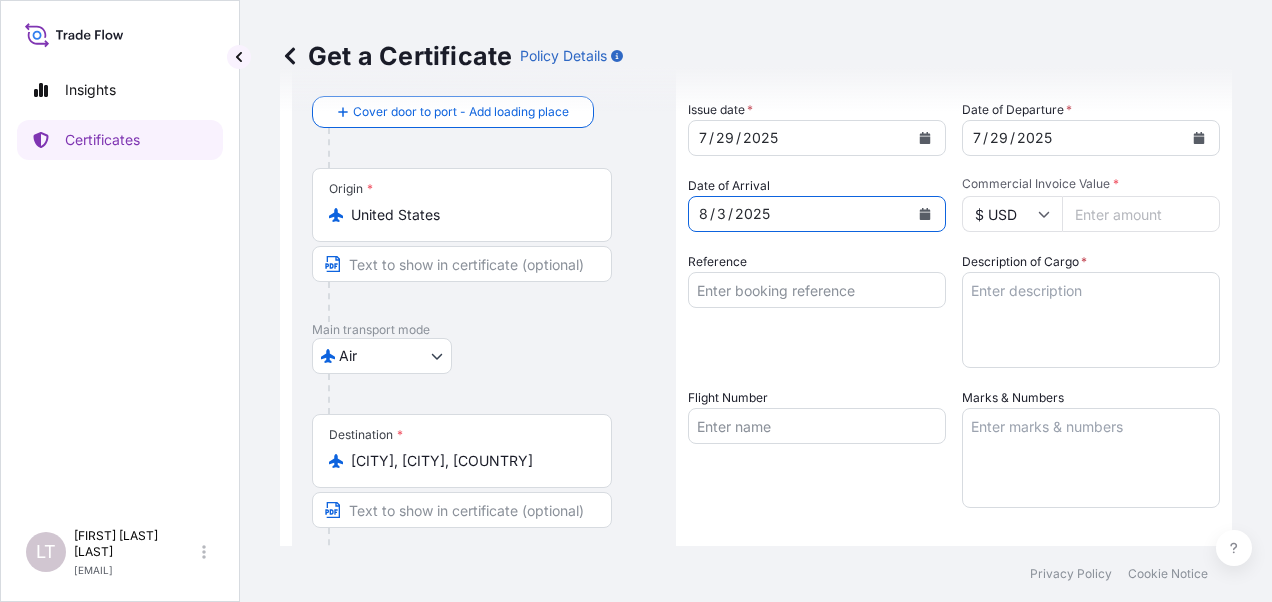 click on "Commercial Invoice Value    *" at bounding box center (1141, 214) 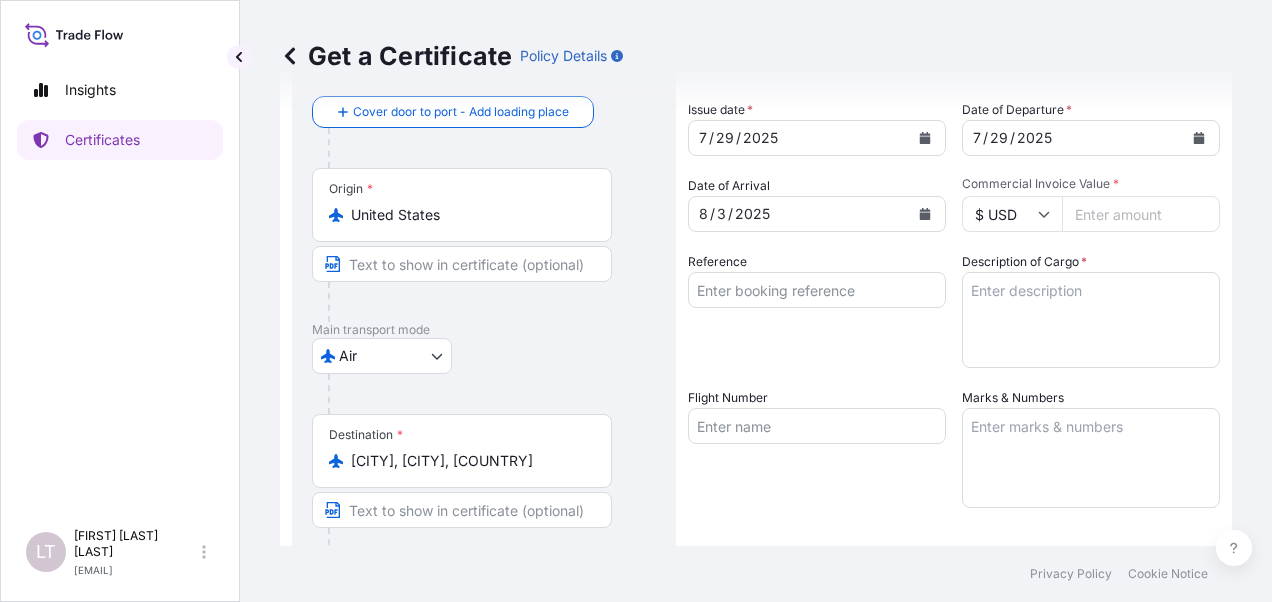 type on "[NUMBER]" 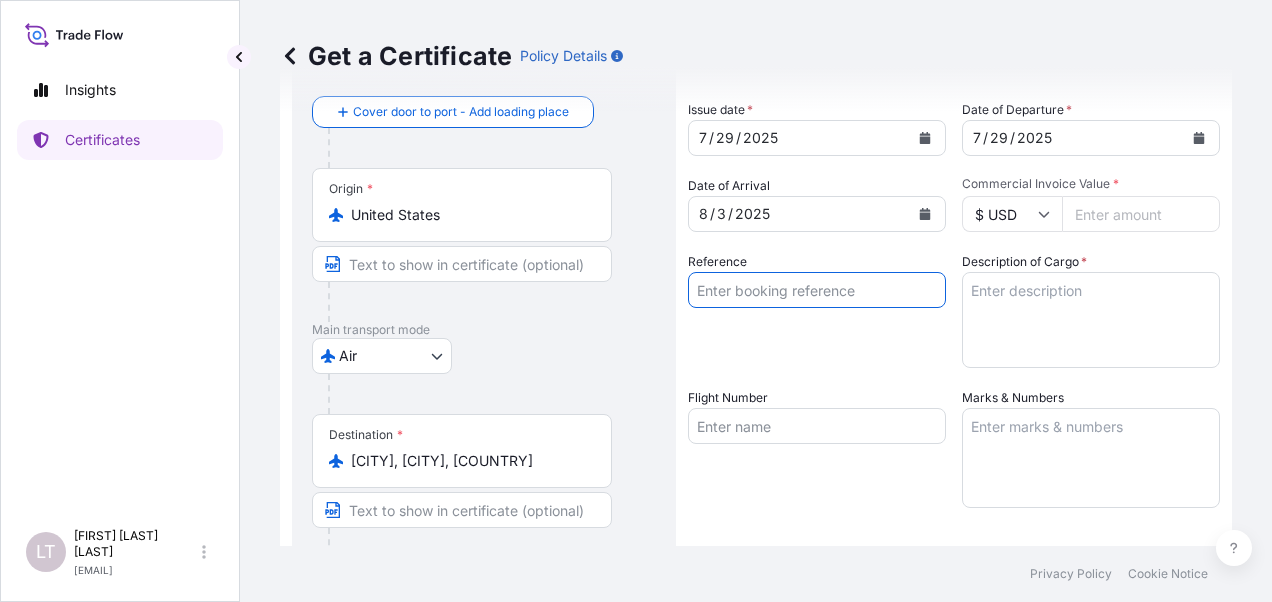 paste on "2348242" 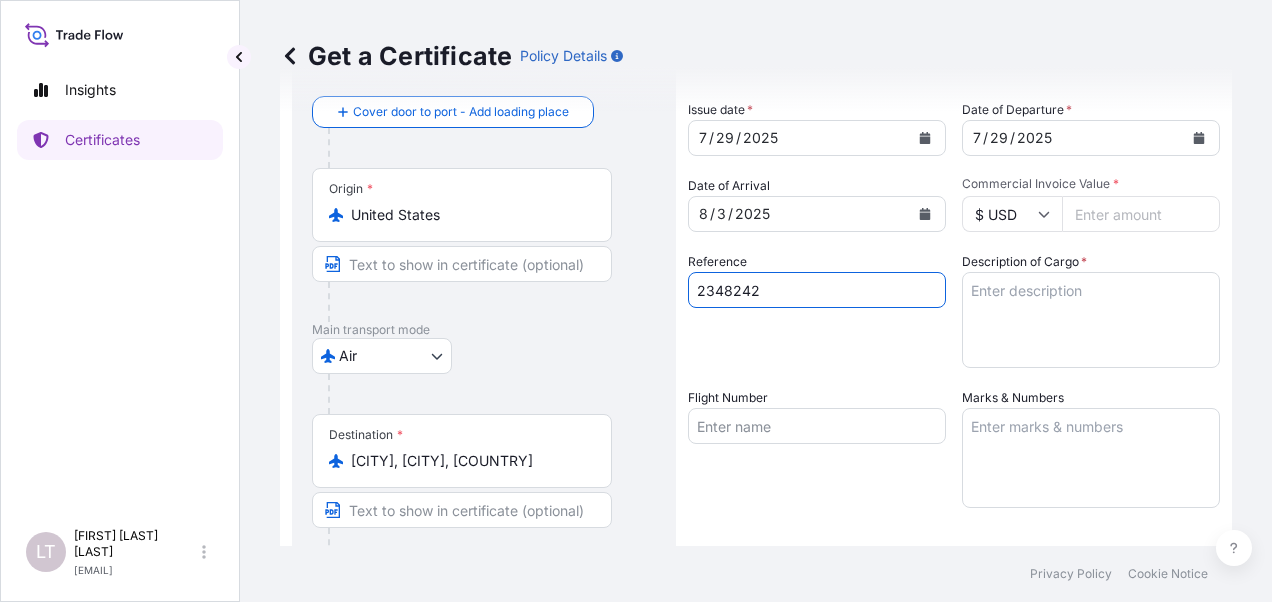 type on "2348242" 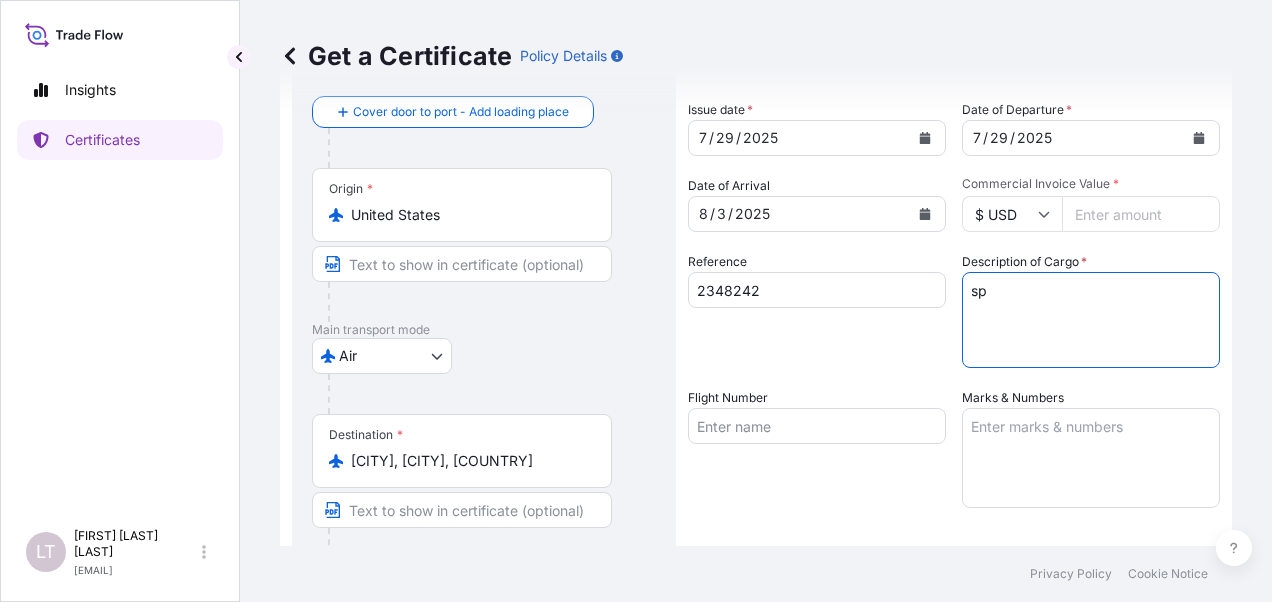 type on "s" 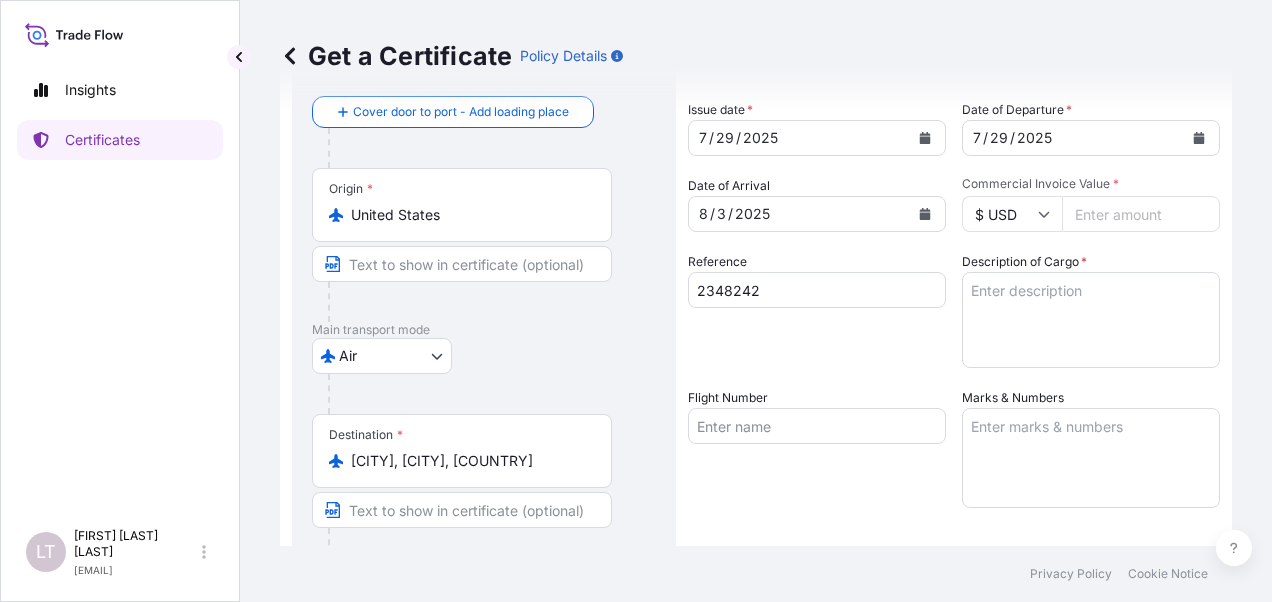 click on "Description of Cargo *" at bounding box center (1091, 320) 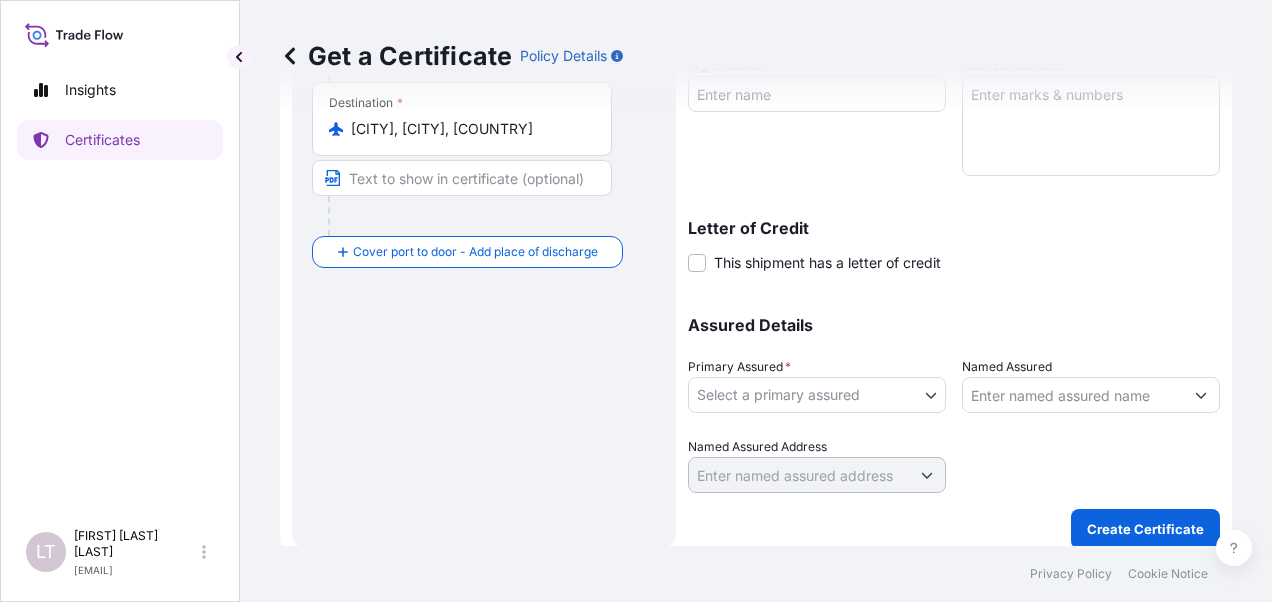scroll, scrollTop: 446, scrollLeft: 0, axis: vertical 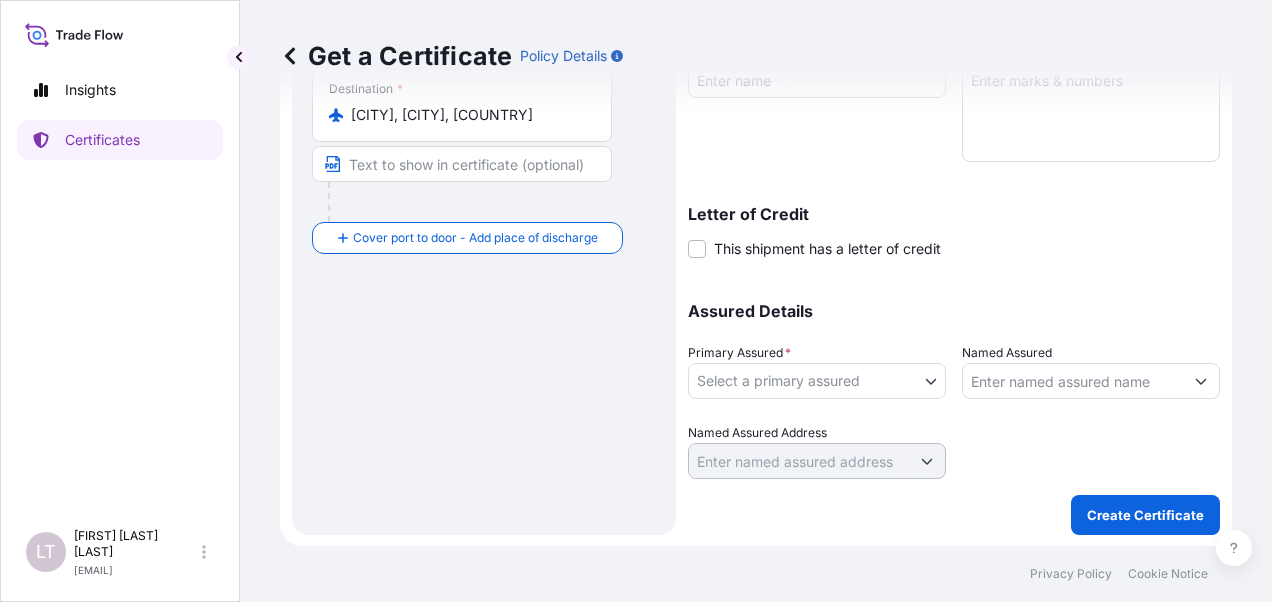 type on "[PRODUCT]" 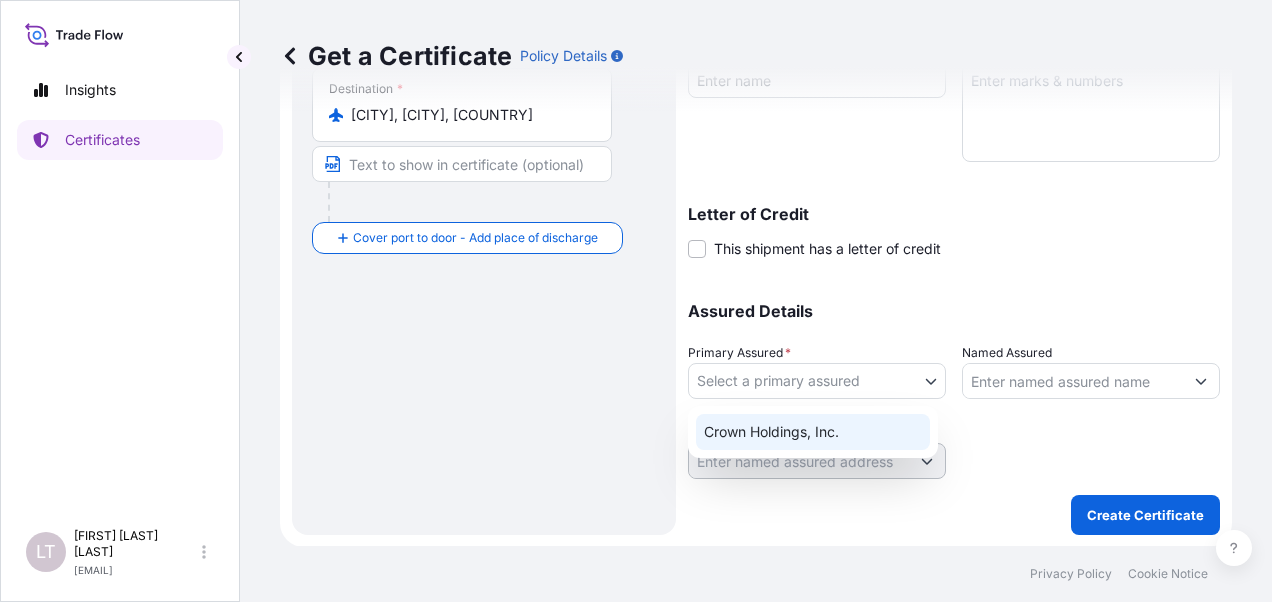 click on "Crown Holdings, Inc." at bounding box center (813, 432) 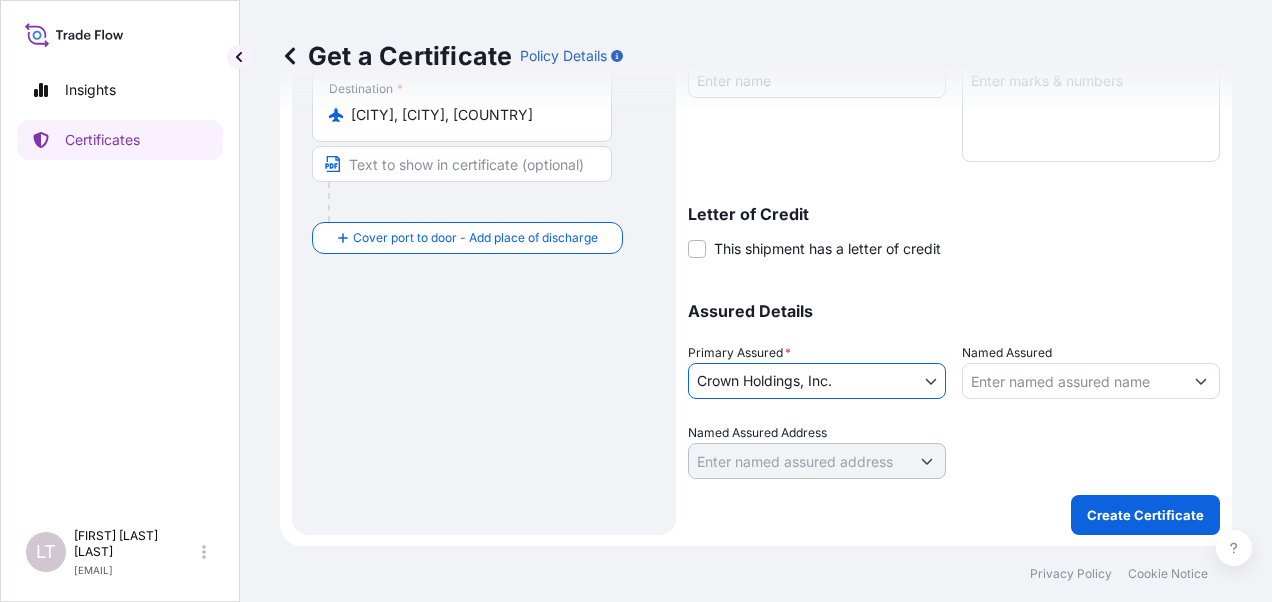 click on "Named Assured" at bounding box center [1073, 381] 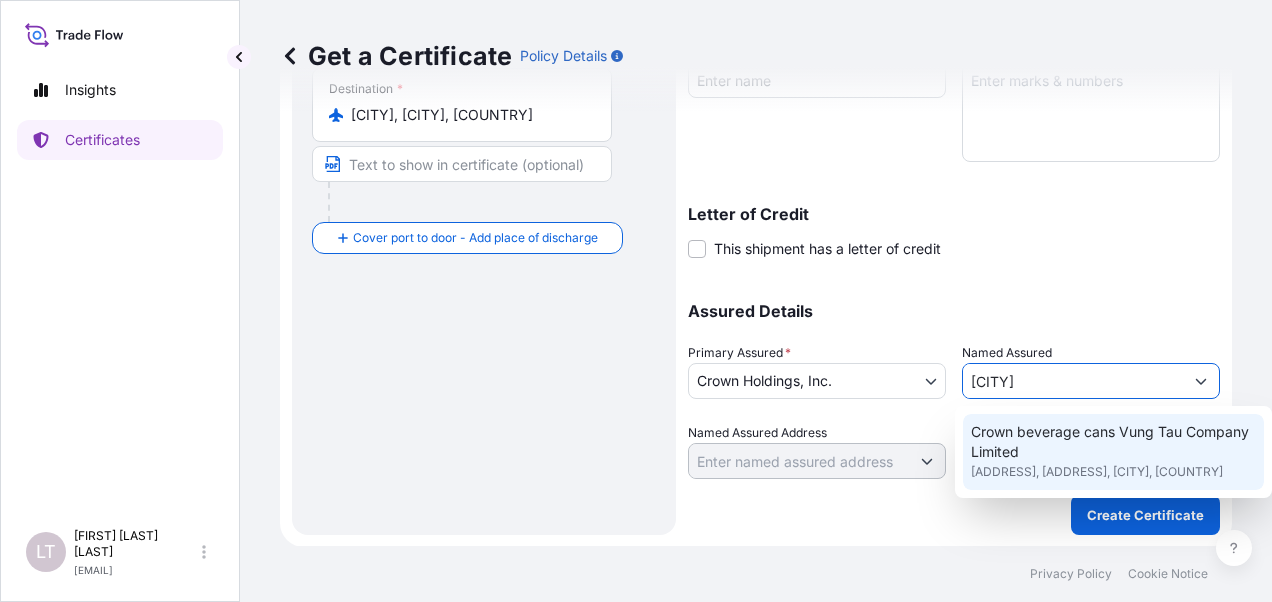 click on "Crown beverage cans Vung Tau Company Limited" at bounding box center [1113, 442] 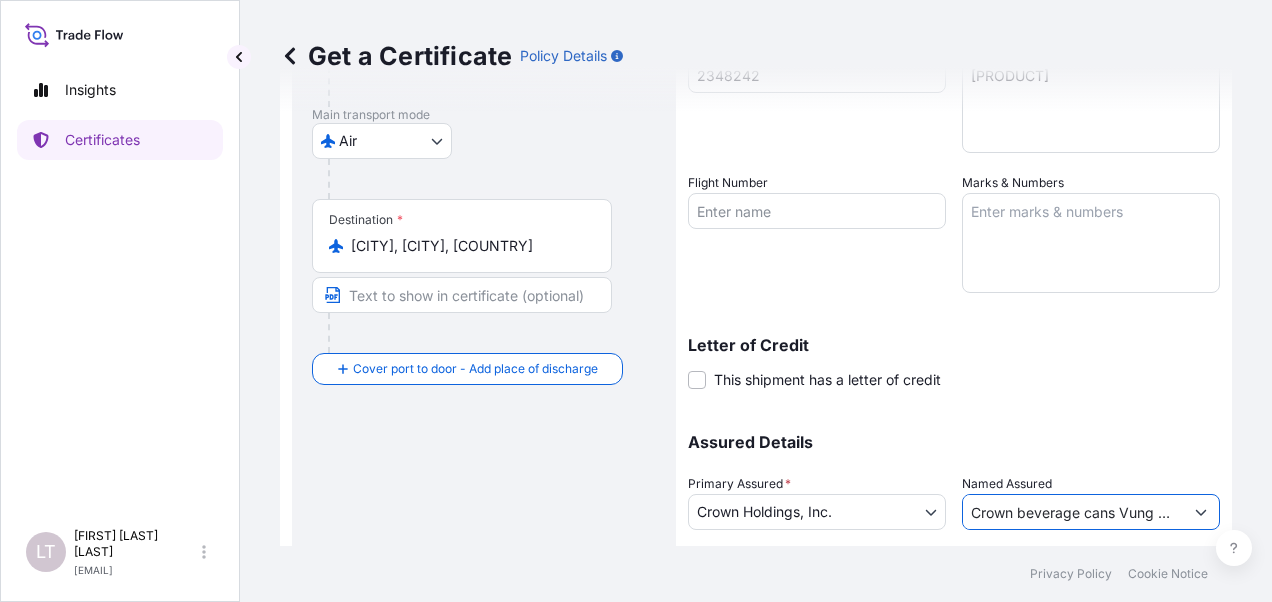 scroll, scrollTop: 446, scrollLeft: 0, axis: vertical 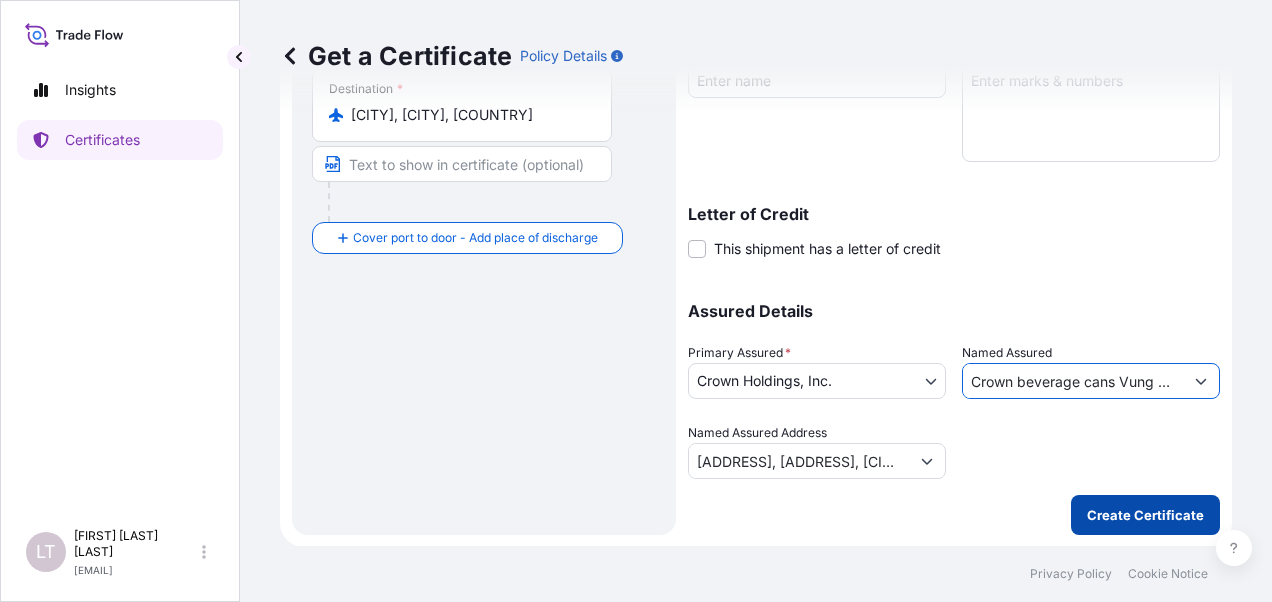 type on "Crown beverage cans Vung Tau Company Limited" 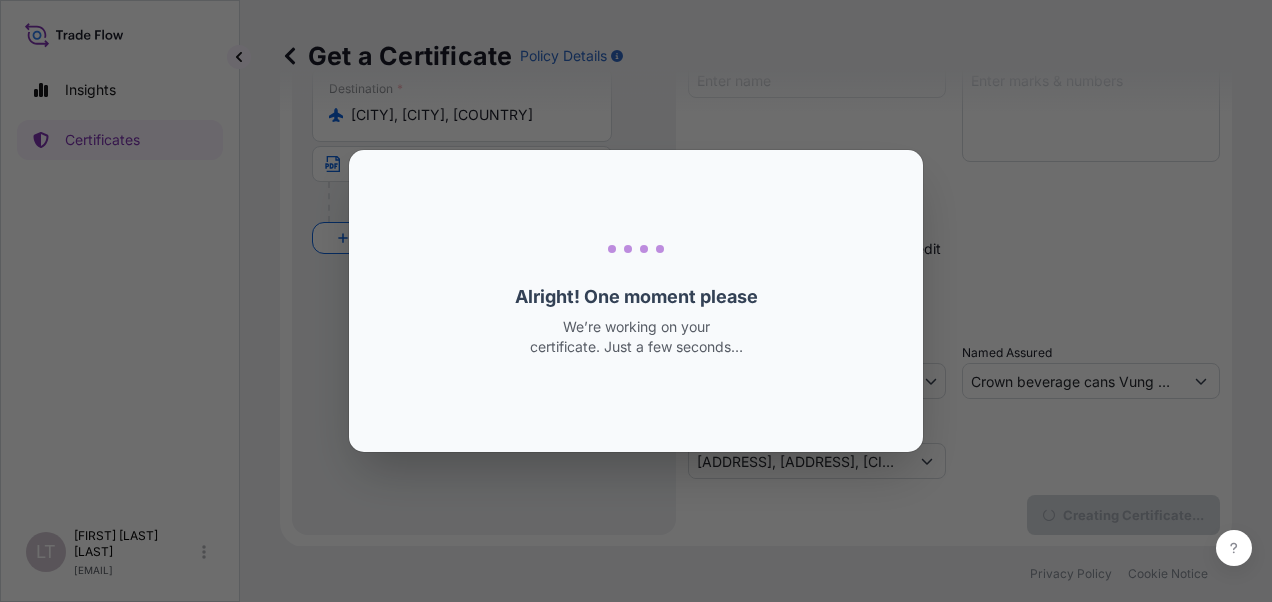 scroll, scrollTop: 0, scrollLeft: 0, axis: both 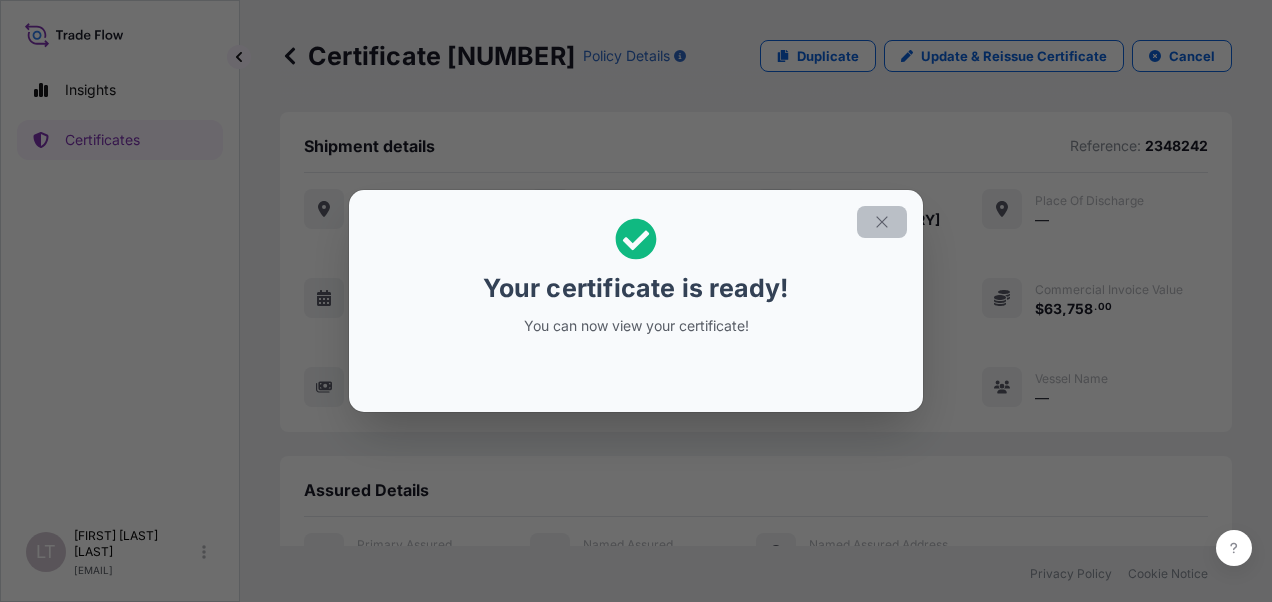 click 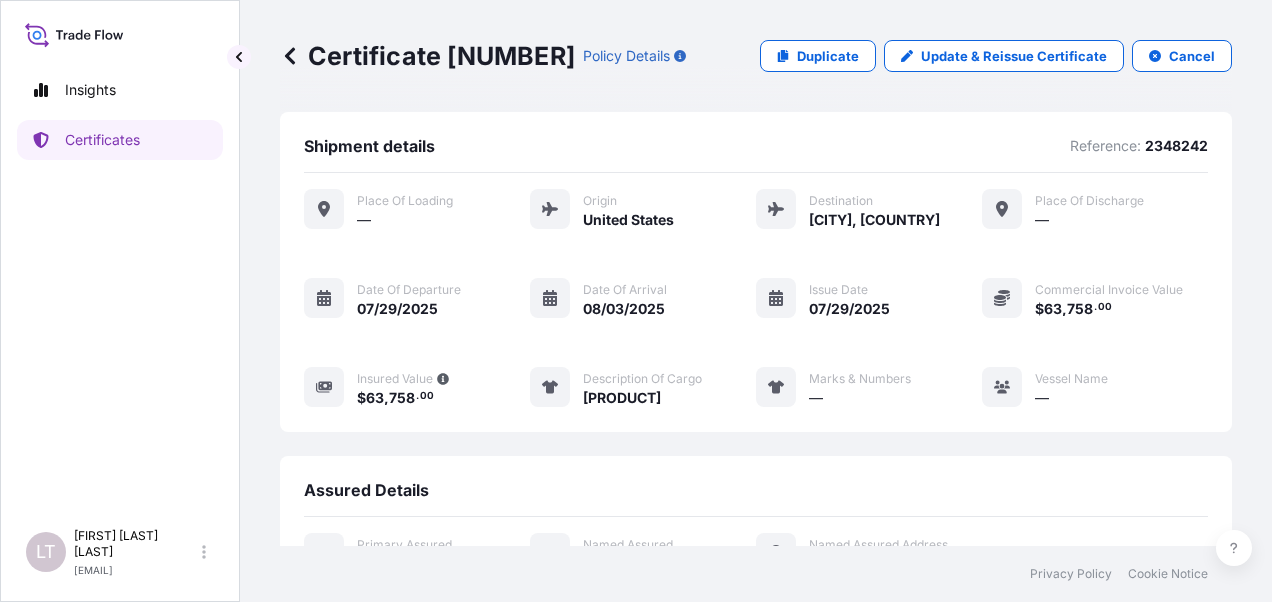 drag, startPoint x: 451, startPoint y: 64, endPoint x: 603, endPoint y: 72, distance: 152.21039 